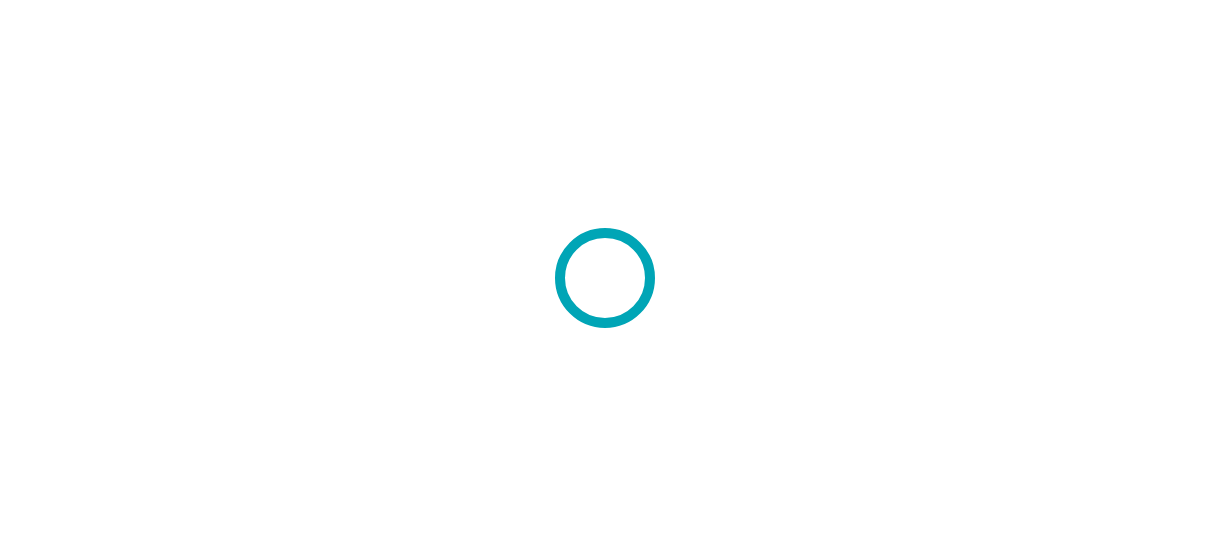 scroll, scrollTop: 0, scrollLeft: 0, axis: both 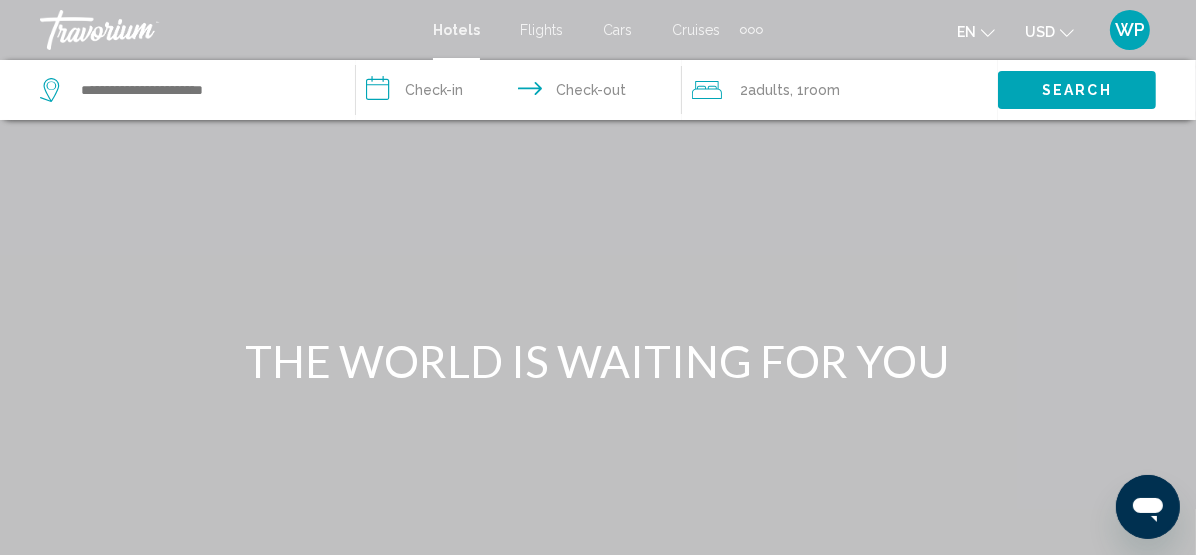click on "WP" at bounding box center (1130, 30) 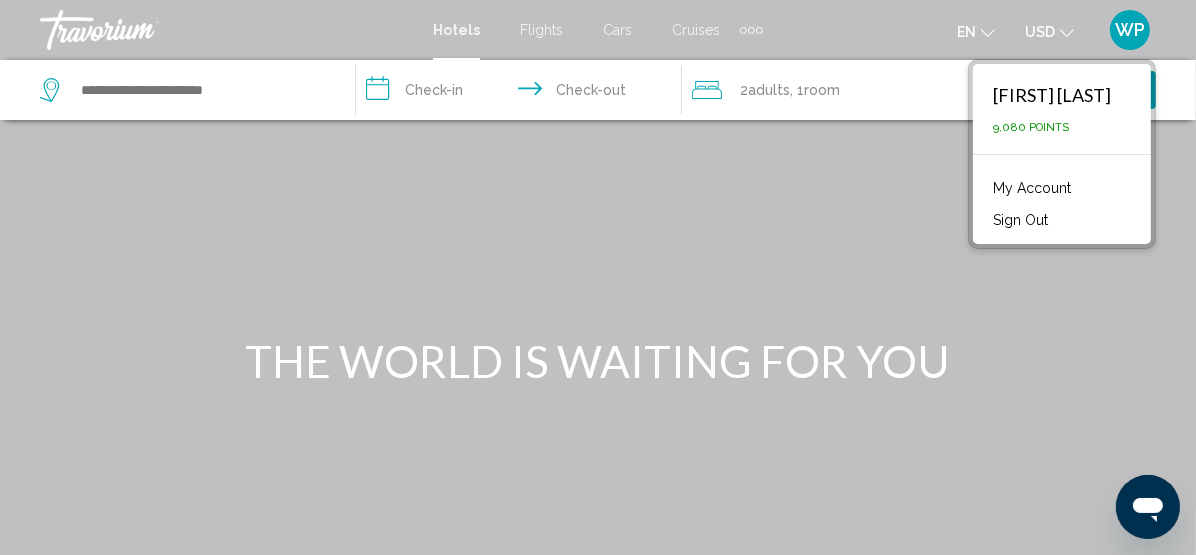 click on "My Account" at bounding box center (1032, 188) 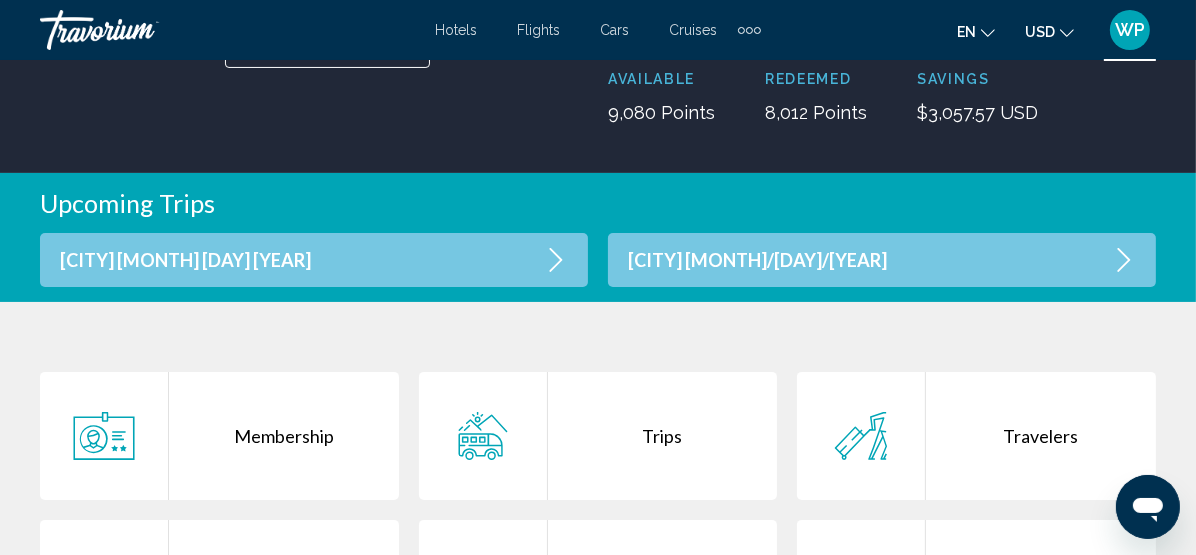 scroll, scrollTop: 454, scrollLeft: 0, axis: vertical 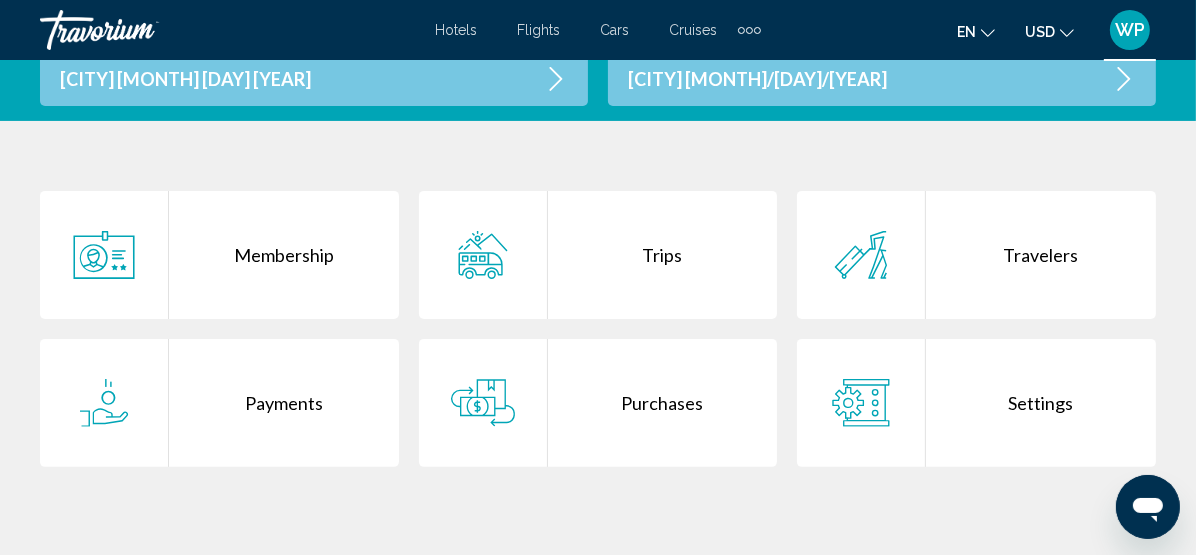 click on "Purchases" at bounding box center [663, 403] 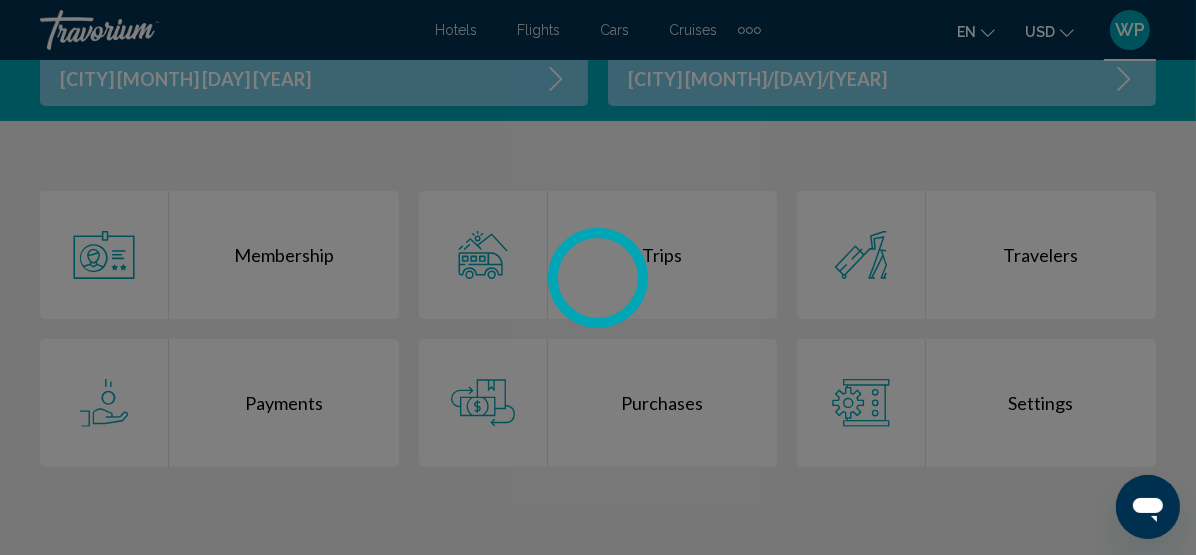 scroll, scrollTop: 0, scrollLeft: 0, axis: both 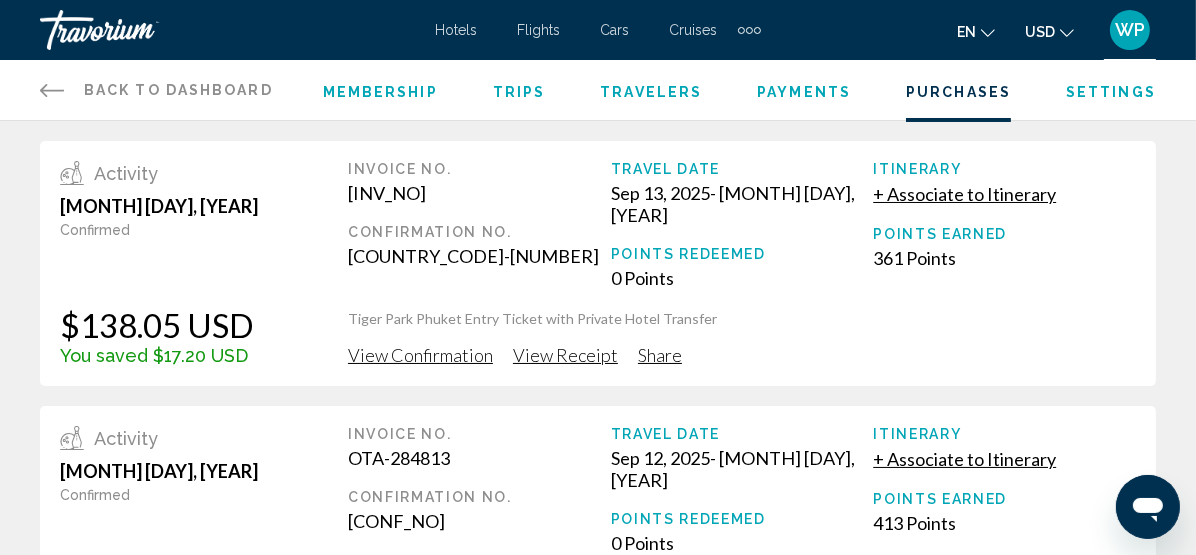 click on "View Confirmation" at bounding box center (420, 355) 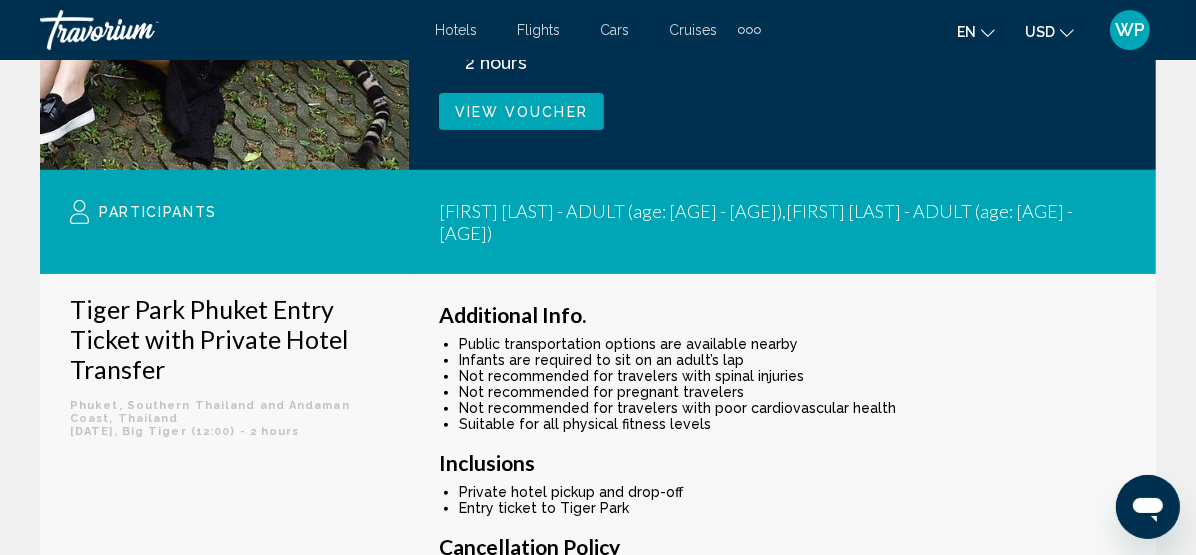 scroll, scrollTop: 363, scrollLeft: 0, axis: vertical 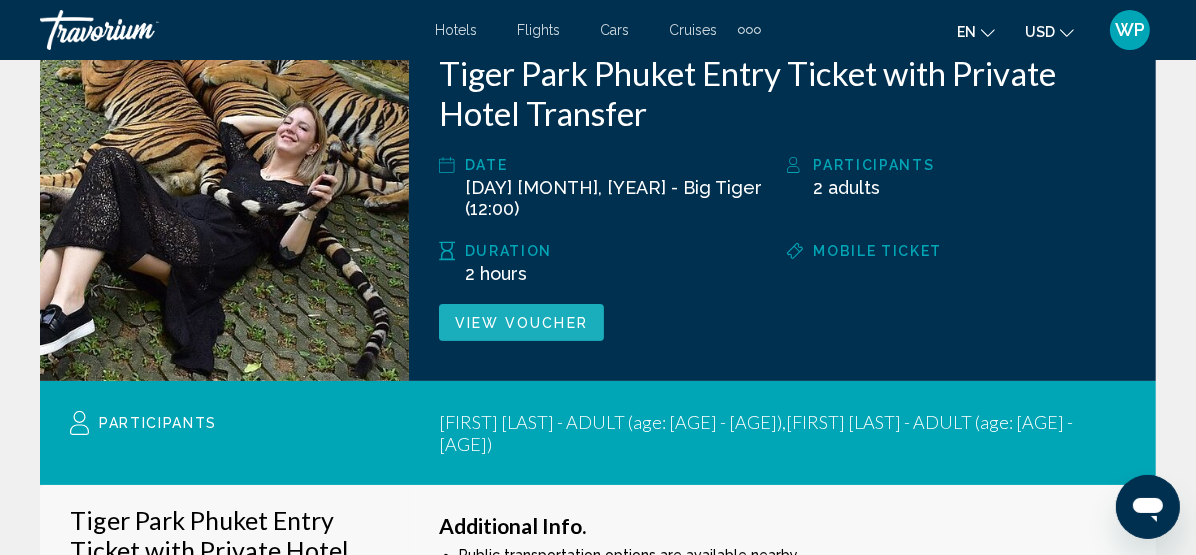 click on "View Voucher" 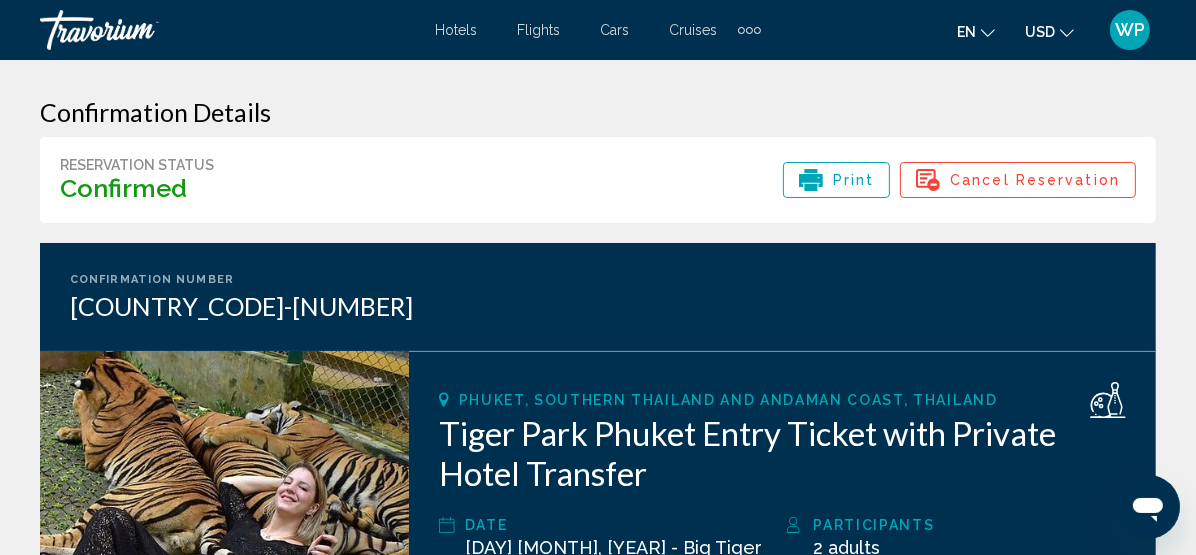 scroll, scrollTop: 0, scrollLeft: 0, axis: both 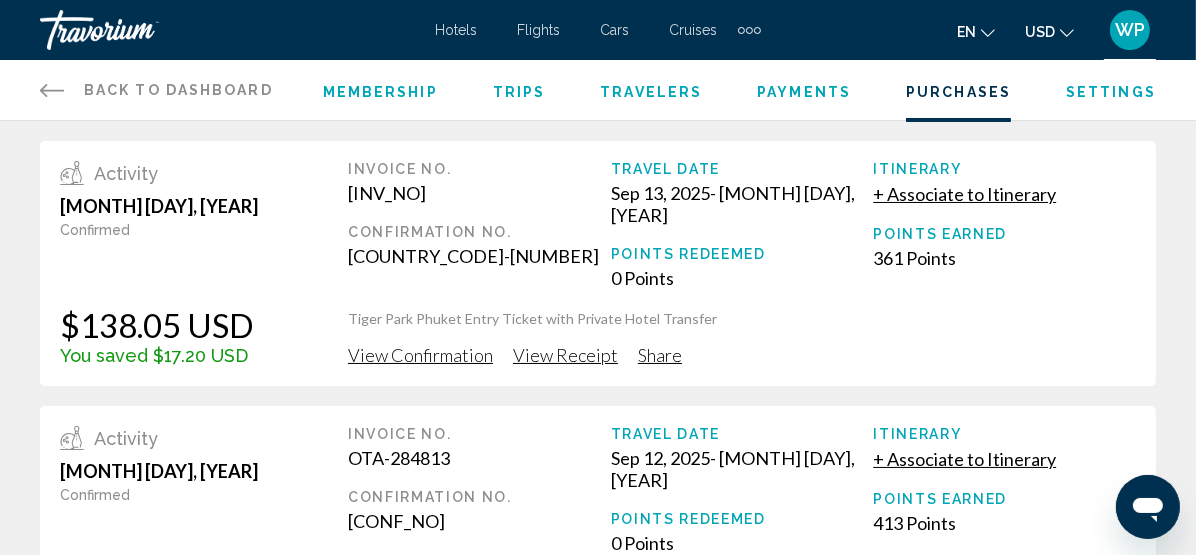 click on "View Receipt" at bounding box center (565, 355) 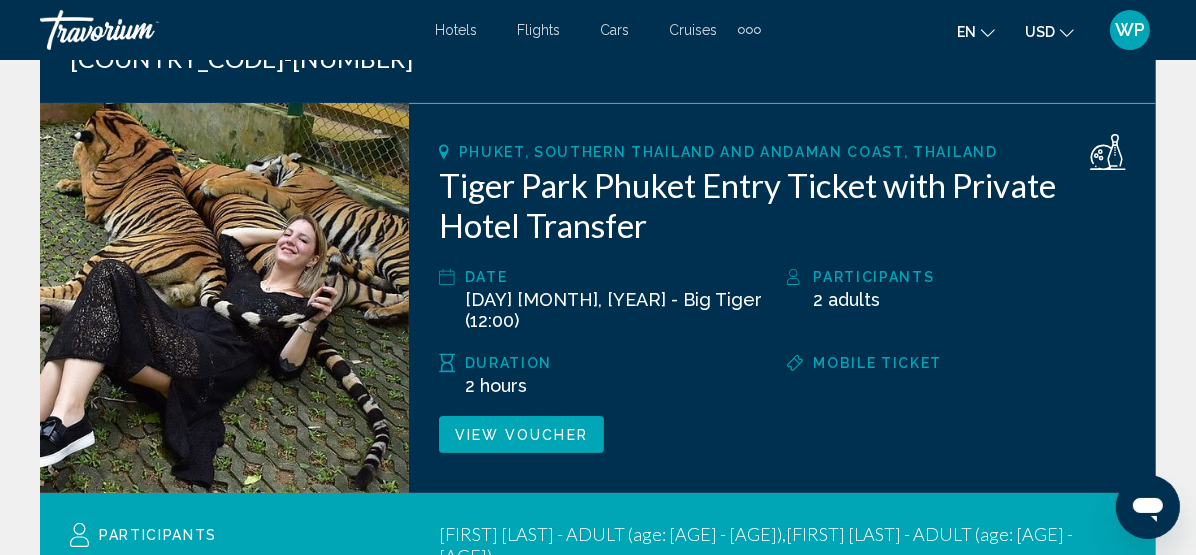 scroll, scrollTop: 0, scrollLeft: 0, axis: both 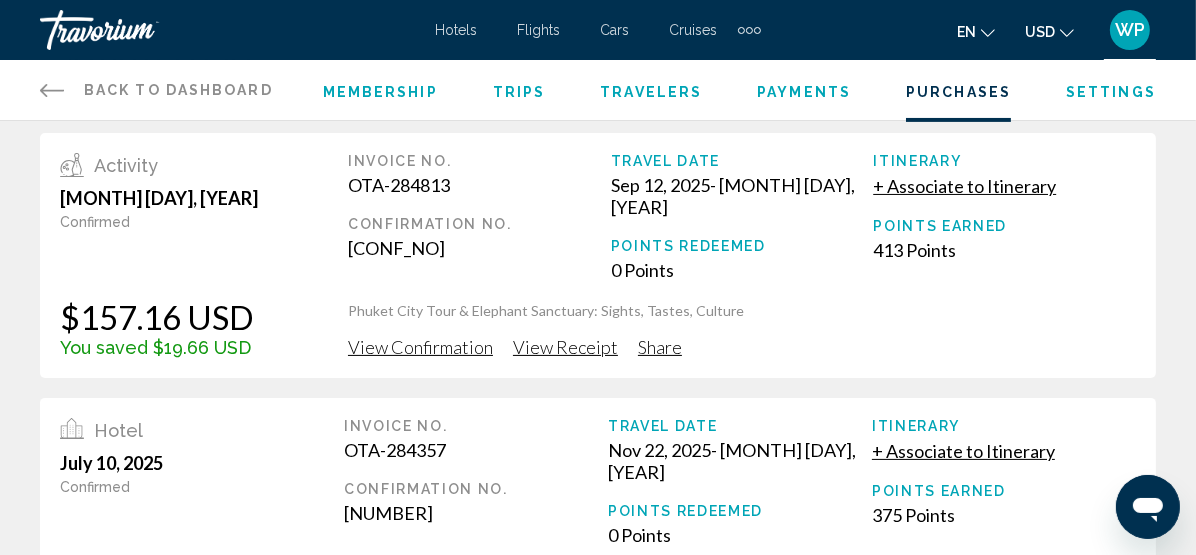 click on "View Confirmation" at bounding box center (420, 82) 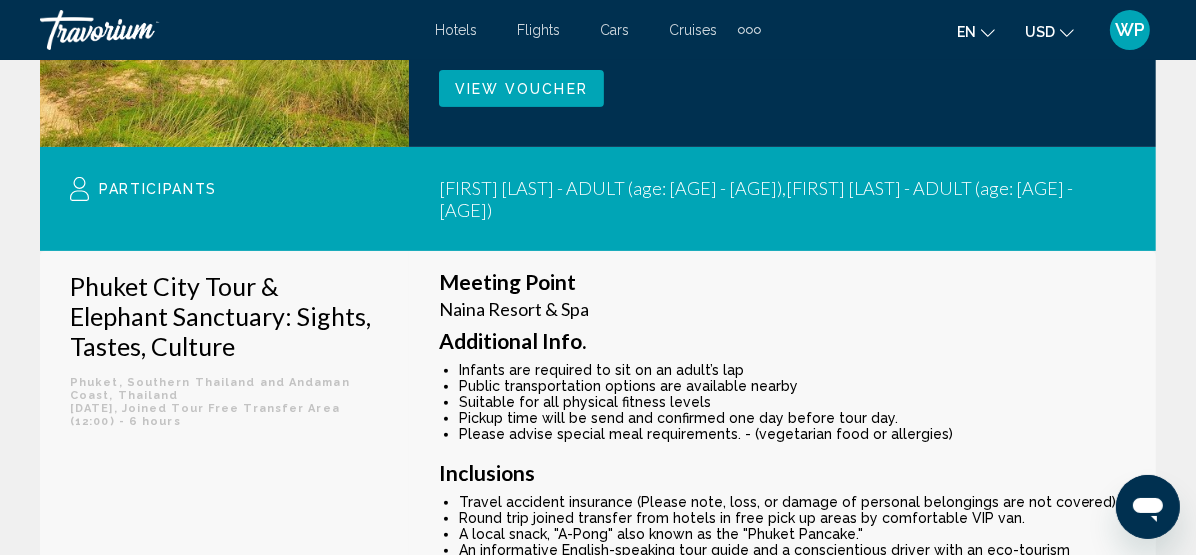 scroll, scrollTop: 363, scrollLeft: 0, axis: vertical 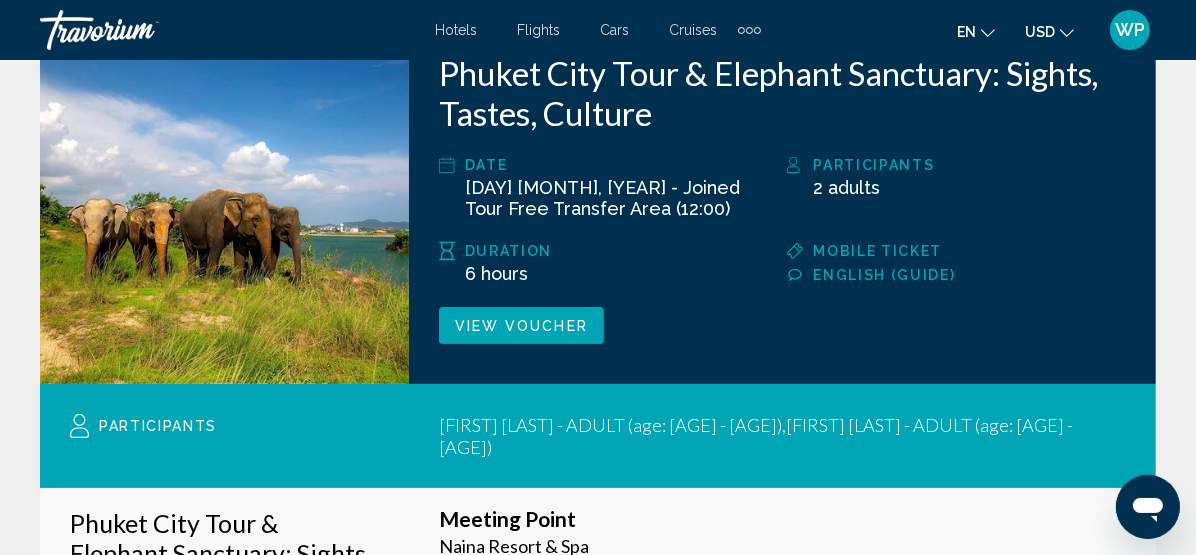 click on "View Voucher" 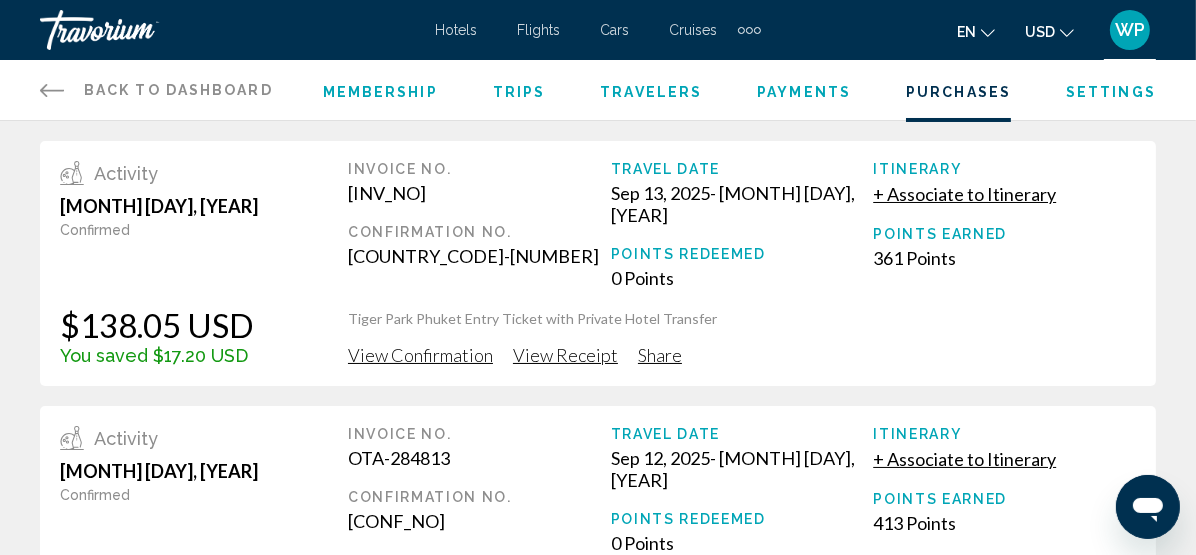 click on "View Confirmation" at bounding box center [420, 355] 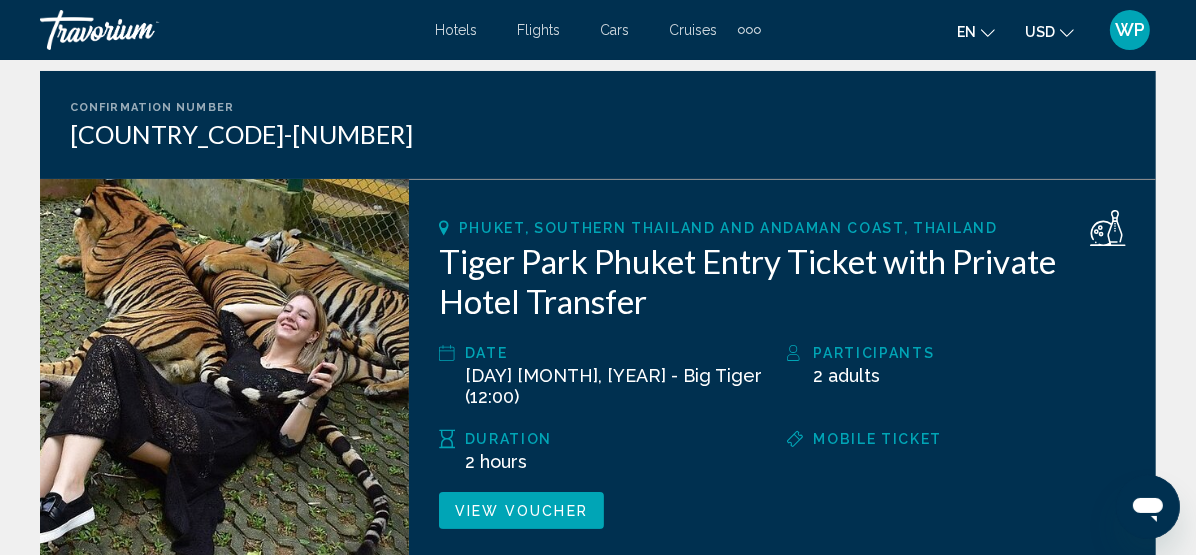 scroll, scrollTop: 181, scrollLeft: 0, axis: vertical 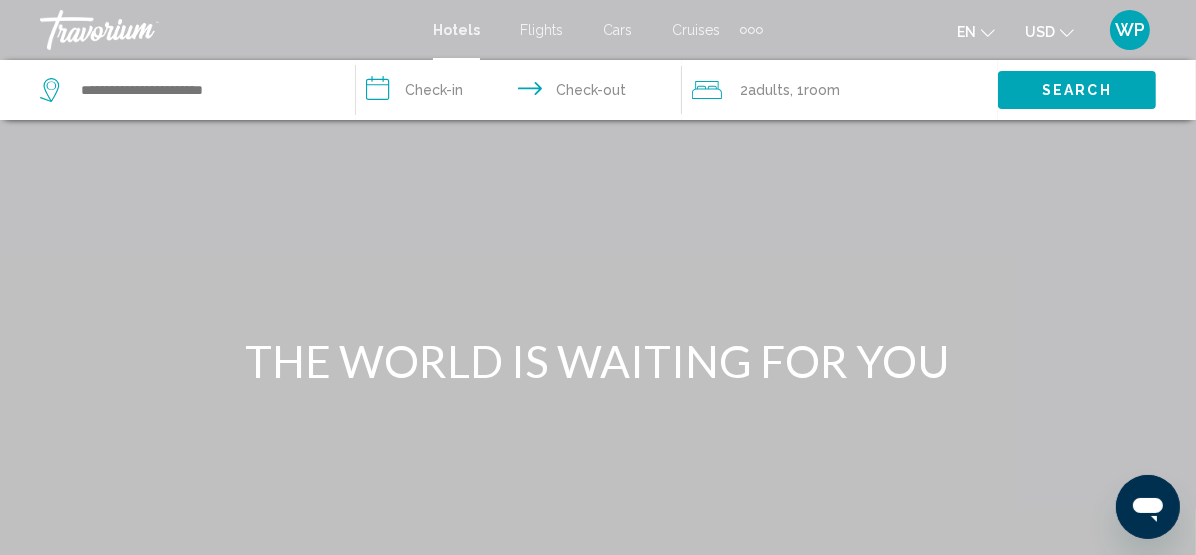 click on "WP" at bounding box center [1130, 30] 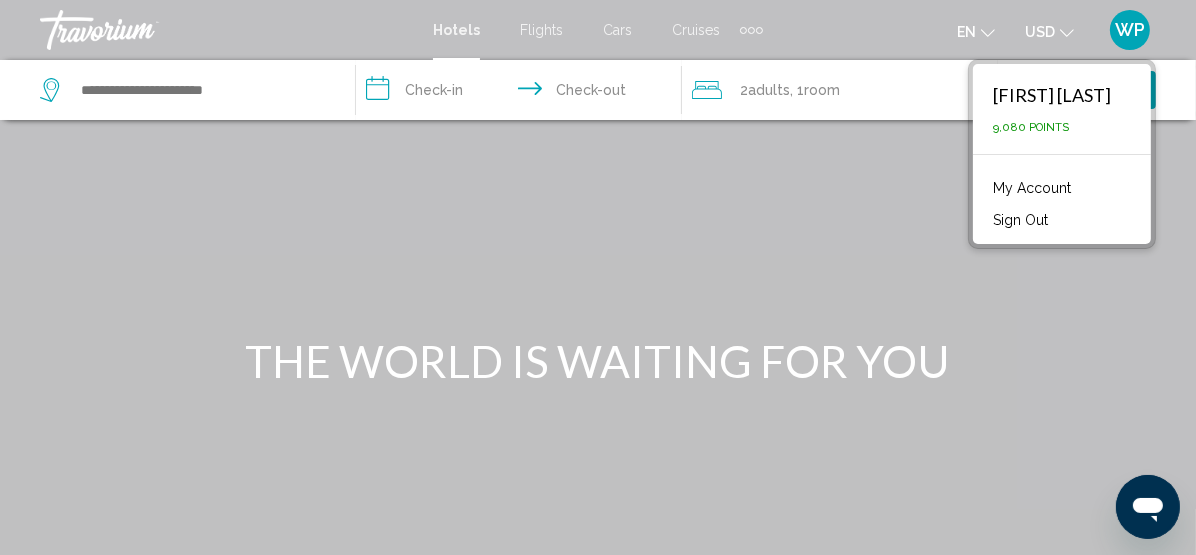 click on "My Account" at bounding box center [1032, 188] 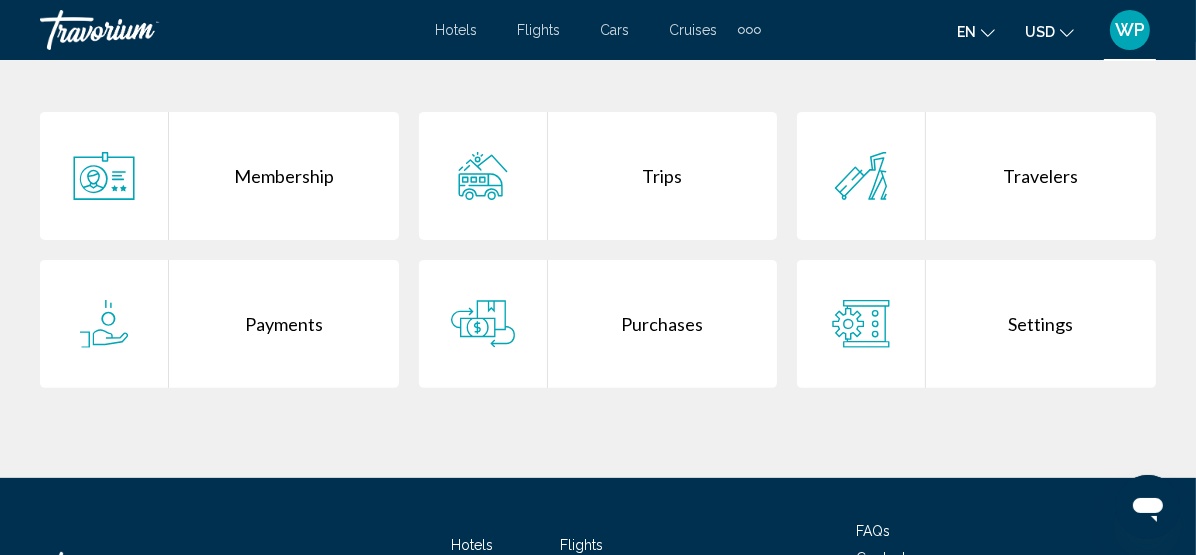 scroll, scrollTop: 545, scrollLeft: 0, axis: vertical 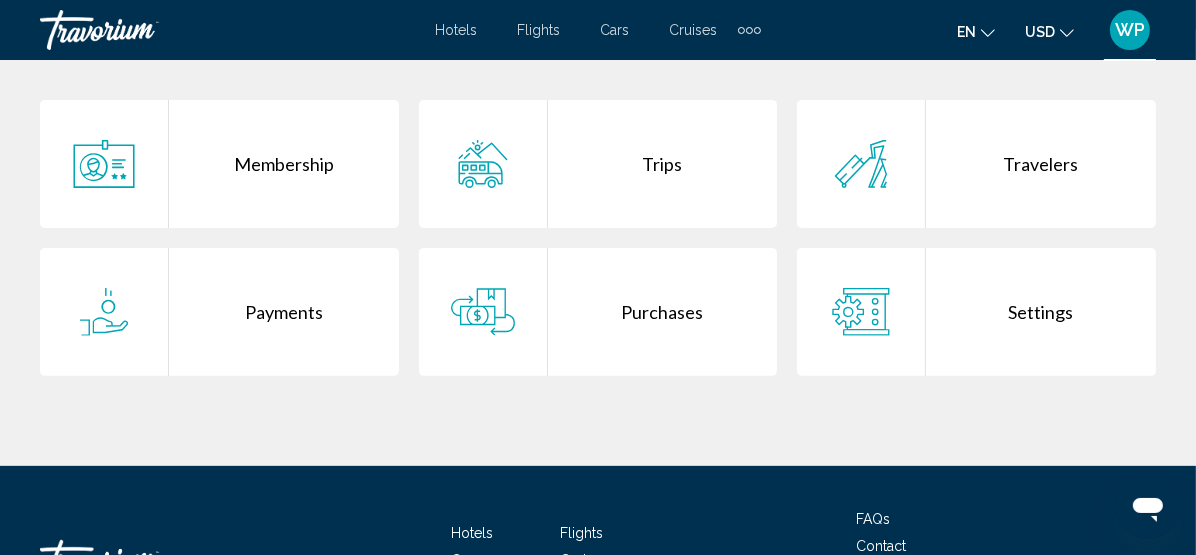 click on "Purchases" at bounding box center (663, 312) 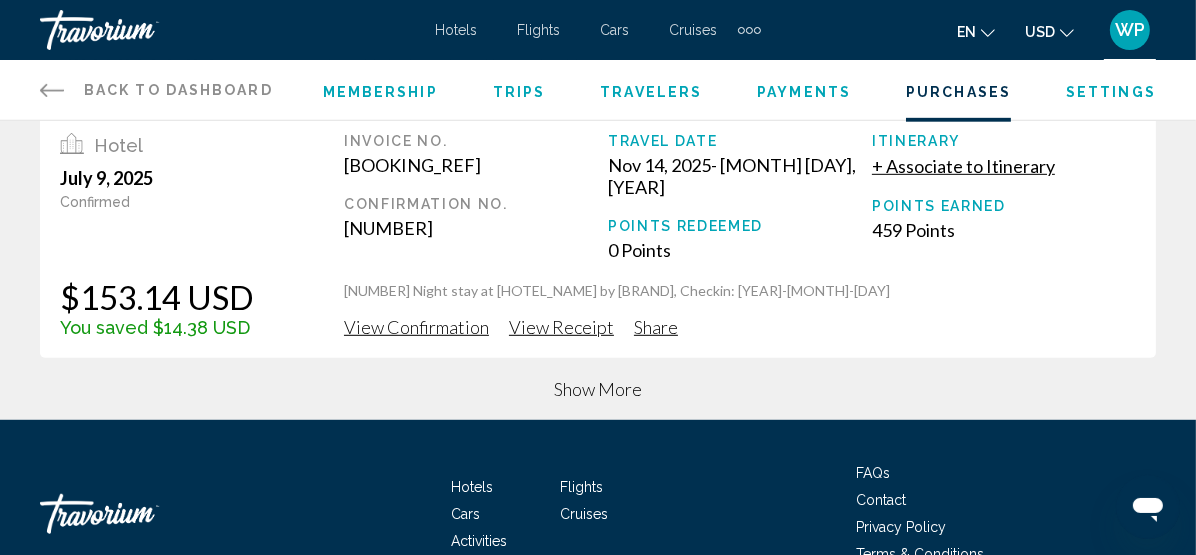 scroll, scrollTop: 1090, scrollLeft: 0, axis: vertical 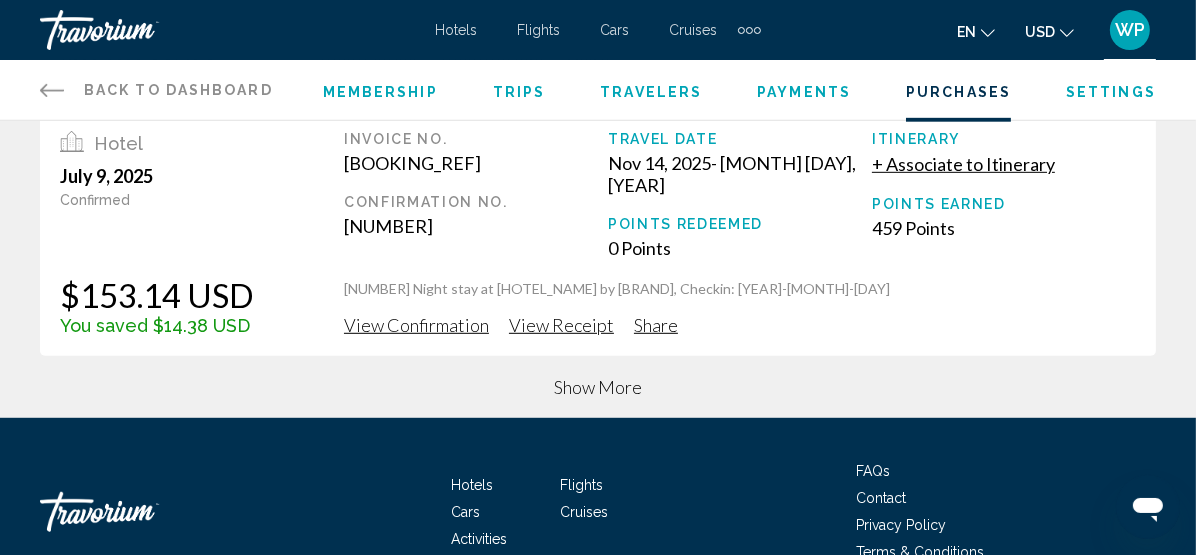 click on "Show More" at bounding box center [598, 387] 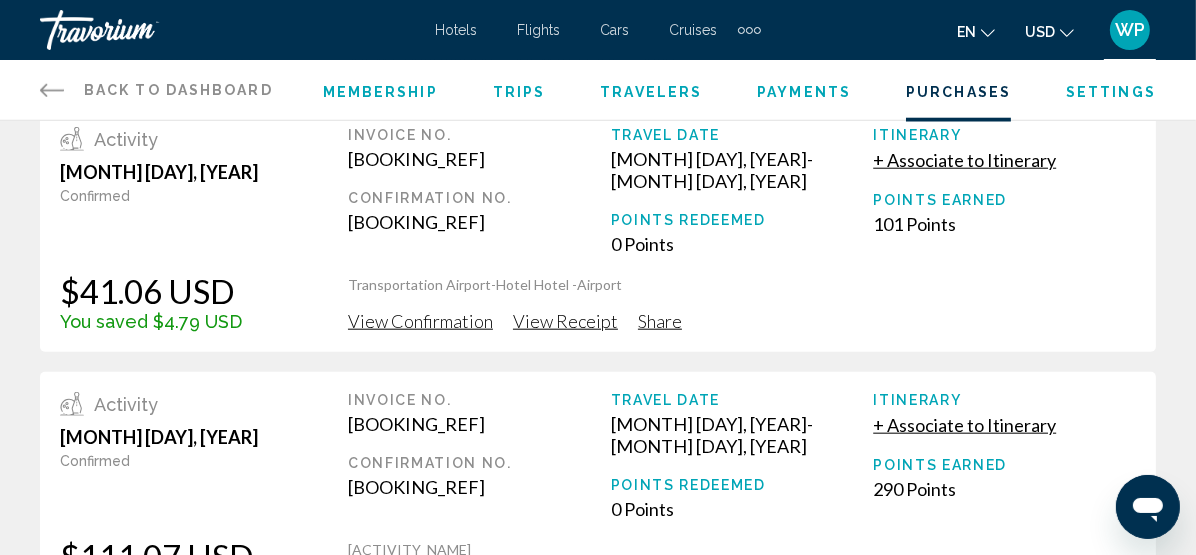 scroll, scrollTop: 2273, scrollLeft: 0, axis: vertical 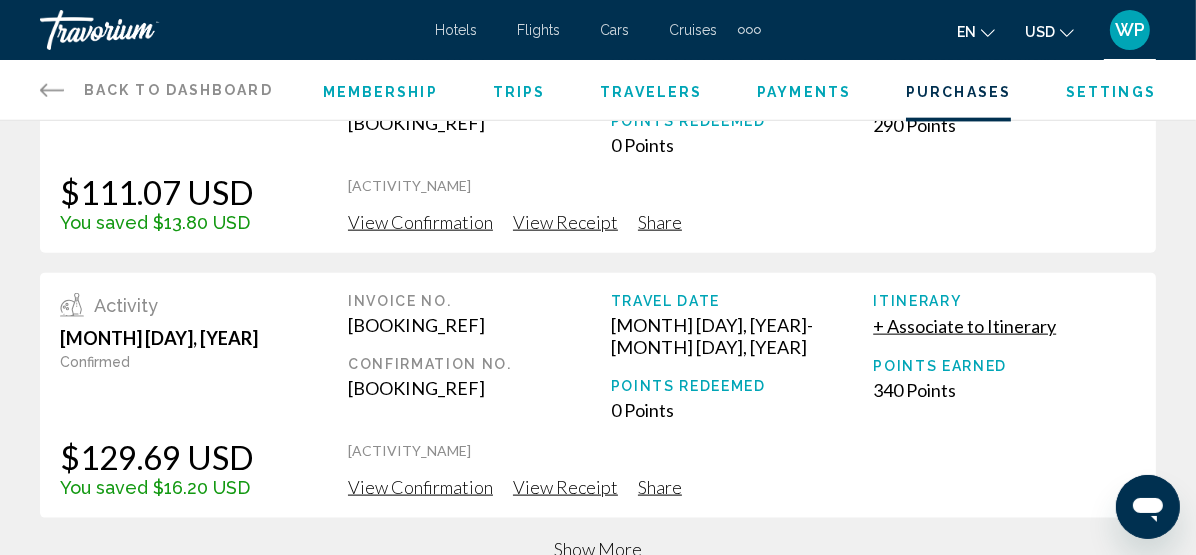 click on "Show More" at bounding box center (598, 549) 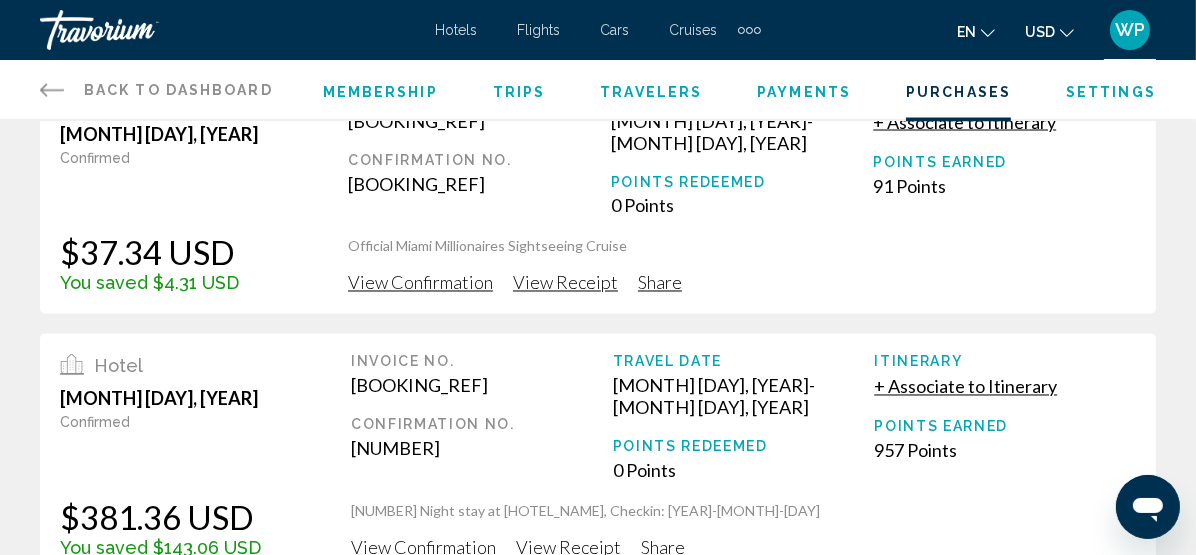 scroll, scrollTop: 3363, scrollLeft: 0, axis: vertical 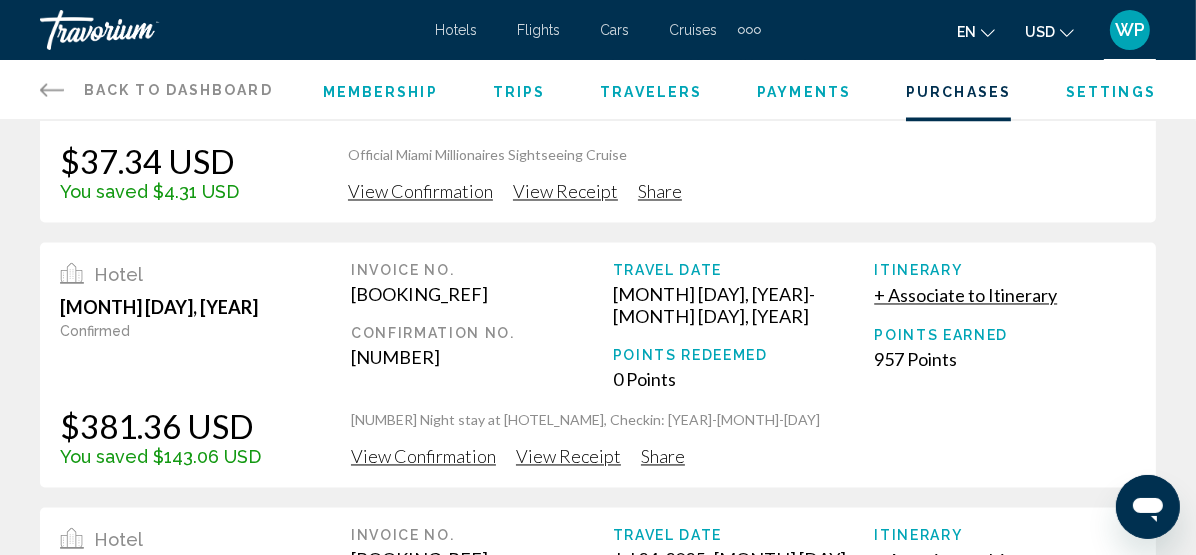 click on "Show More" at bounding box center [598, 784] 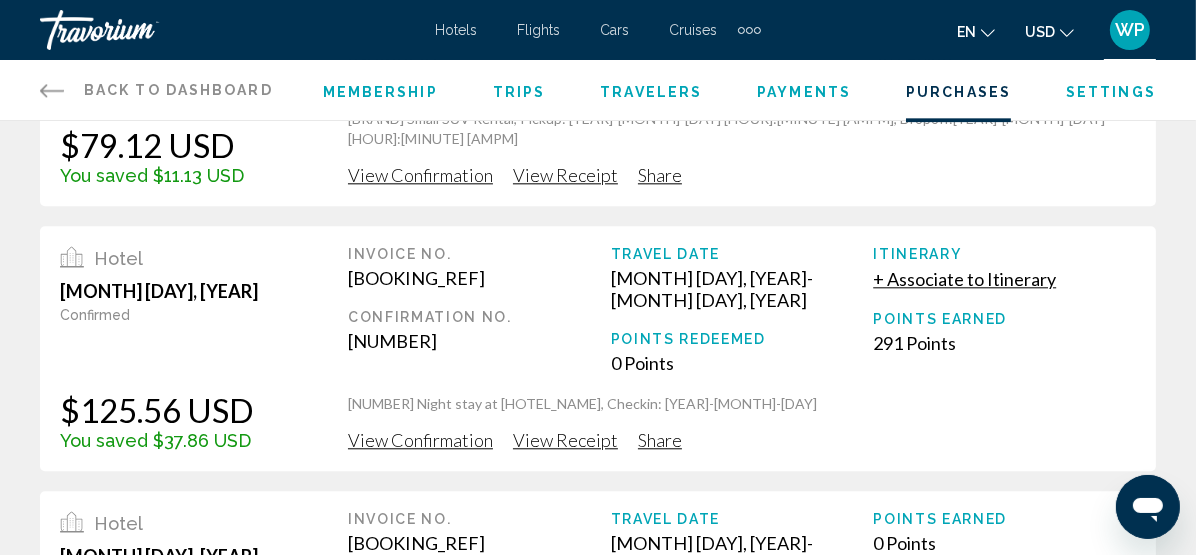 scroll, scrollTop: 4636, scrollLeft: 0, axis: vertical 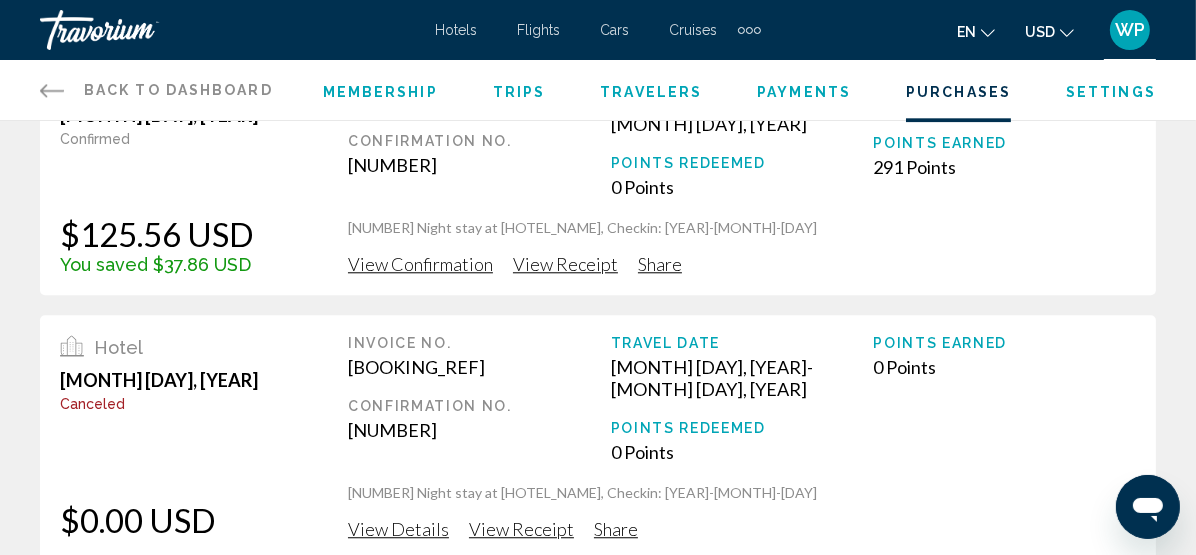 click on "Show More" at bounding box center [598, 856] 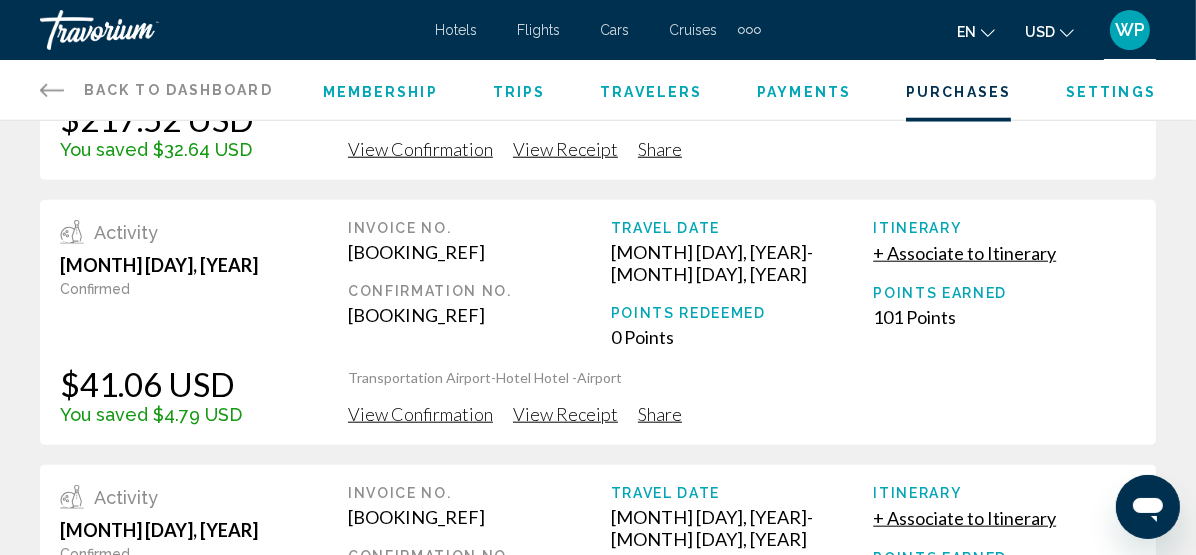 scroll, scrollTop: 1636, scrollLeft: 0, axis: vertical 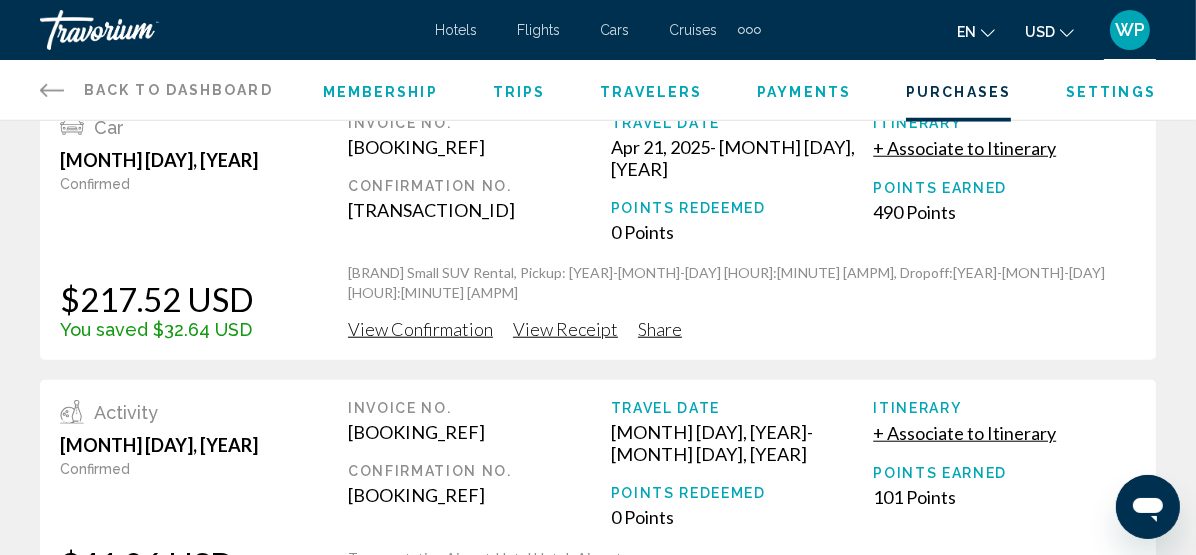 click on "View Confirmation" at bounding box center (420, -1281) 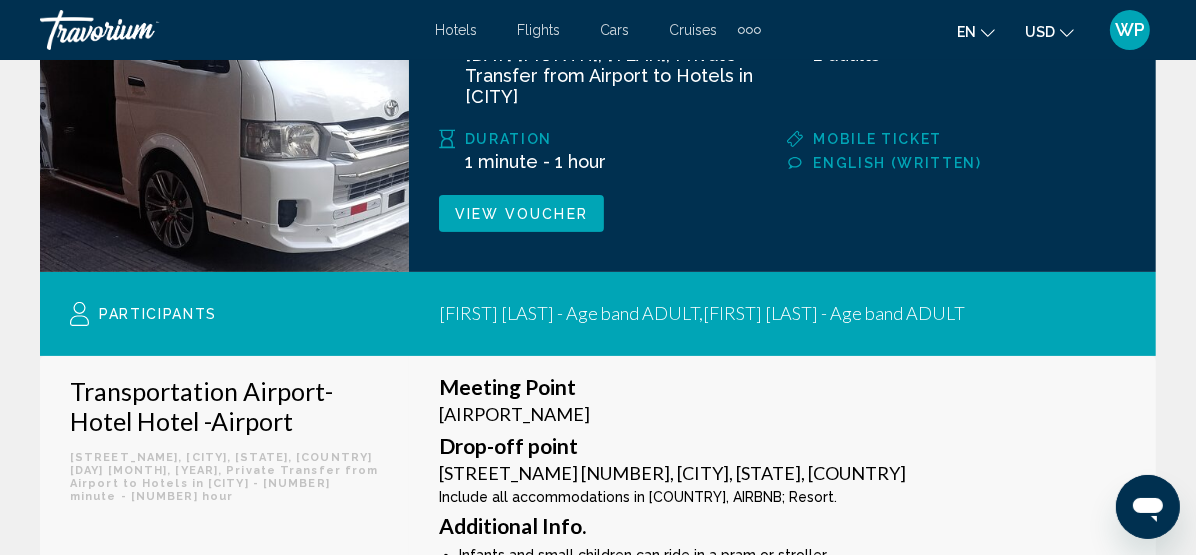 scroll, scrollTop: 454, scrollLeft: 0, axis: vertical 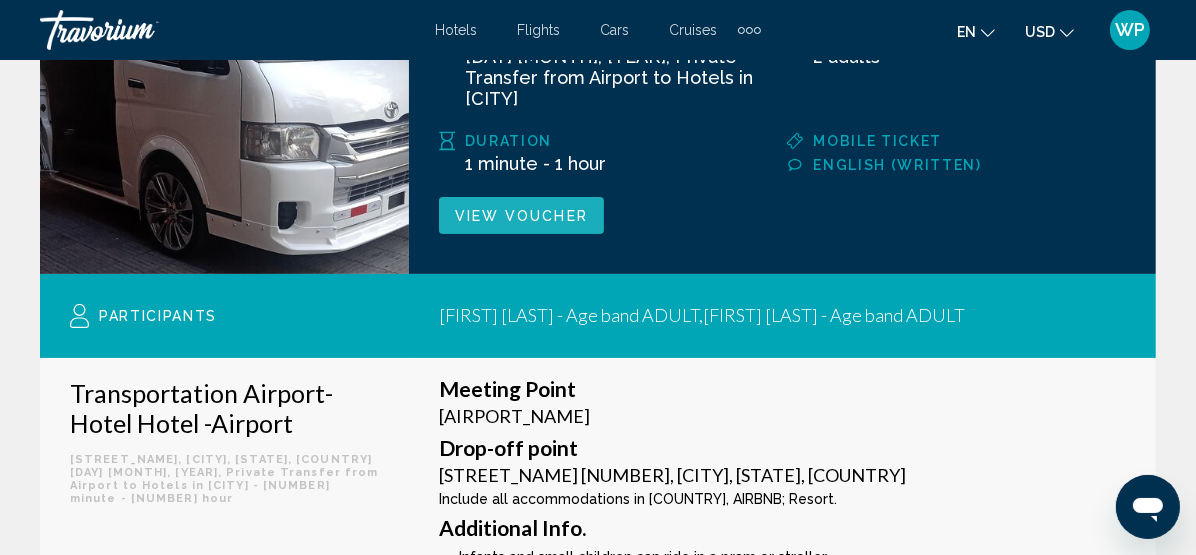 click on "View Voucher" 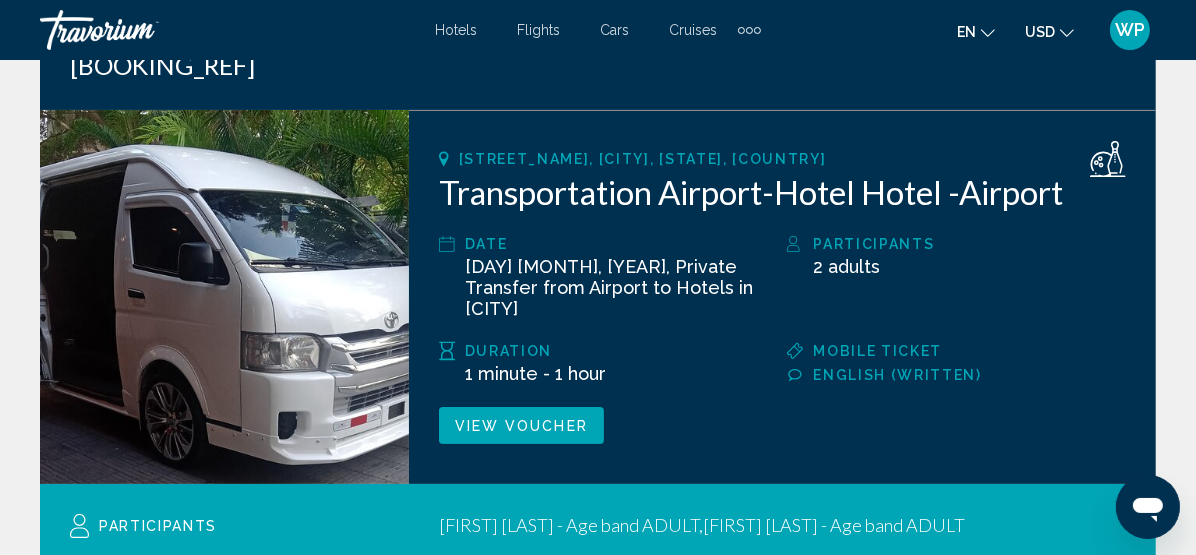 scroll, scrollTop: 0, scrollLeft: 0, axis: both 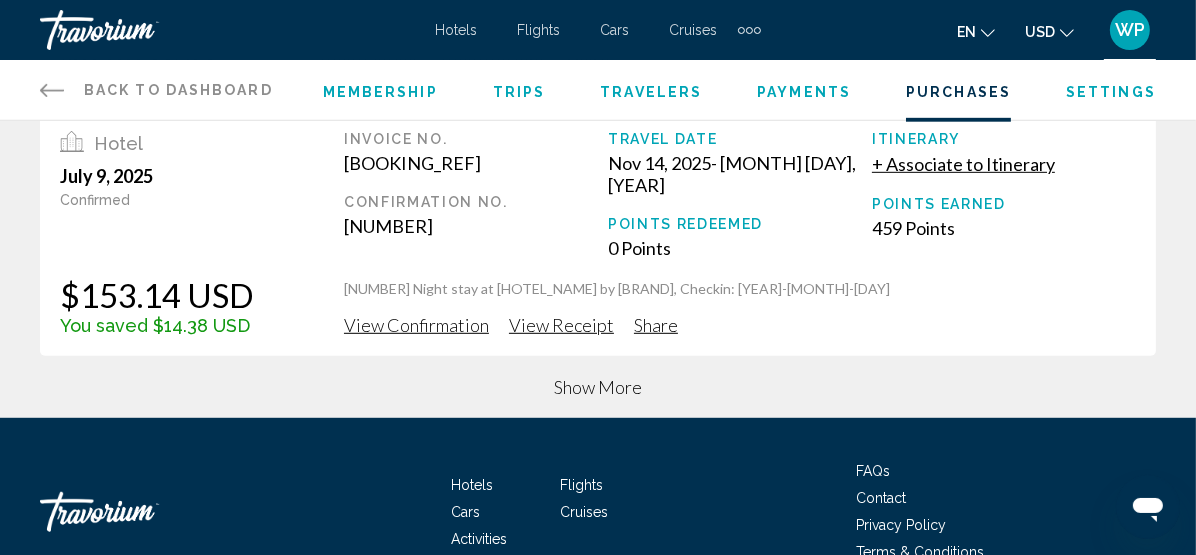 click on "Show More" at bounding box center (598, 387) 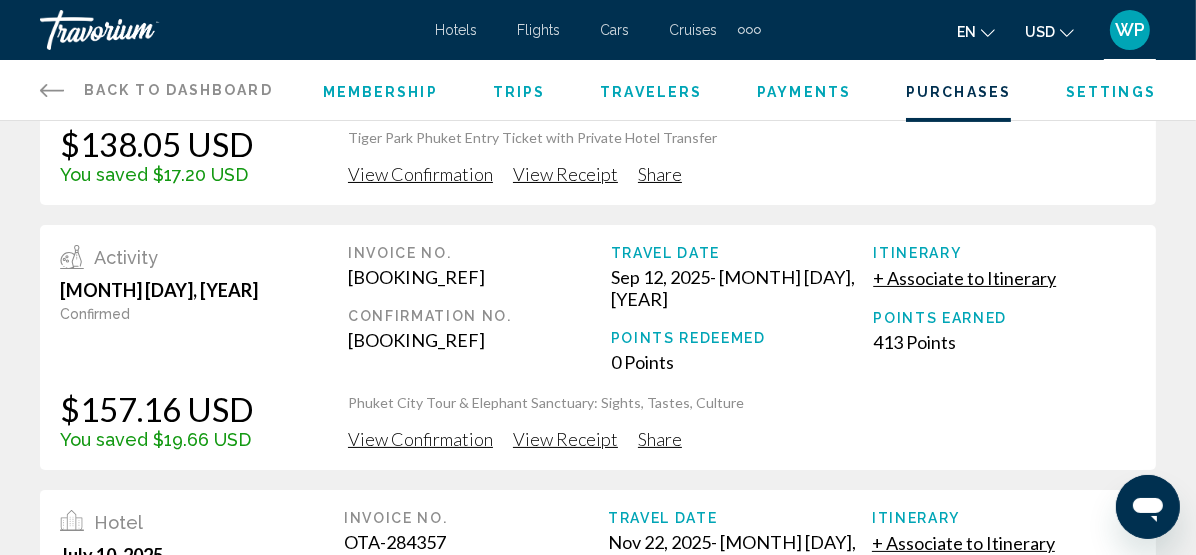 scroll, scrollTop: 0, scrollLeft: 0, axis: both 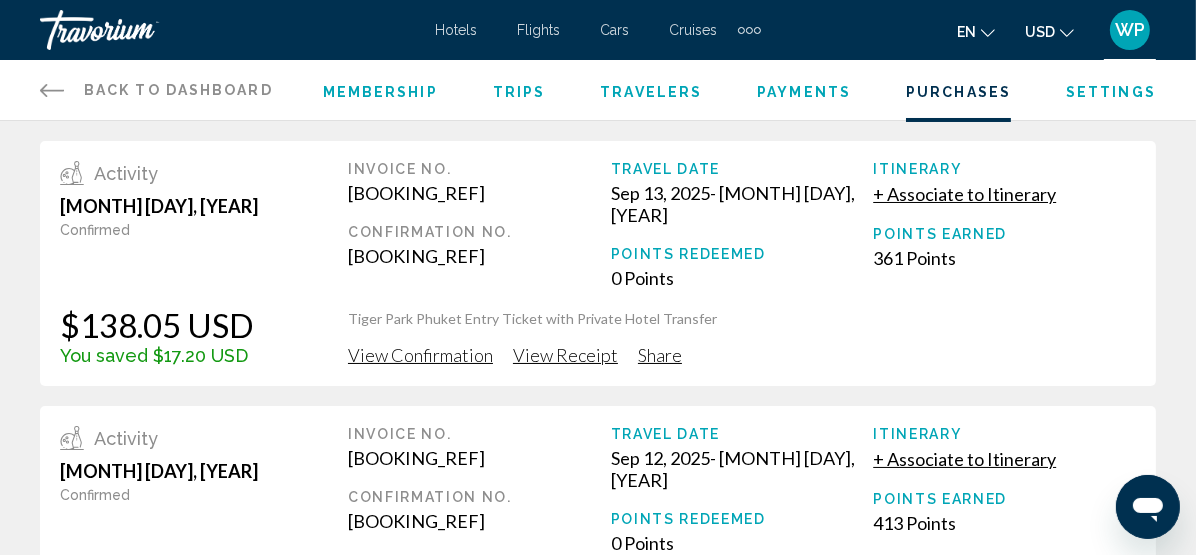 click on "Share" at bounding box center (660, 355) 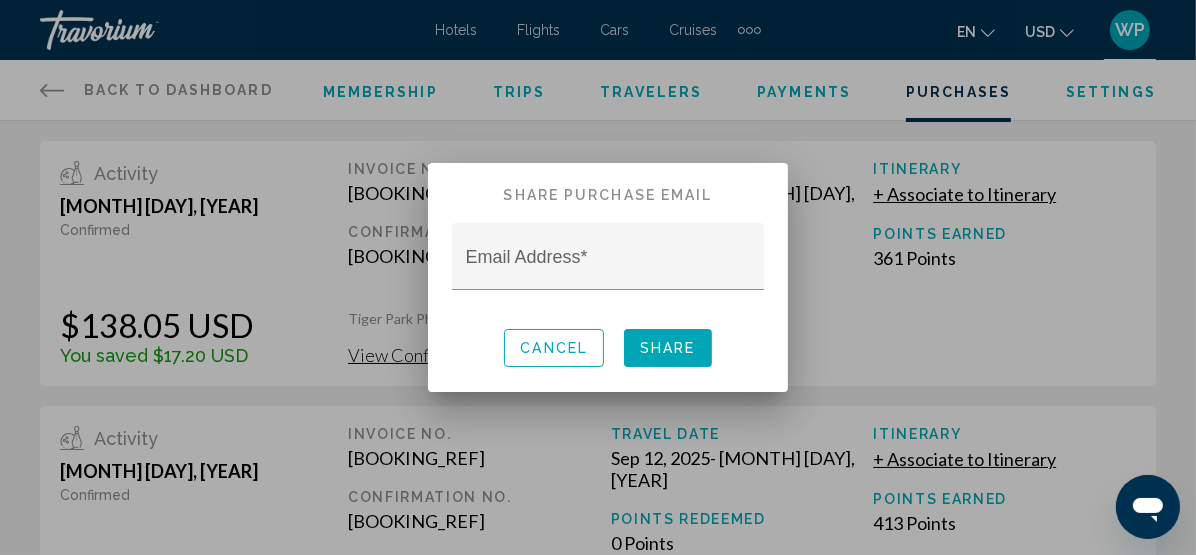 click on "Cancel" at bounding box center (554, 349) 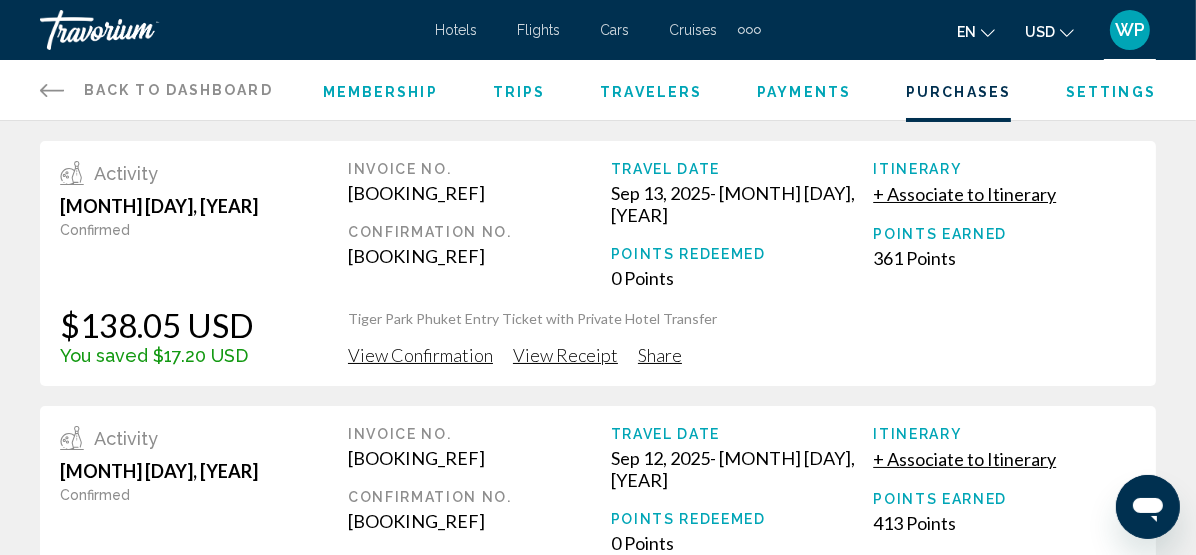 click on "WP" at bounding box center [1130, 30] 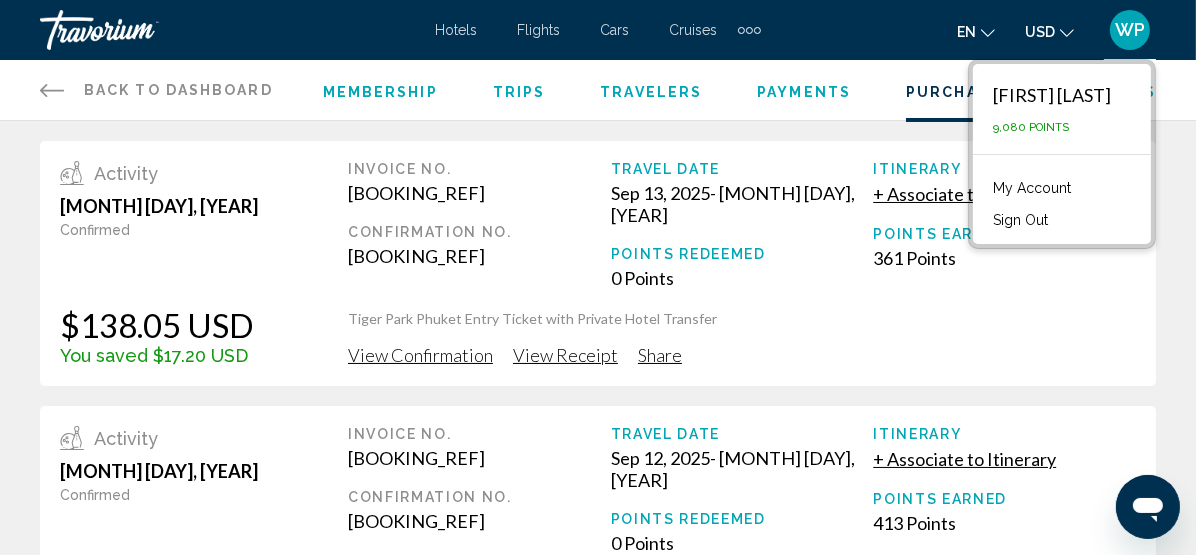 click on "Invoice No. OTA-284819 Confirmation No.  BR-1288098779  Travel Date  Sep 13, 2025  - Sep 13, 2025 Points Redeemed 0  Points Itinerary + Associate to Itinerary Points Earned 361  Points" at bounding box center (742, 235) 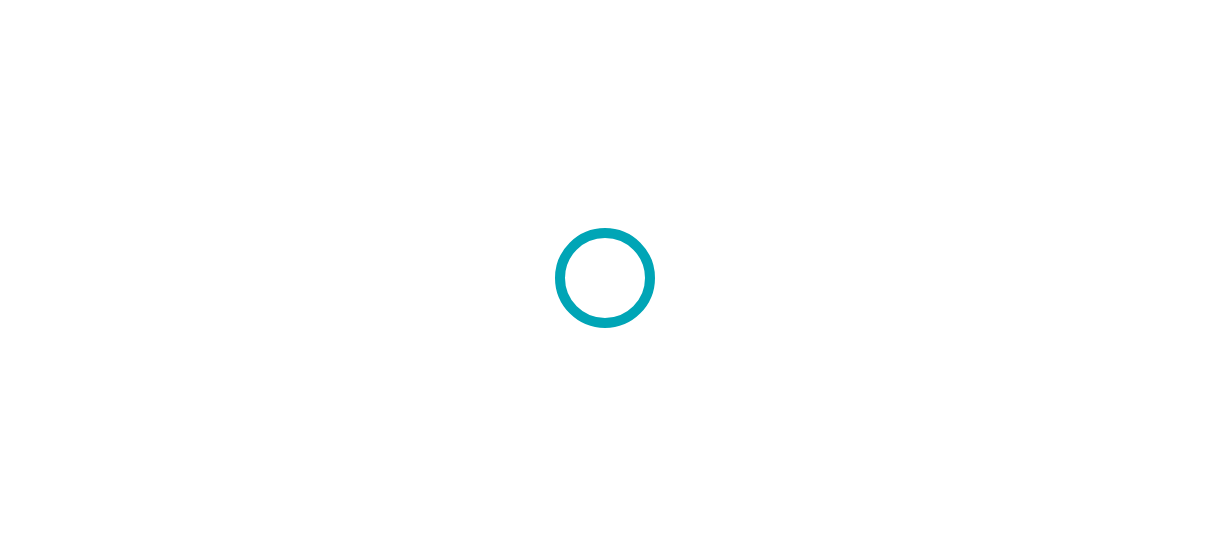 scroll, scrollTop: 0, scrollLeft: 0, axis: both 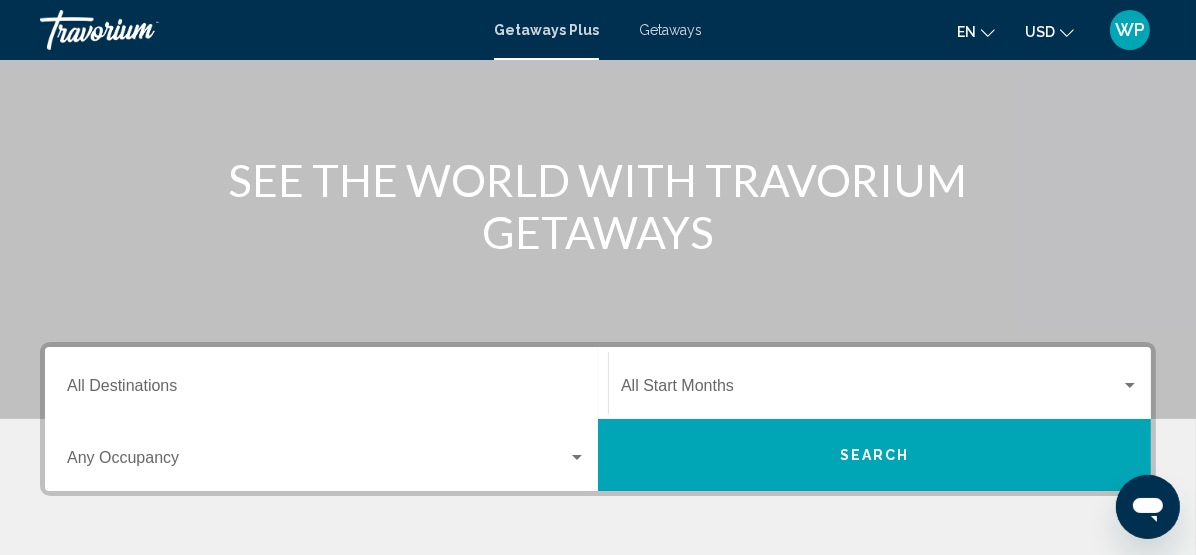 click on "Destination All Destinations" at bounding box center (326, 390) 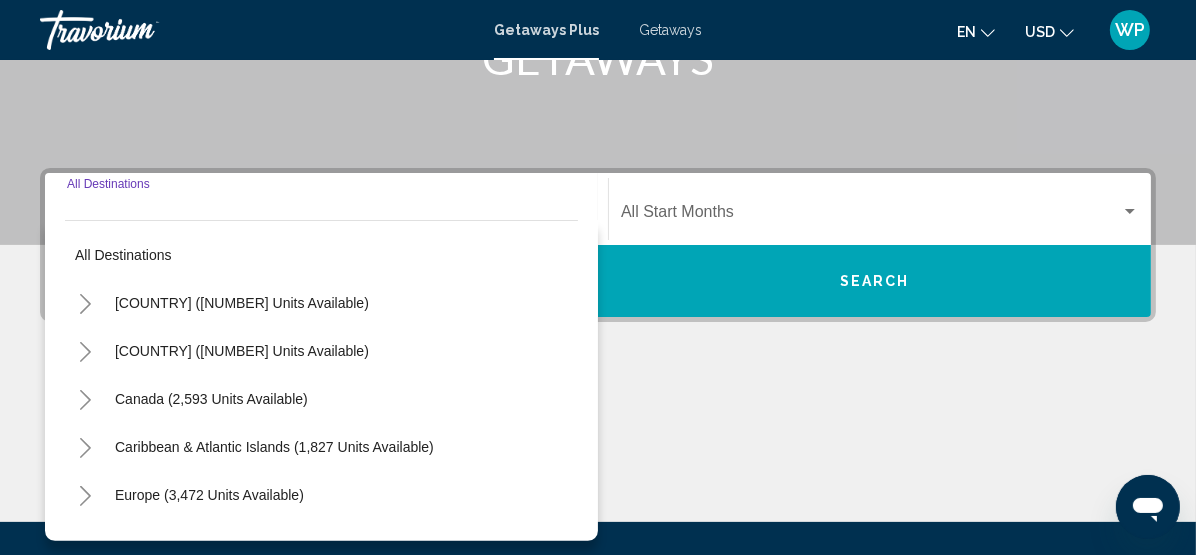 scroll, scrollTop: 457, scrollLeft: 0, axis: vertical 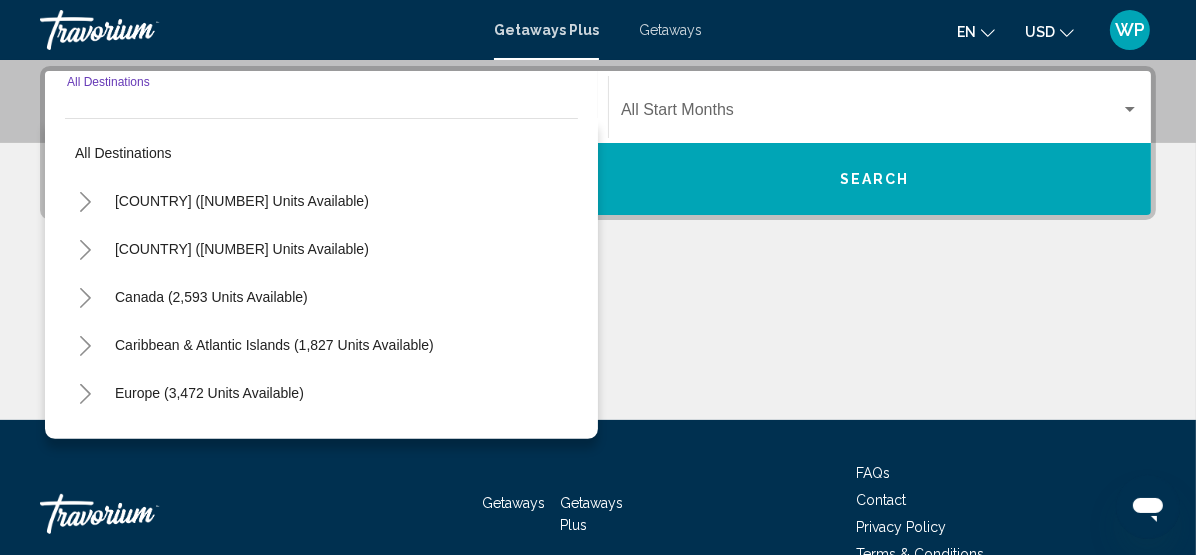 click 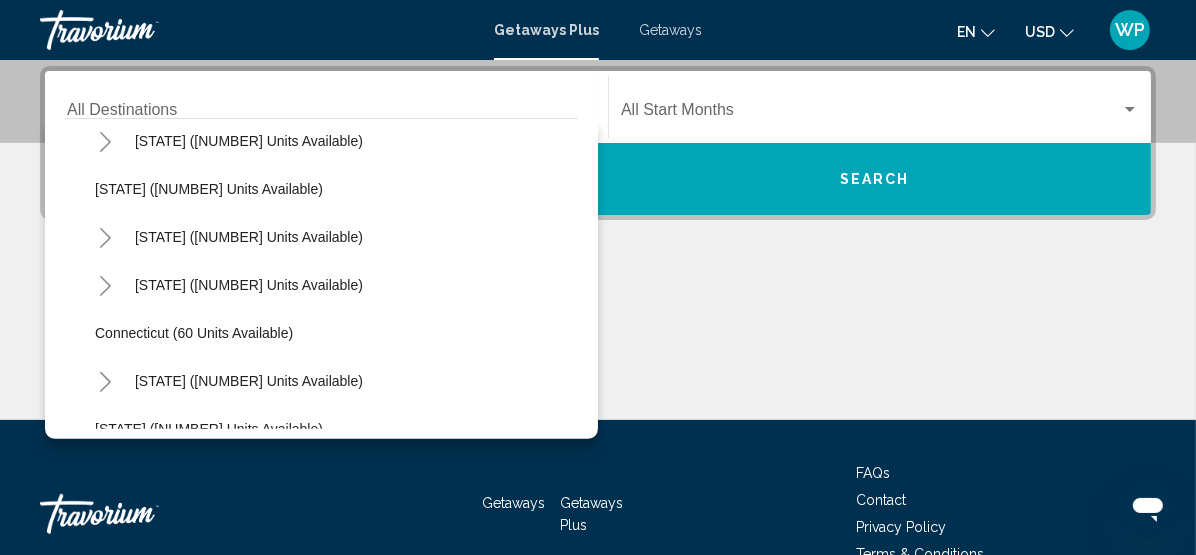 scroll, scrollTop: 363, scrollLeft: 0, axis: vertical 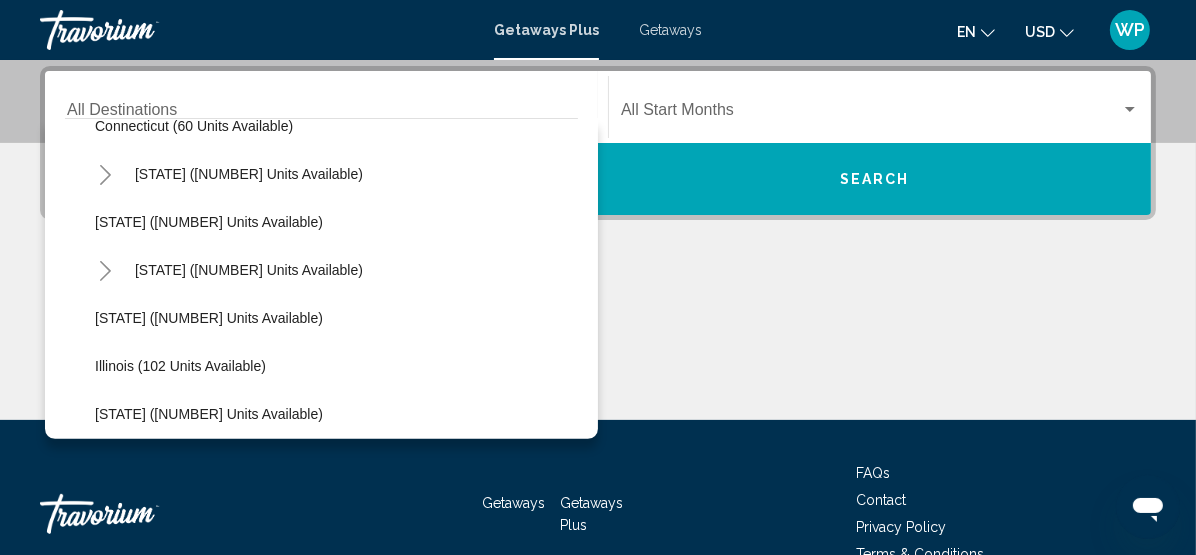 click 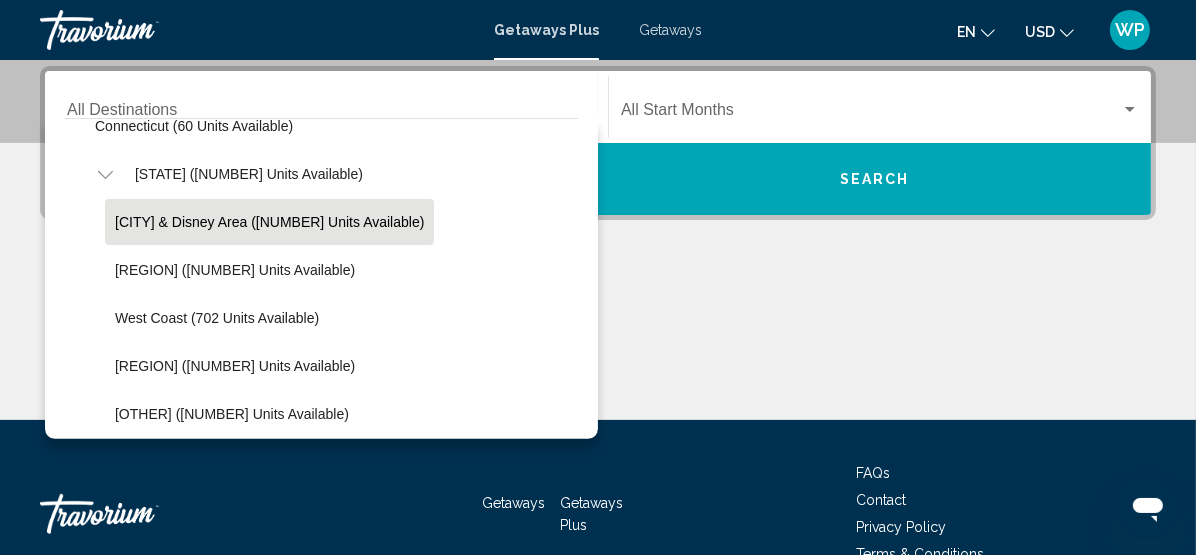 click on "Orlando & Disney Area (10,724 units available)" 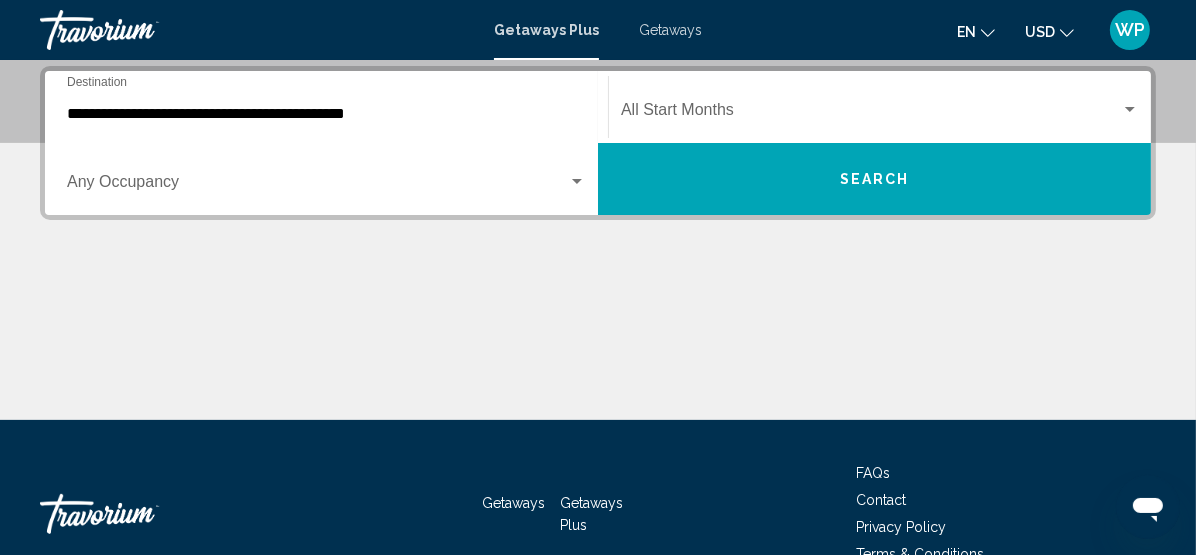 click on "Occupancy Any Occupancy" at bounding box center (326, 179) 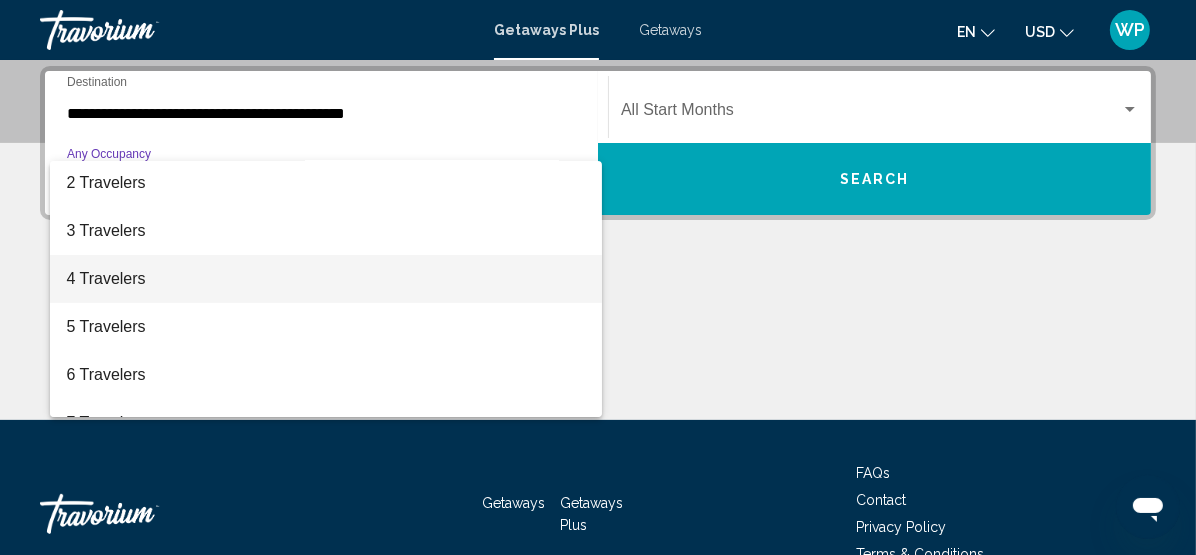 scroll, scrollTop: 91, scrollLeft: 0, axis: vertical 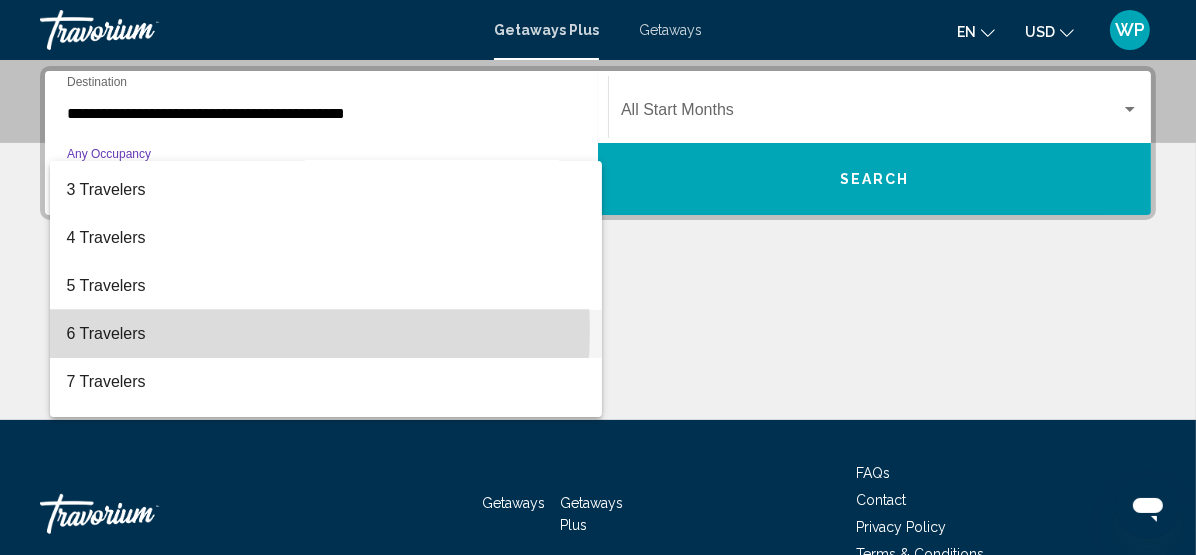 click on "6 Travelers" at bounding box center (326, 334) 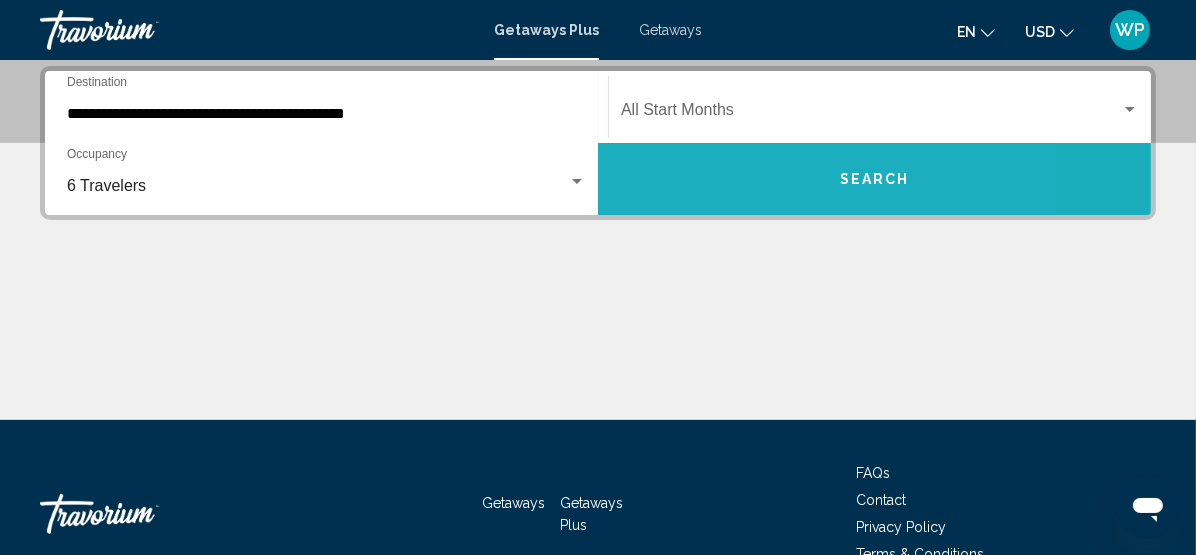 click on "Search" at bounding box center [874, 179] 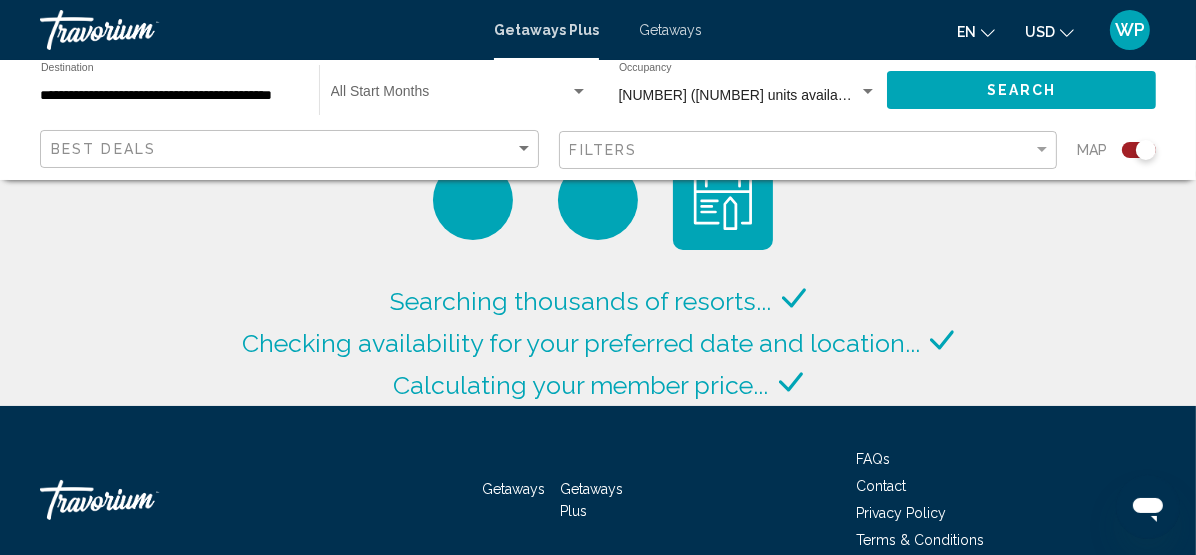 click 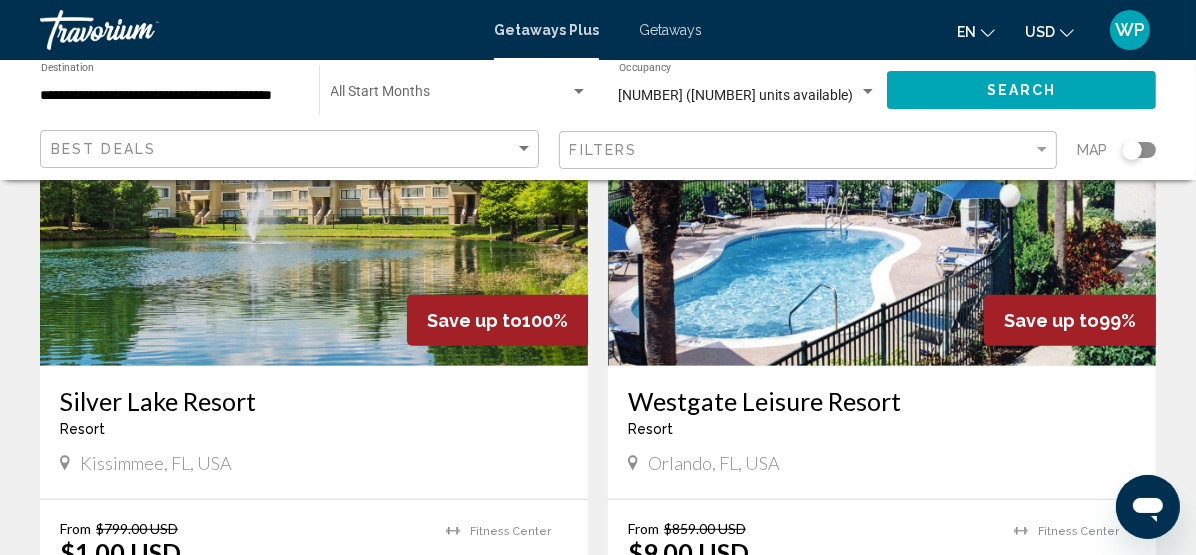 scroll, scrollTop: 909, scrollLeft: 0, axis: vertical 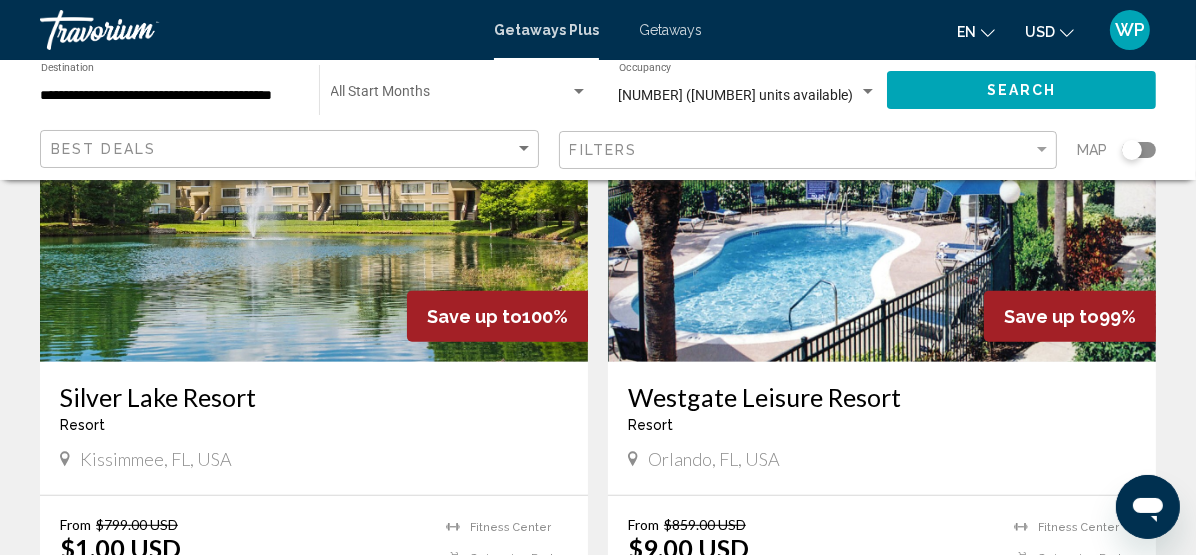 click at bounding box center [882, 884] 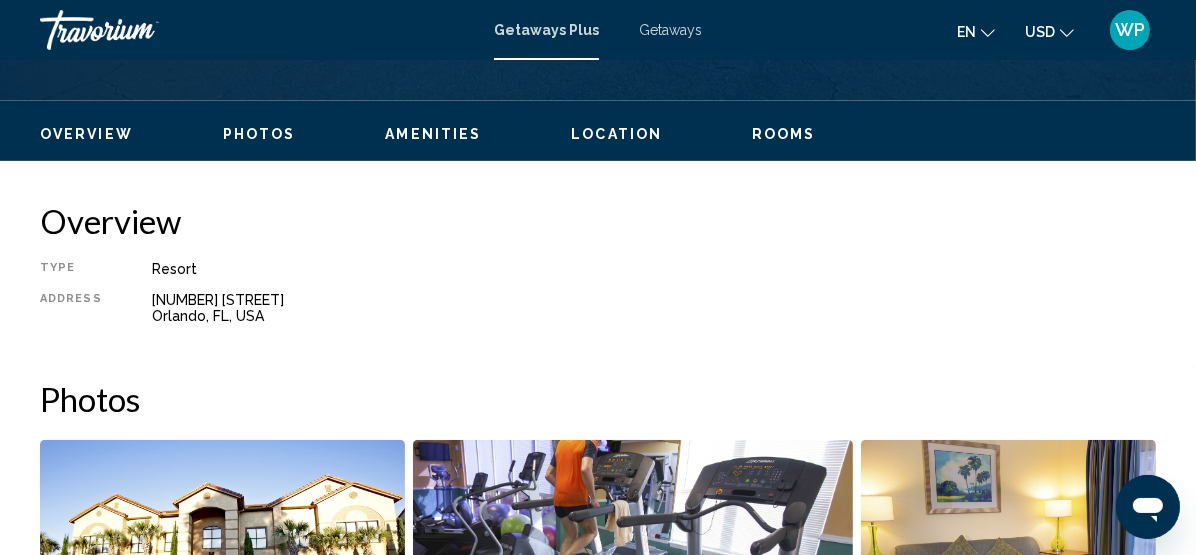 scroll, scrollTop: 257, scrollLeft: 0, axis: vertical 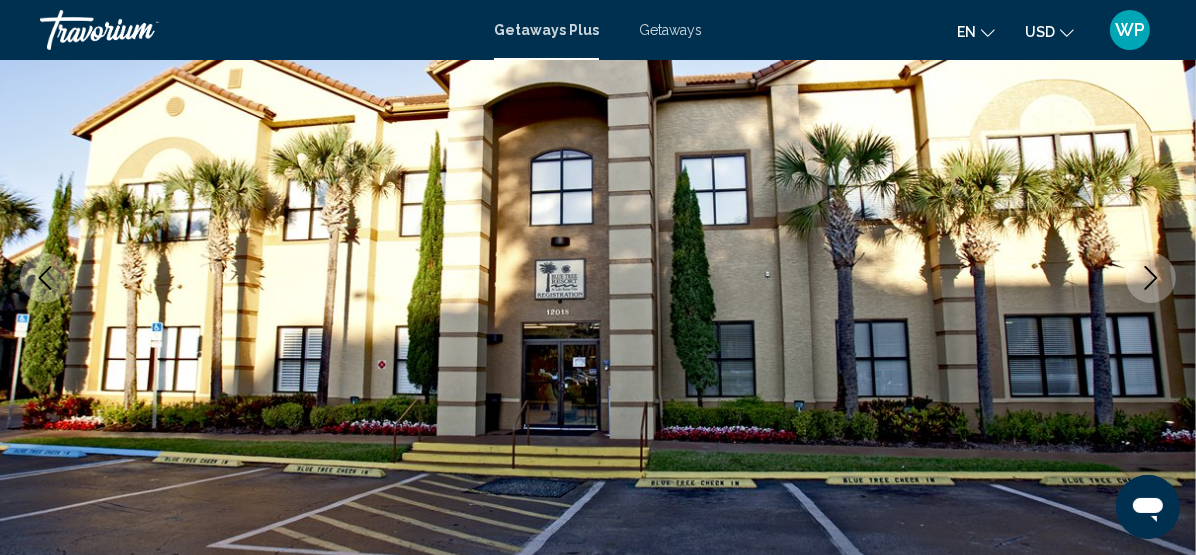 click 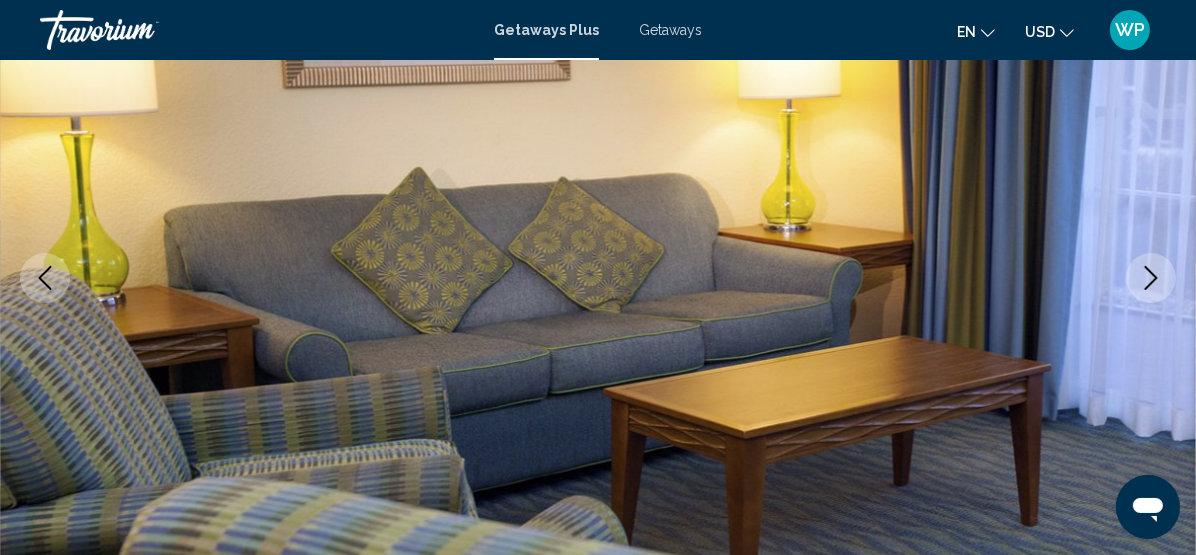 click 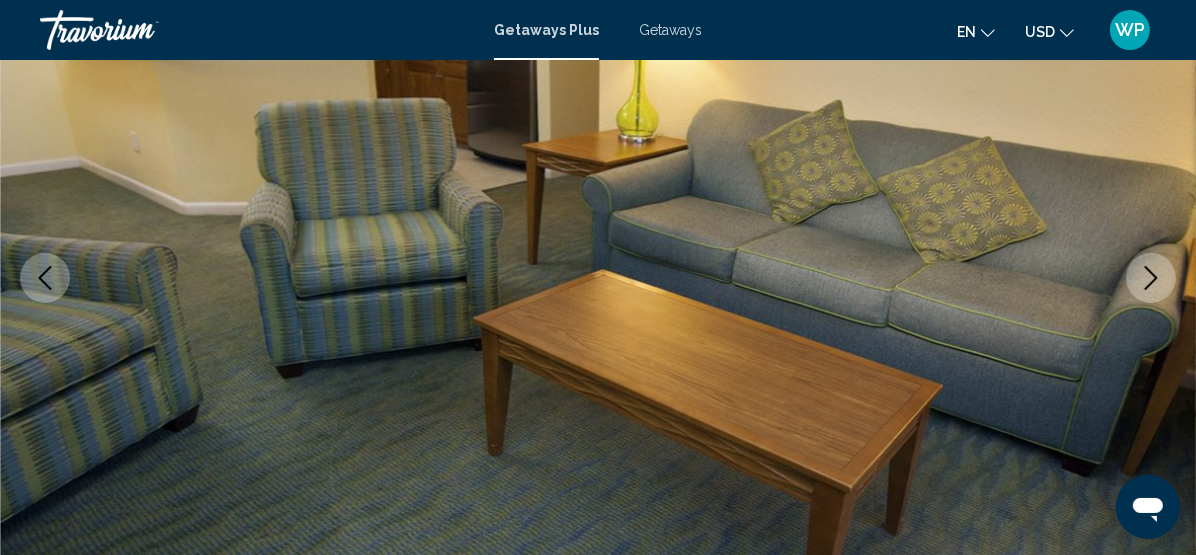 click 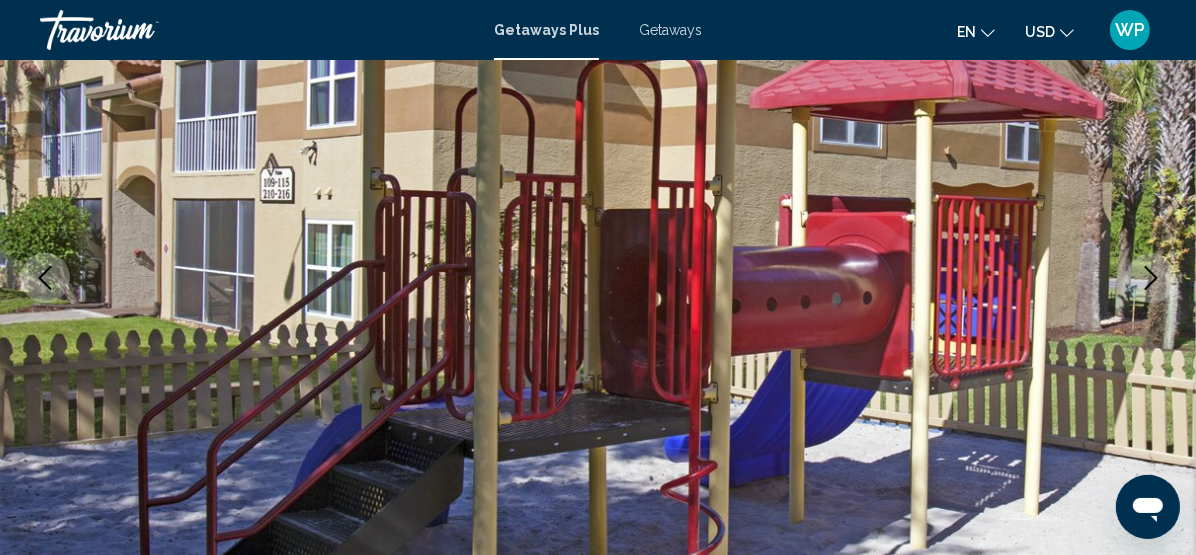 click 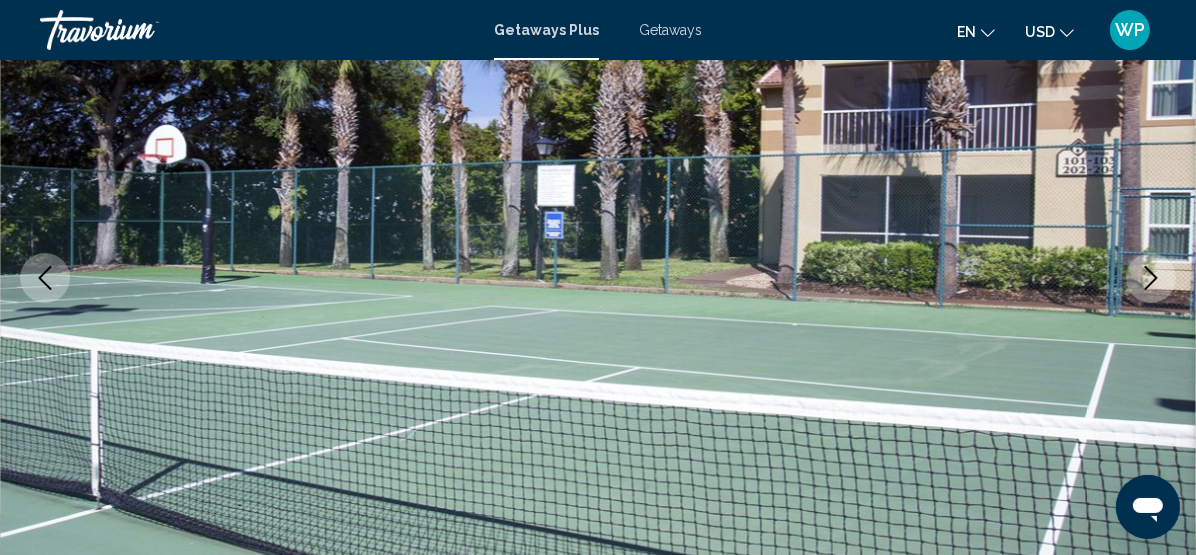 click 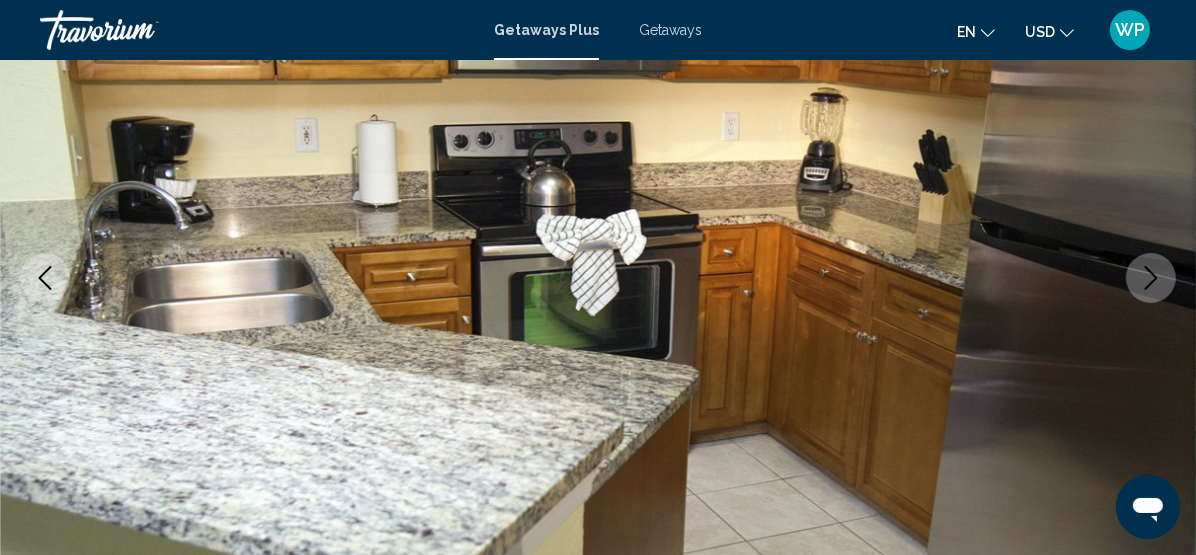 click 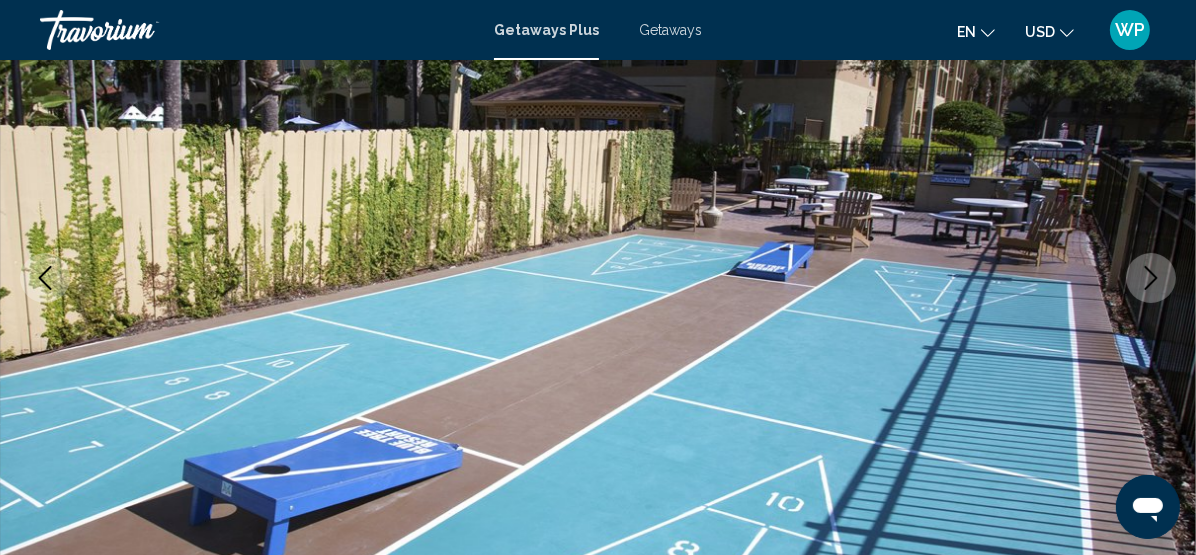 click 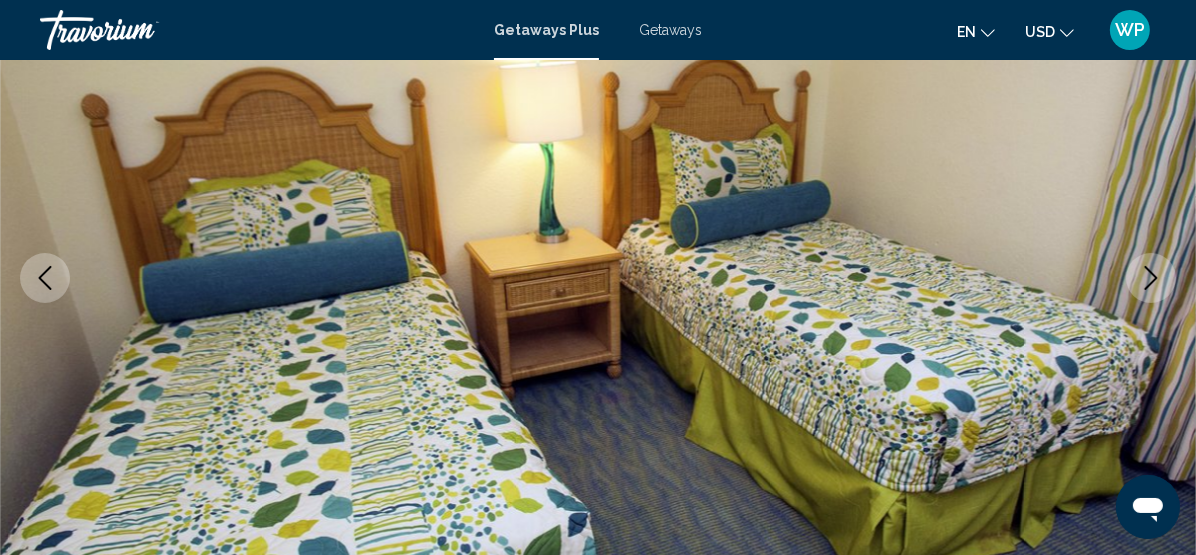 click 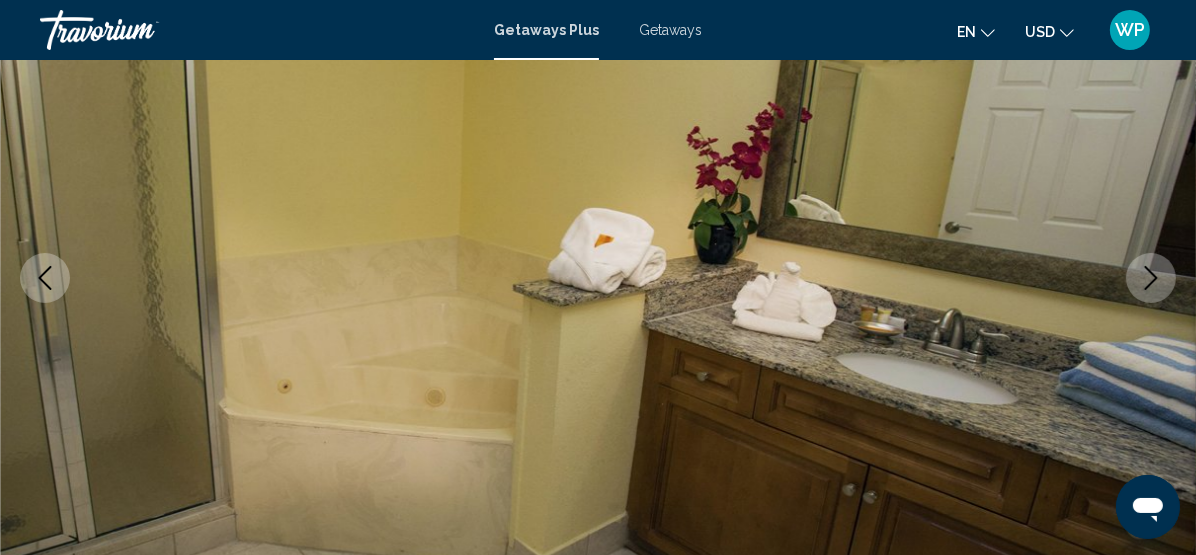 click 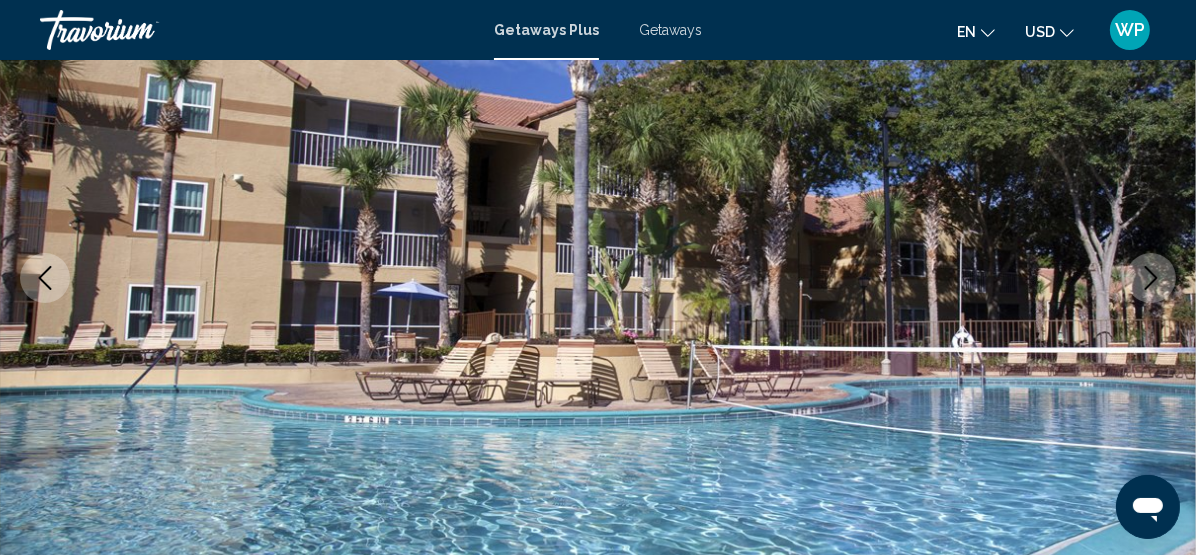 click 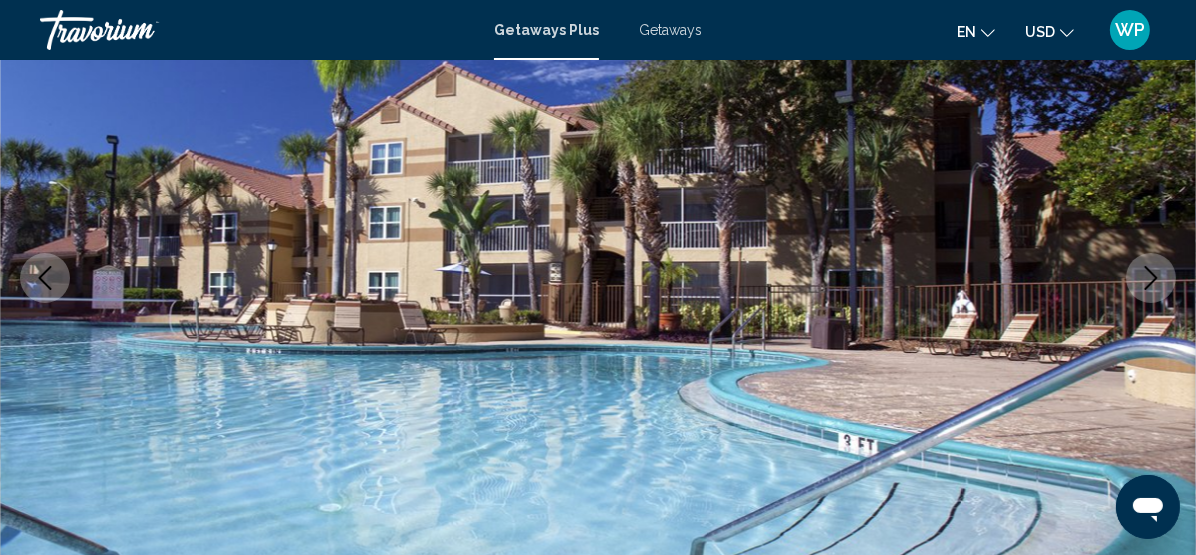 click 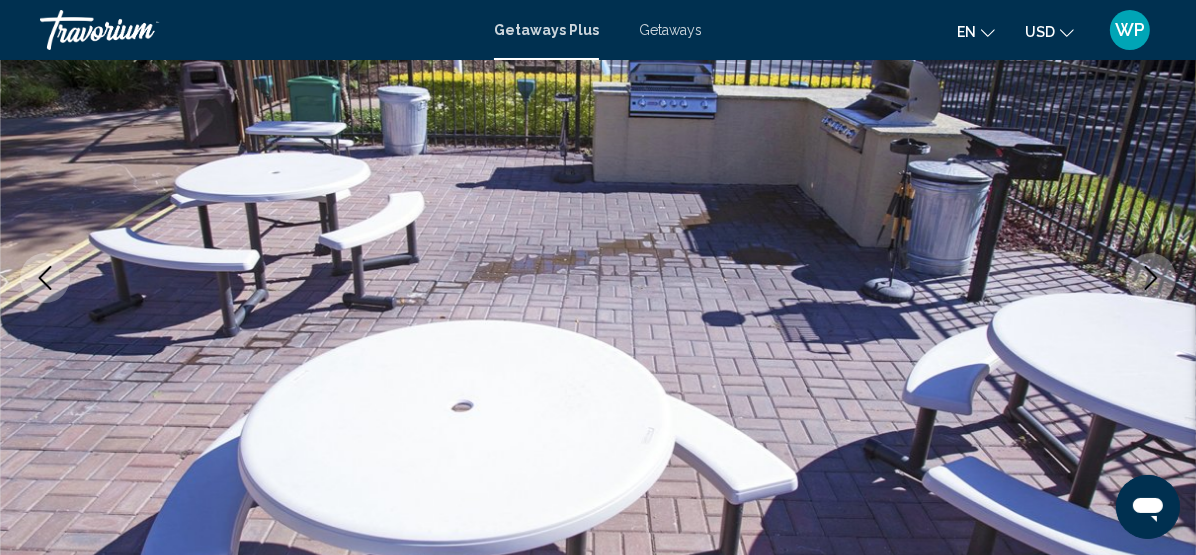 click 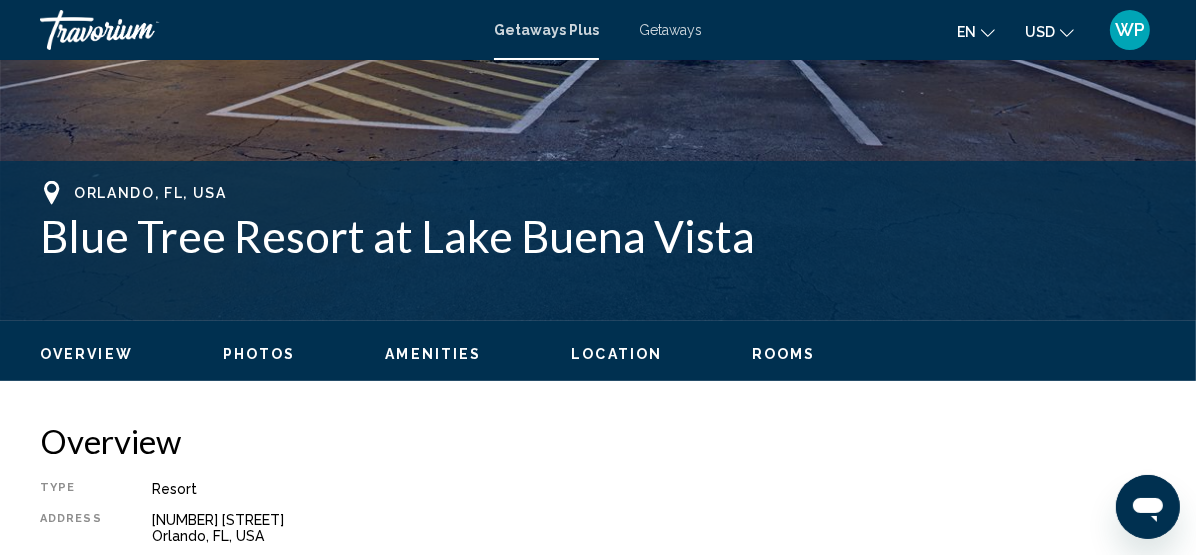 scroll, scrollTop: 894, scrollLeft: 0, axis: vertical 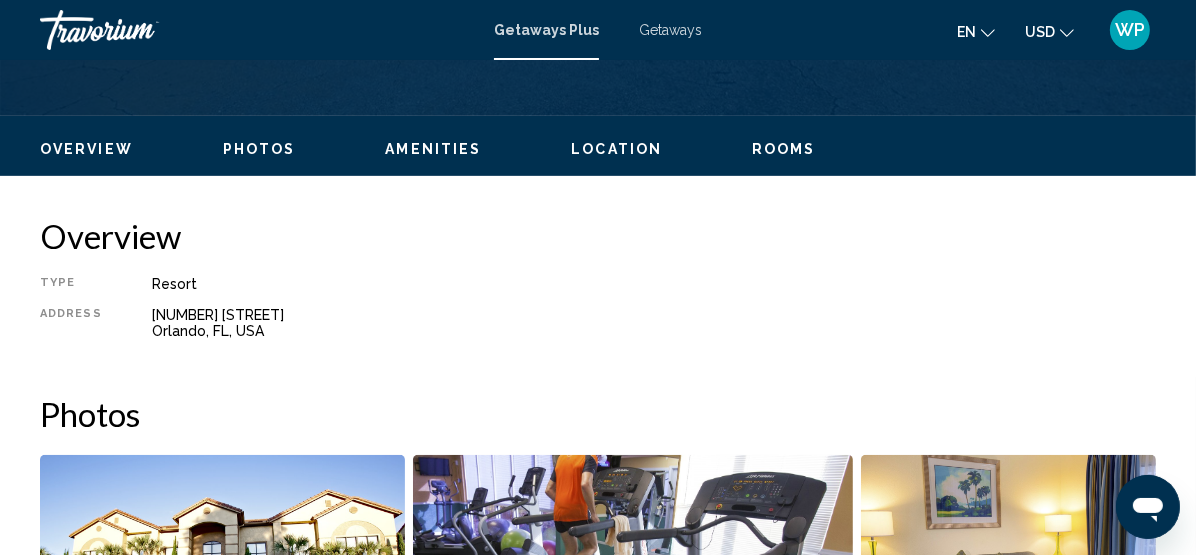 click on "Location" at bounding box center [616, 149] 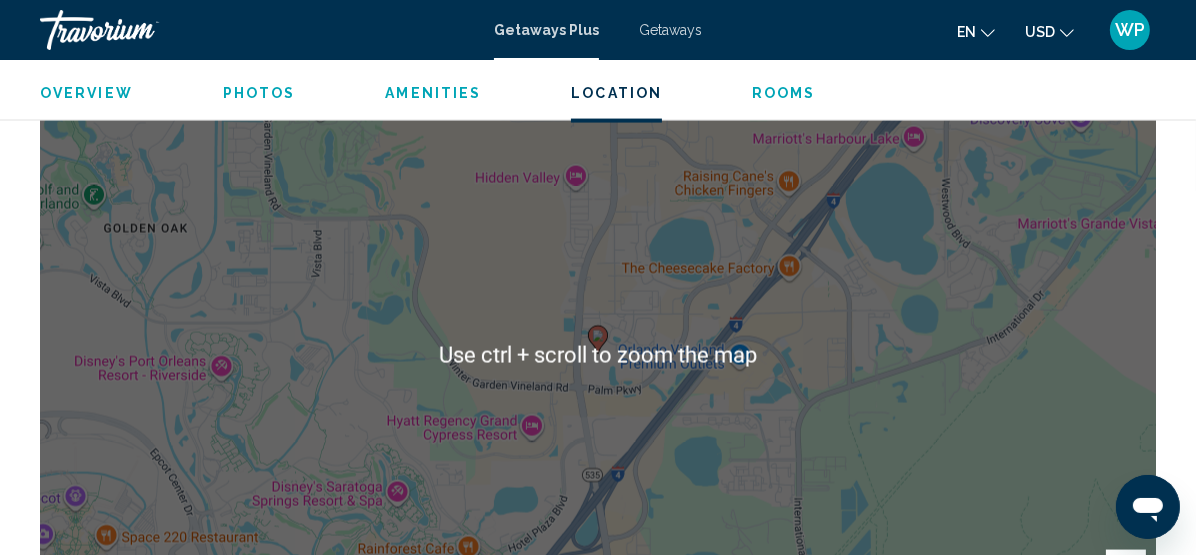 scroll, scrollTop: 2912, scrollLeft: 0, axis: vertical 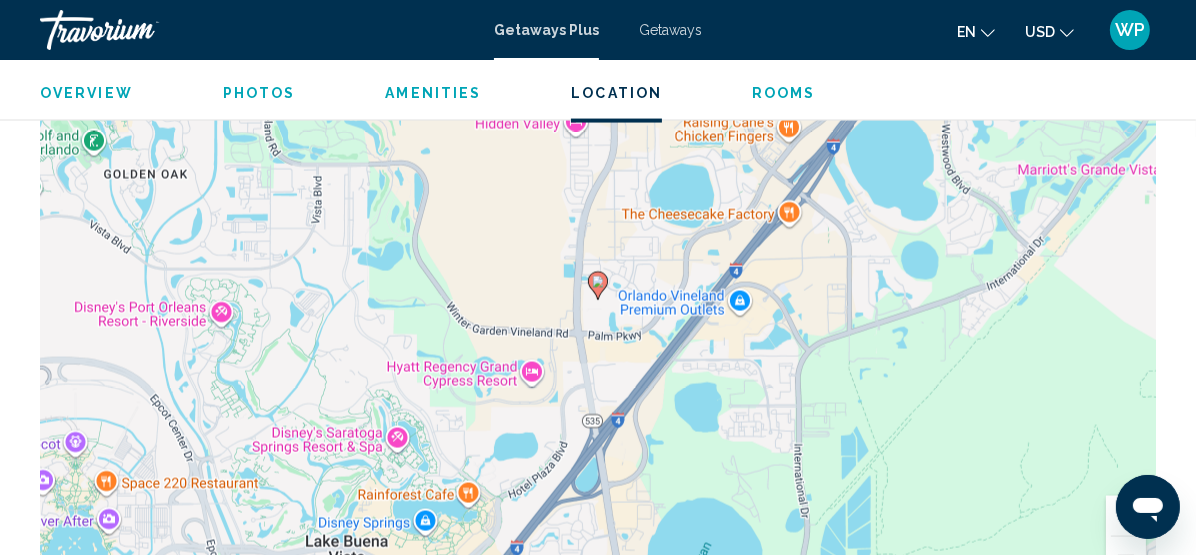 click on "To activate drag with keyboard, press Alt + Enter. Once in keyboard drag state, use the arrow keys to move the marker. To complete the drag, press the Enter key. To cancel, press Escape." at bounding box center [598, 301] 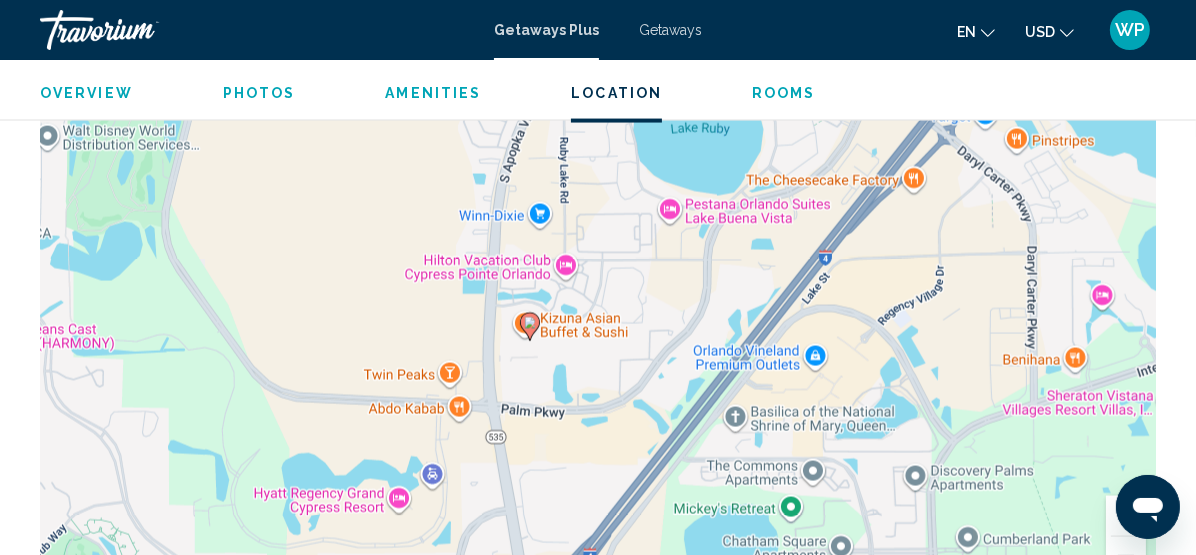 click on "To activate drag with keyboard, press Alt + Enter. Once in keyboard drag state, use the arrow keys to move the marker. To complete the drag, press the Enter key. To cancel, press Escape." at bounding box center (598, 301) 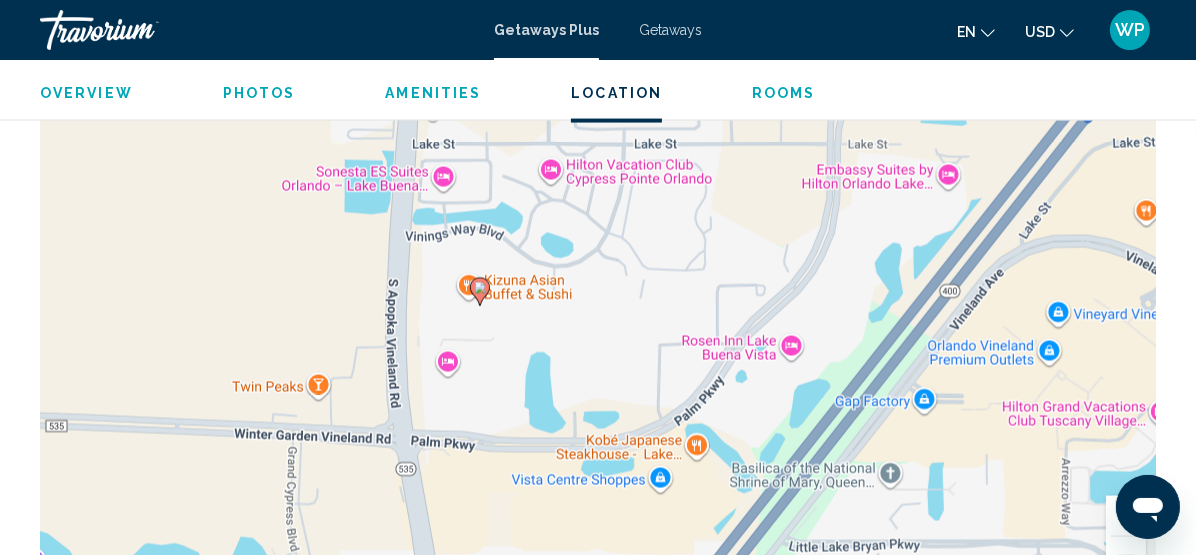 click on "To activate drag with keyboard, press Alt + Enter. Once in keyboard drag state, use the arrow keys to move the marker. To complete the drag, press the Enter key. To cancel, press Escape." at bounding box center (598, 301) 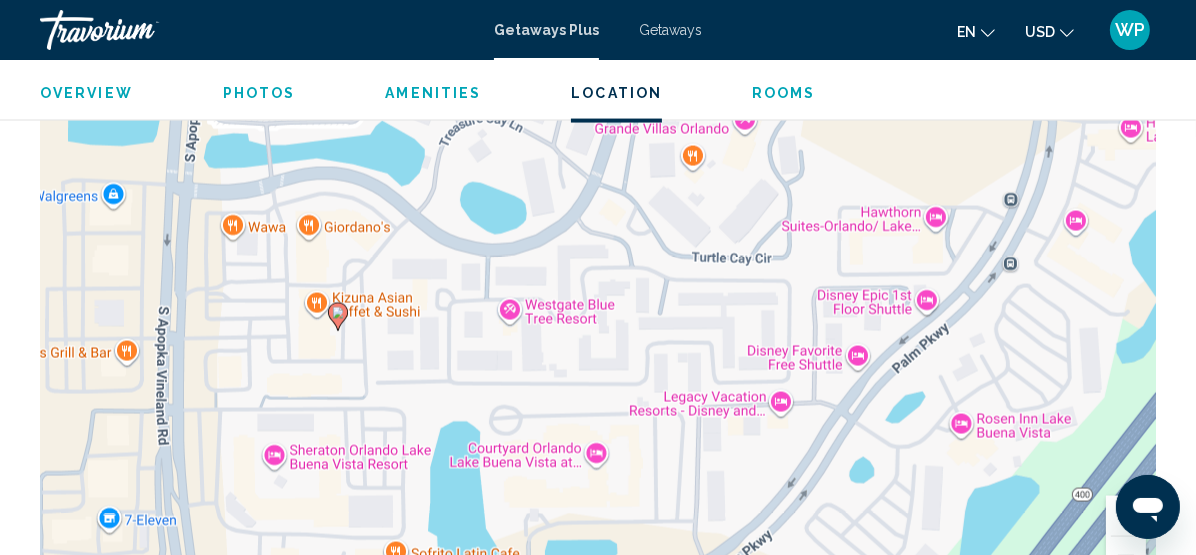 click on "To activate drag with keyboard, press Alt + Enter. Once in keyboard drag state, use the arrow keys to move the marker. To complete the drag, press the Enter key. To cancel, press Escape." at bounding box center [598, 301] 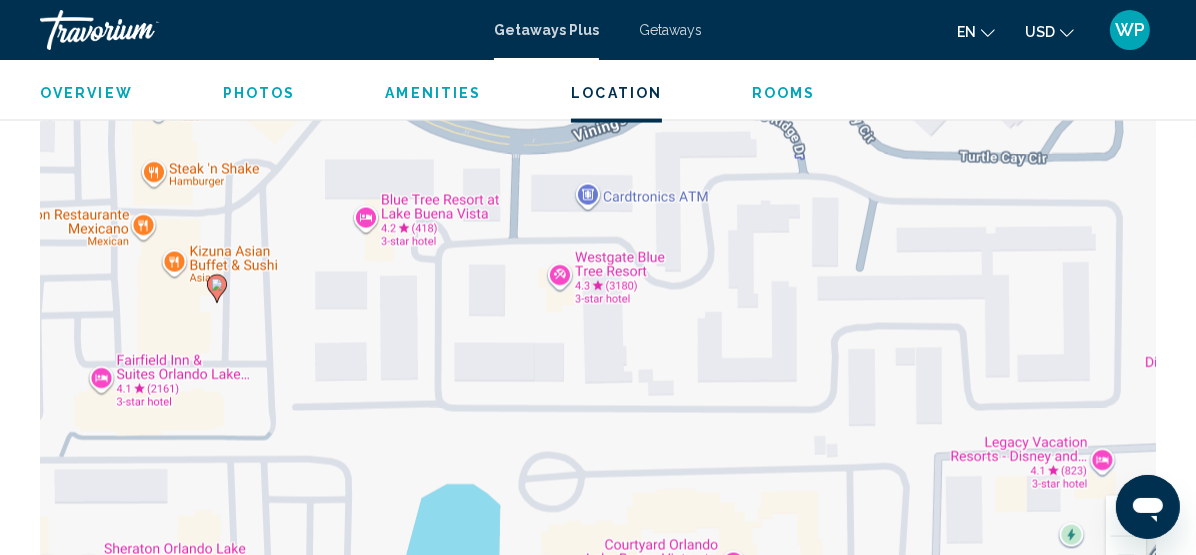 click on "To activate drag with keyboard, press Alt + Enter. Once in keyboard drag state, use the arrow keys to move the marker. To complete the drag, press the Enter key. To cancel, press Escape." at bounding box center [598, 301] 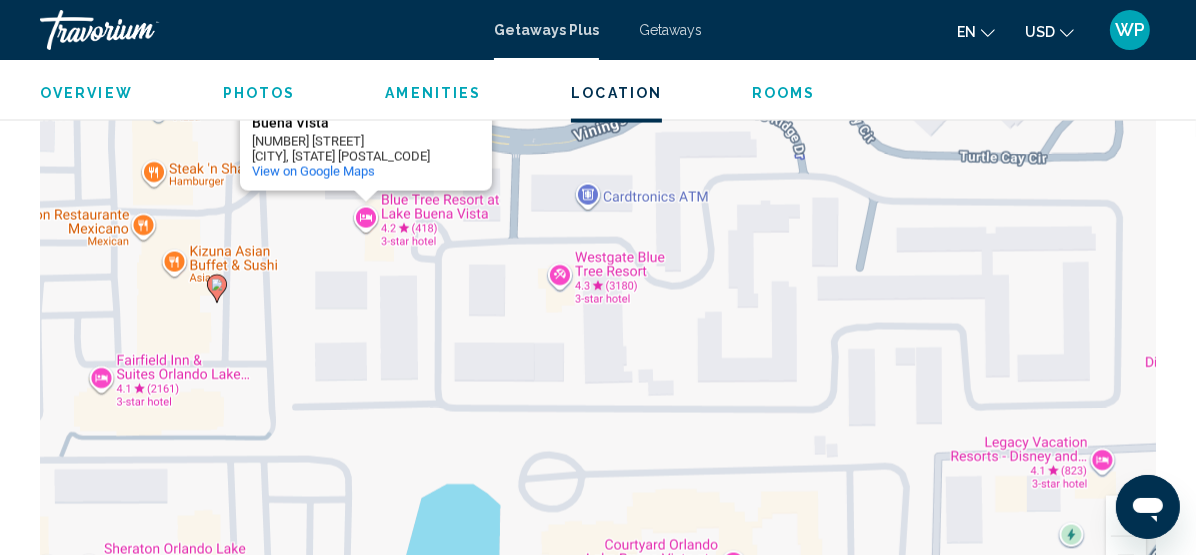 drag, startPoint x: 530, startPoint y: 355, endPoint x: 542, endPoint y: 348, distance: 13.892444 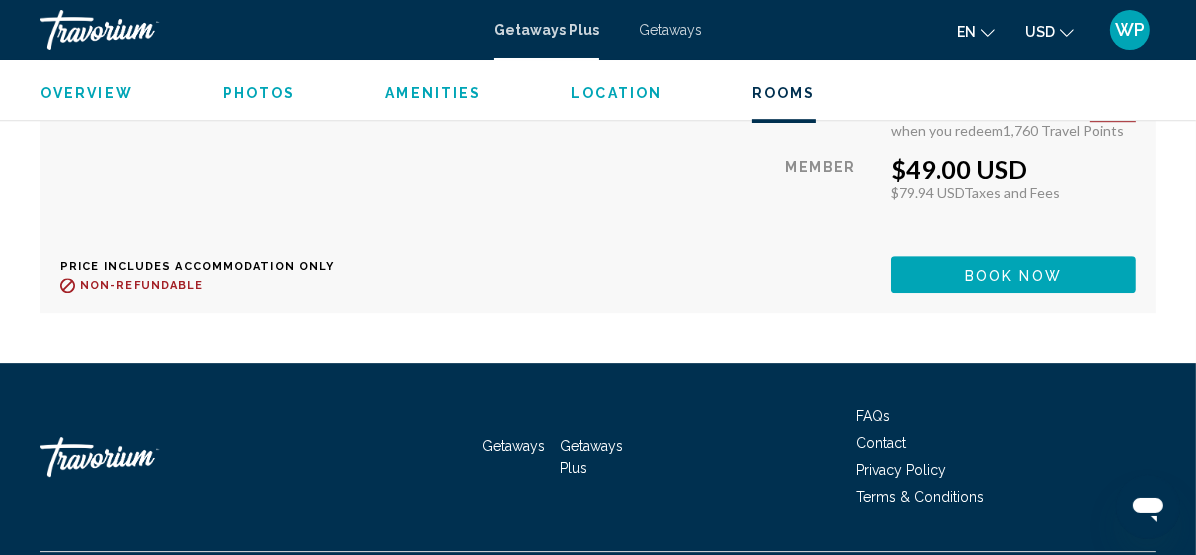 scroll, scrollTop: 5630, scrollLeft: 0, axis: vertical 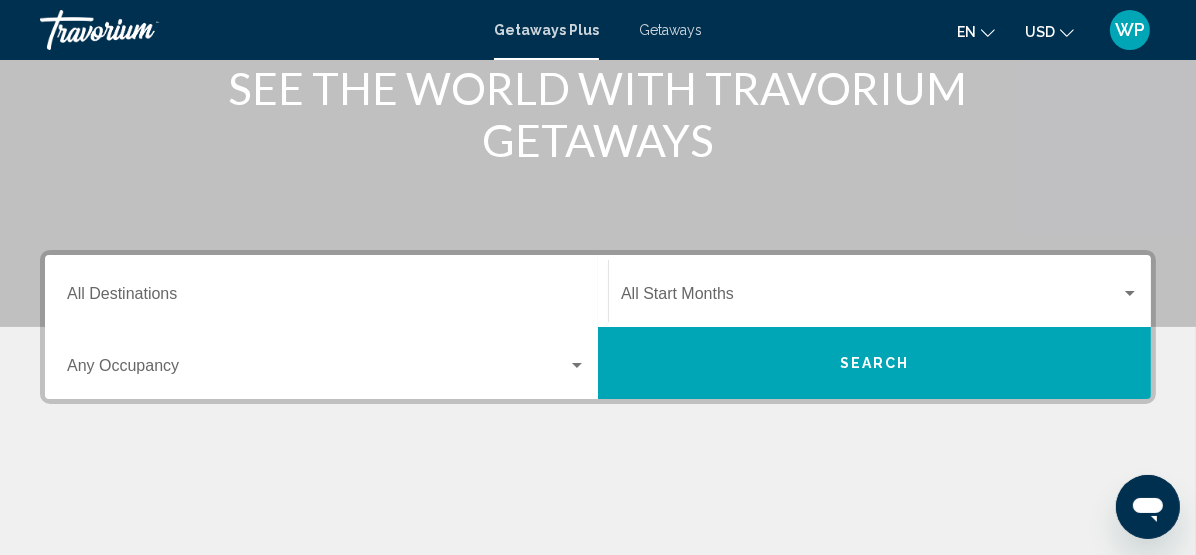 click on "Destination All Destinations" at bounding box center (326, 298) 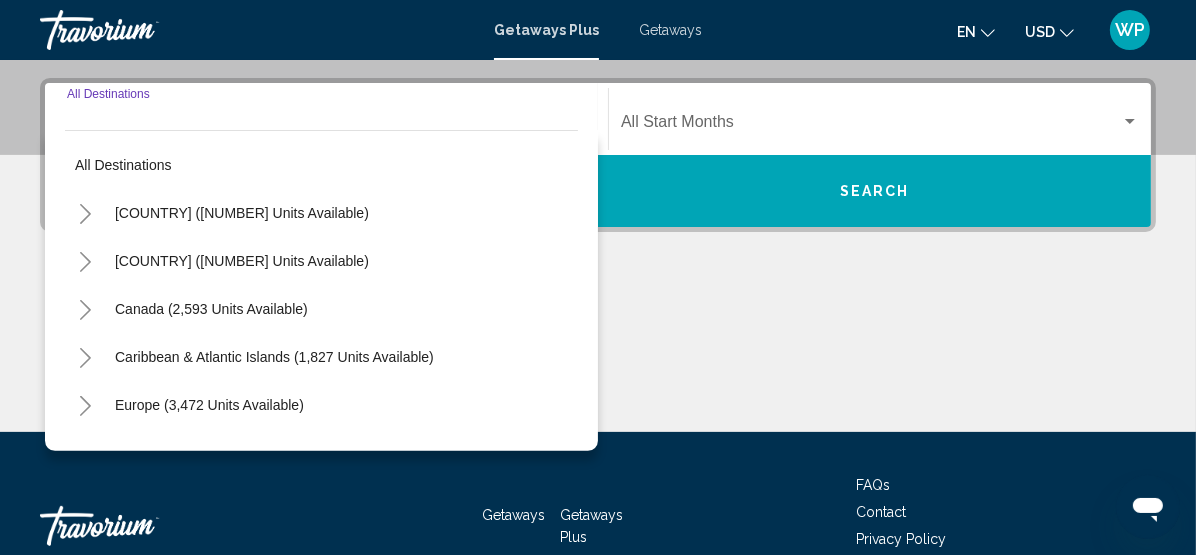 scroll, scrollTop: 457, scrollLeft: 0, axis: vertical 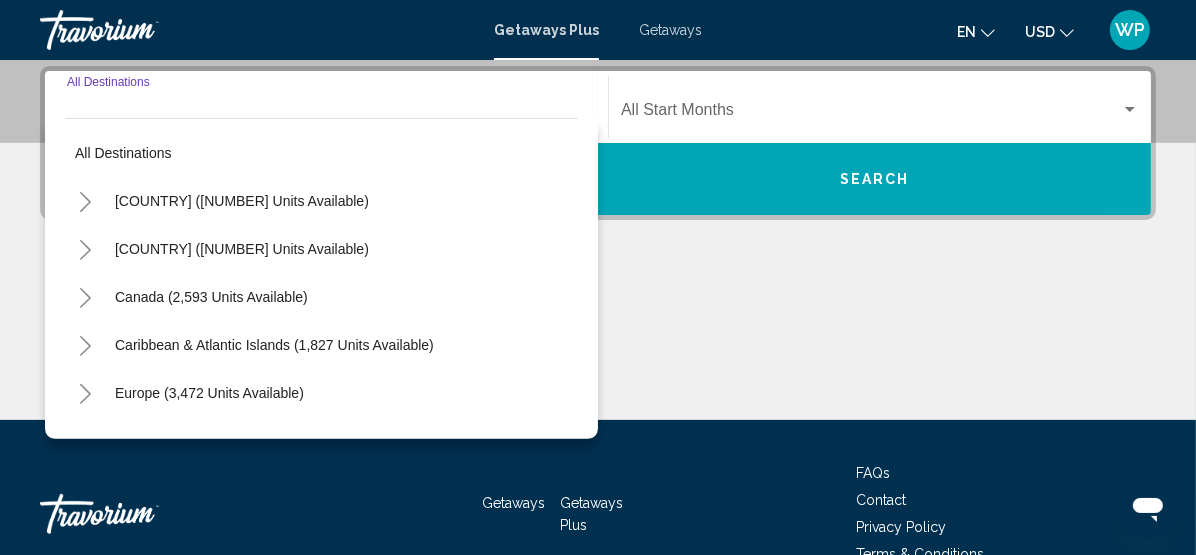 click 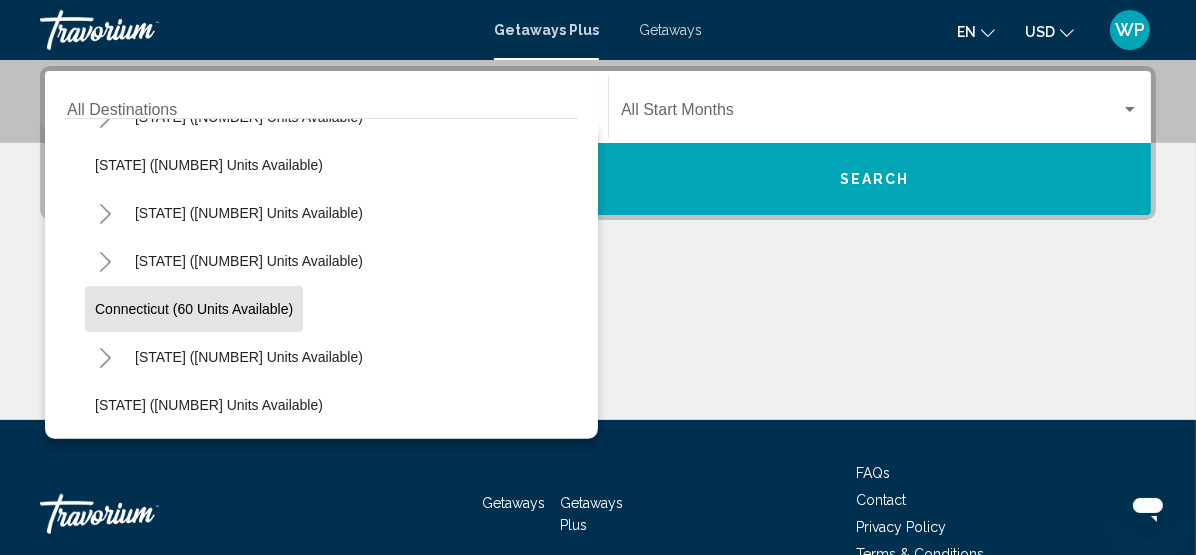 scroll, scrollTop: 273, scrollLeft: 0, axis: vertical 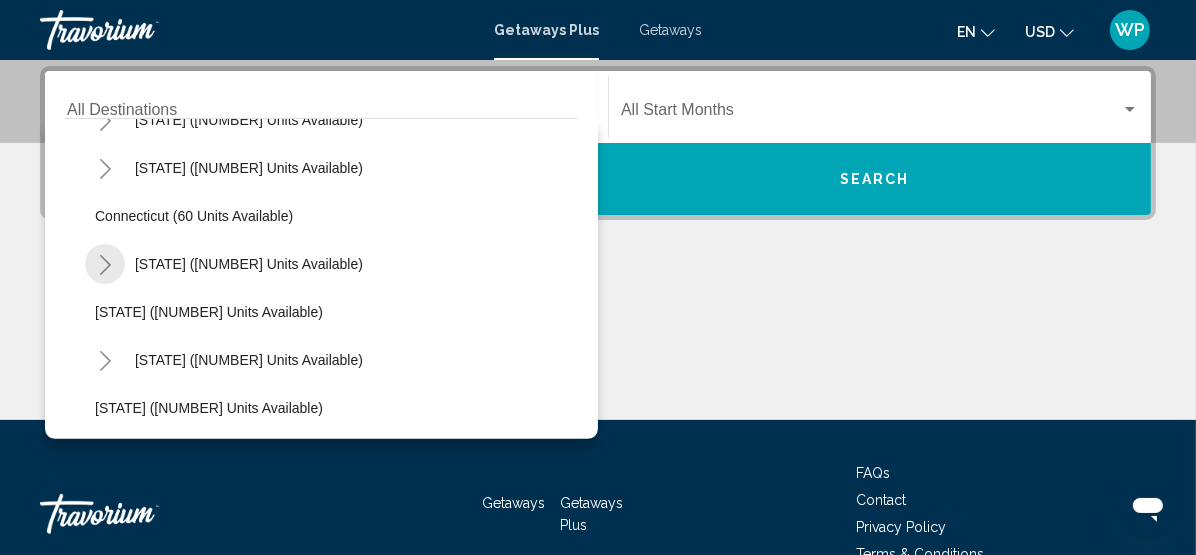 click 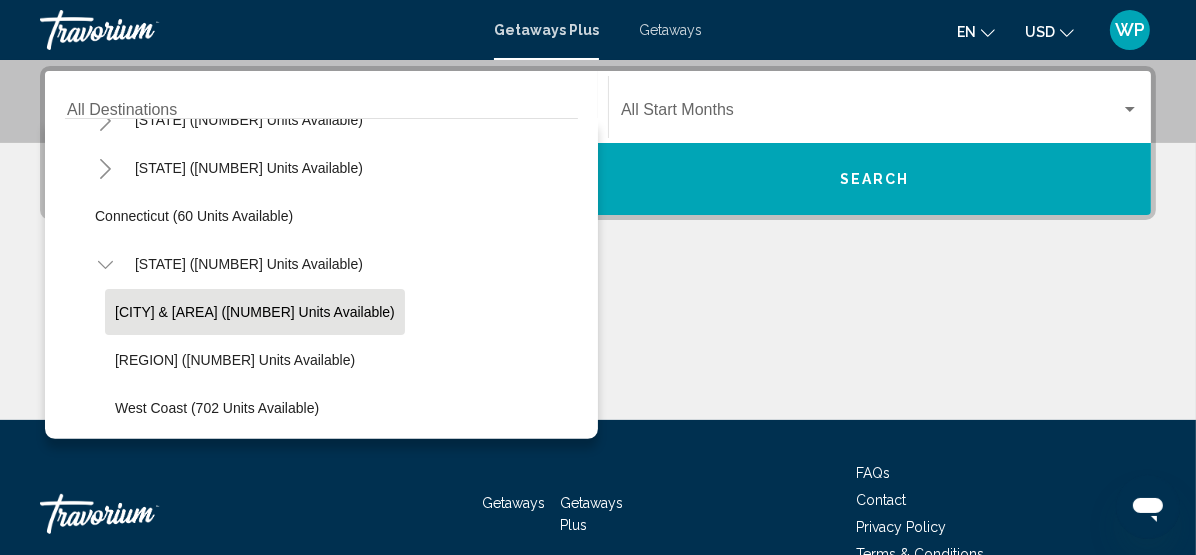 click on "Orlando & Disney Area (10,724 units available)" 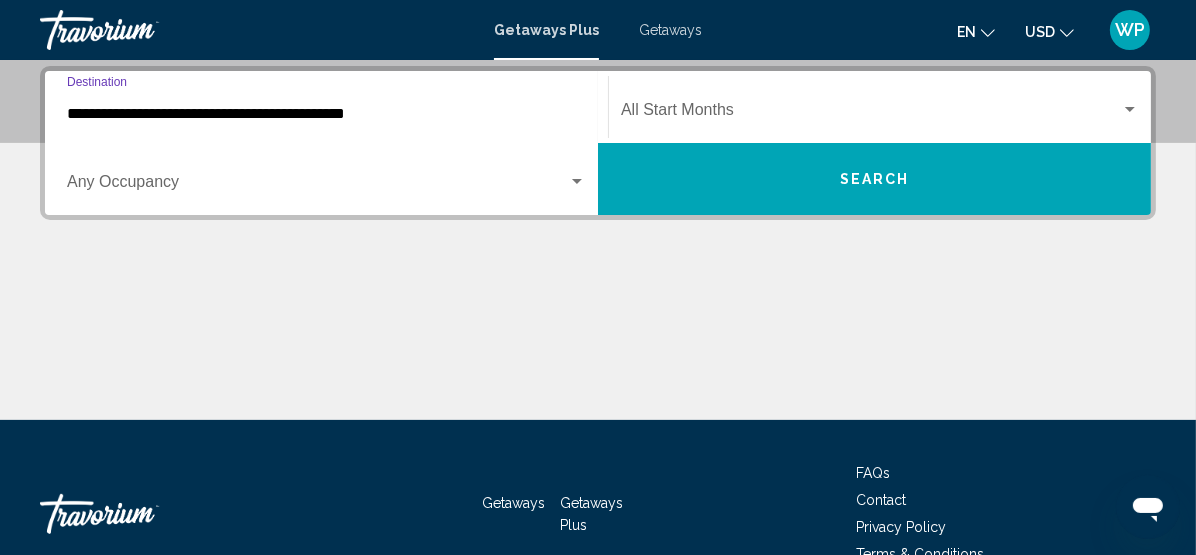 click at bounding box center [317, 186] 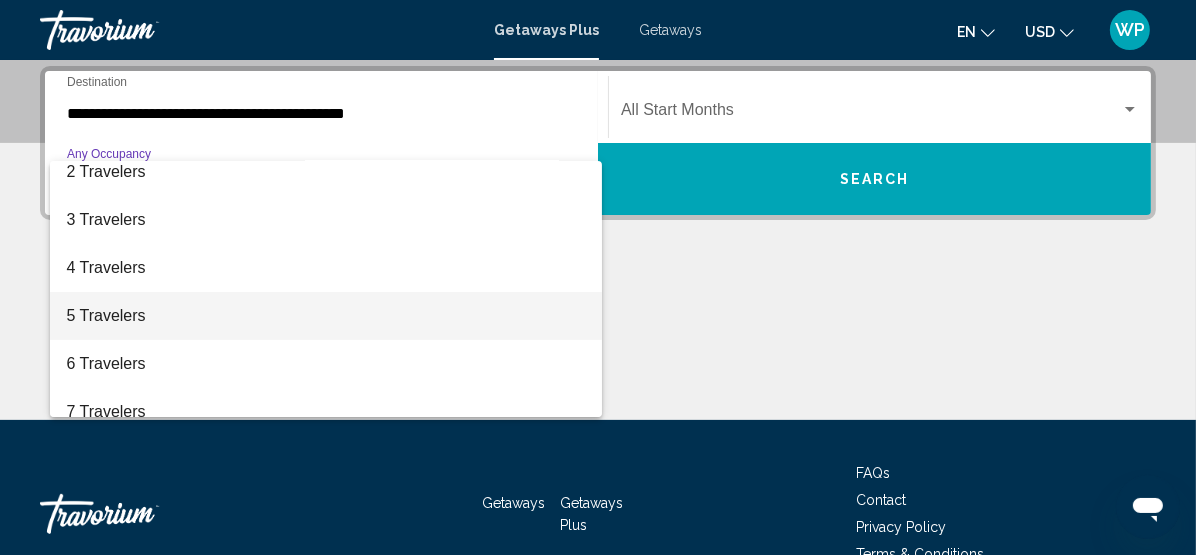 scroll, scrollTop: 91, scrollLeft: 0, axis: vertical 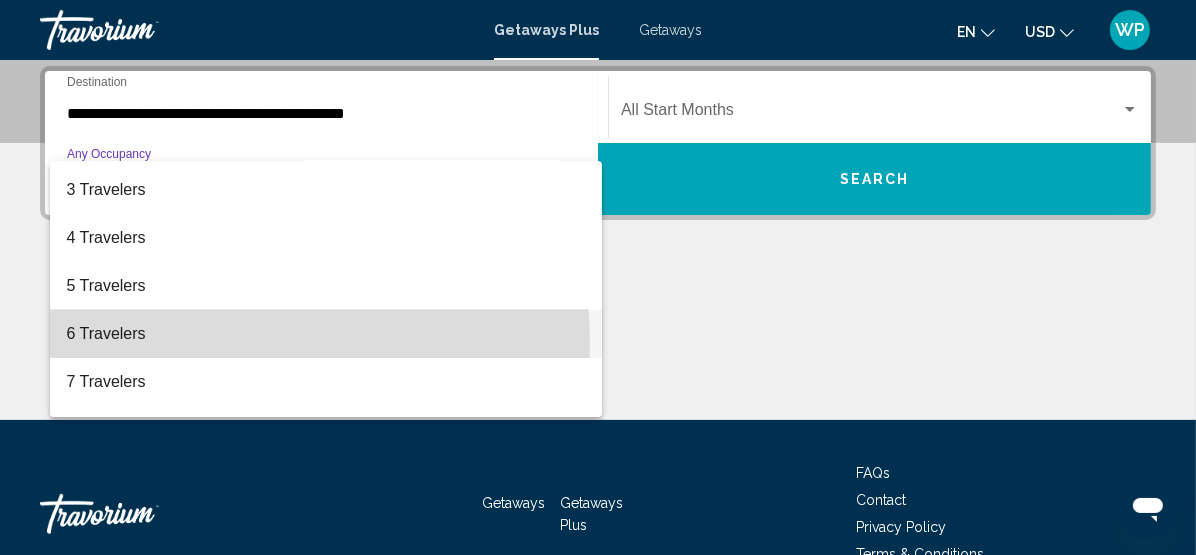 click on "6 Travelers" at bounding box center (326, 334) 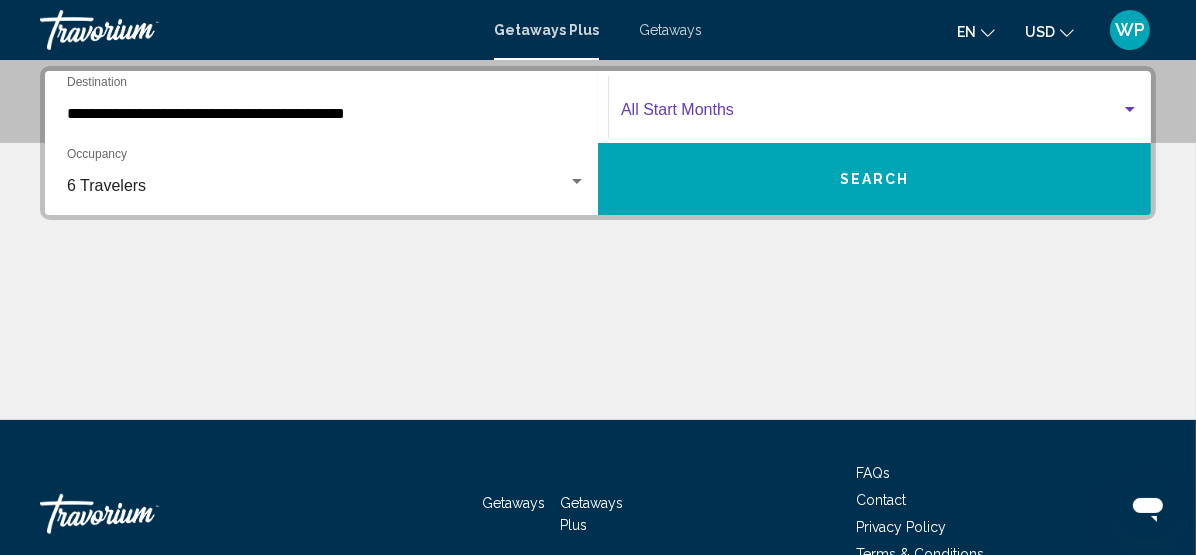 click at bounding box center (871, 114) 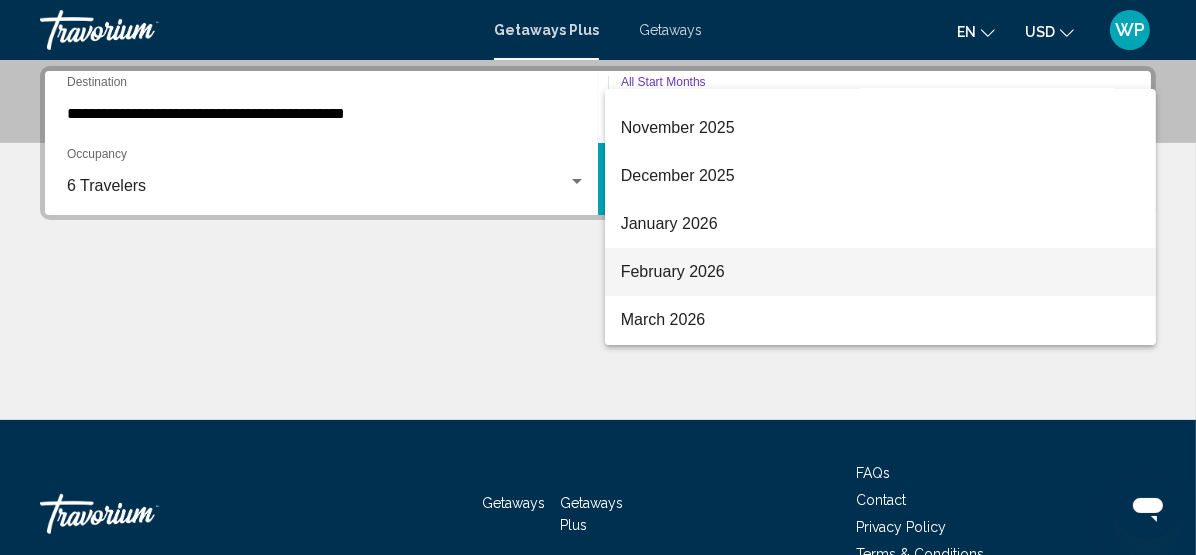 scroll, scrollTop: 181, scrollLeft: 0, axis: vertical 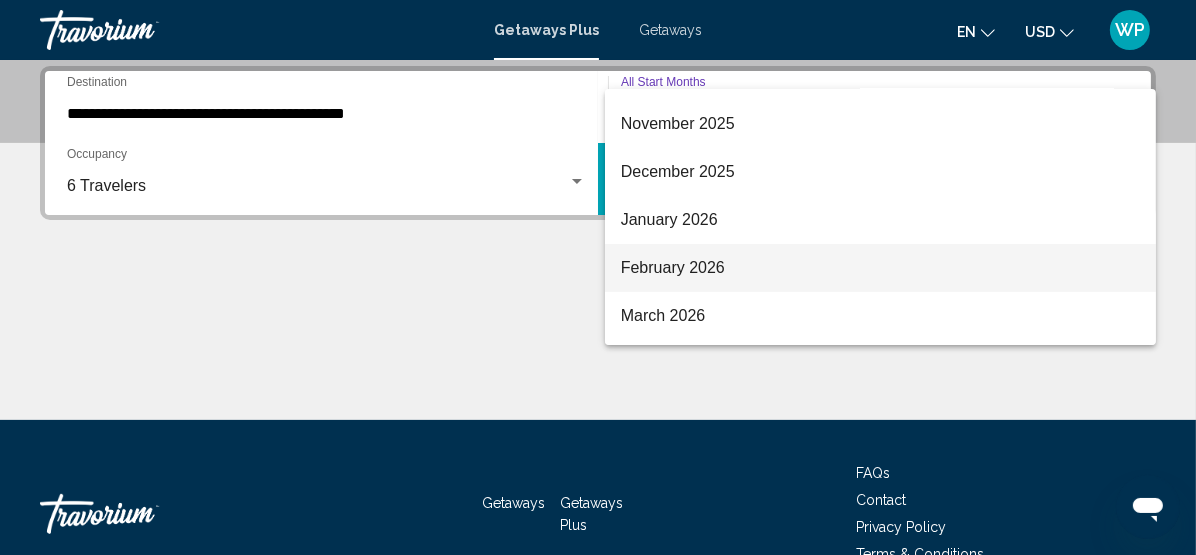 click on "February 2026" at bounding box center [880, 268] 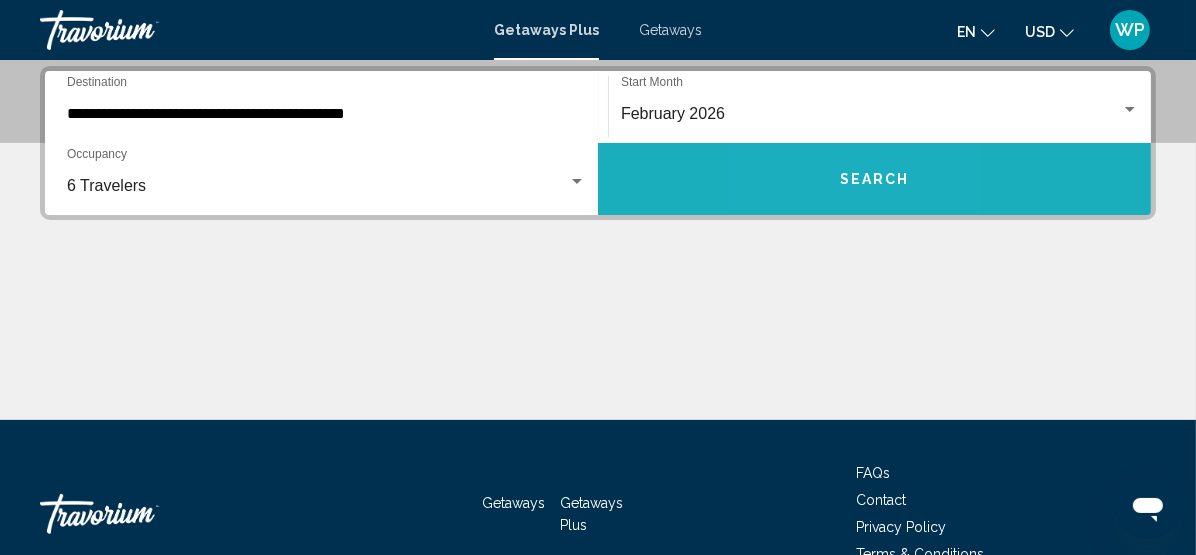 click on "Search" at bounding box center (874, 179) 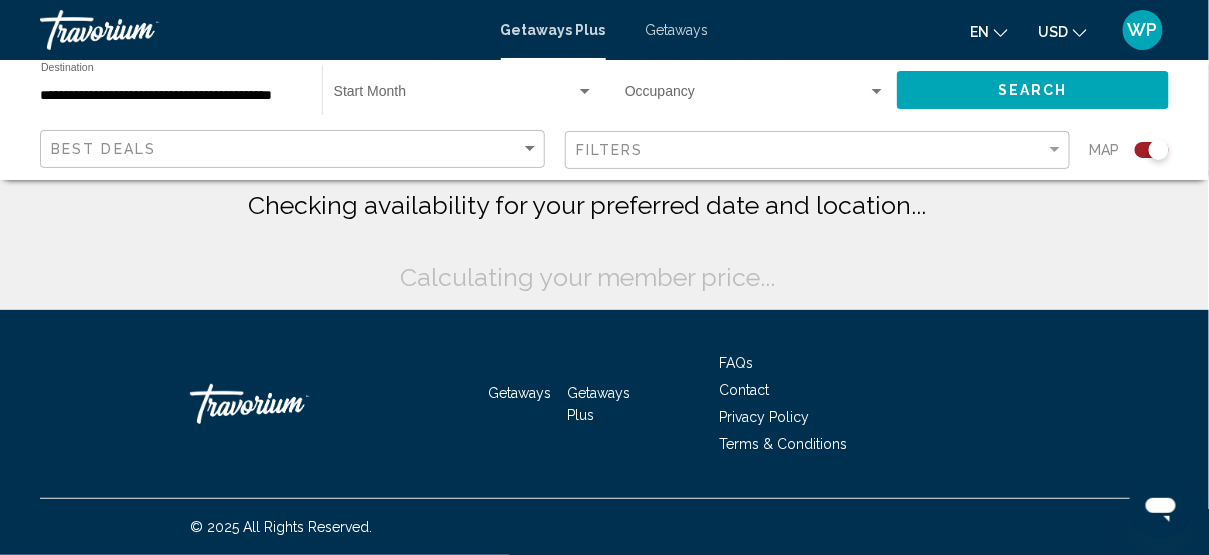 click 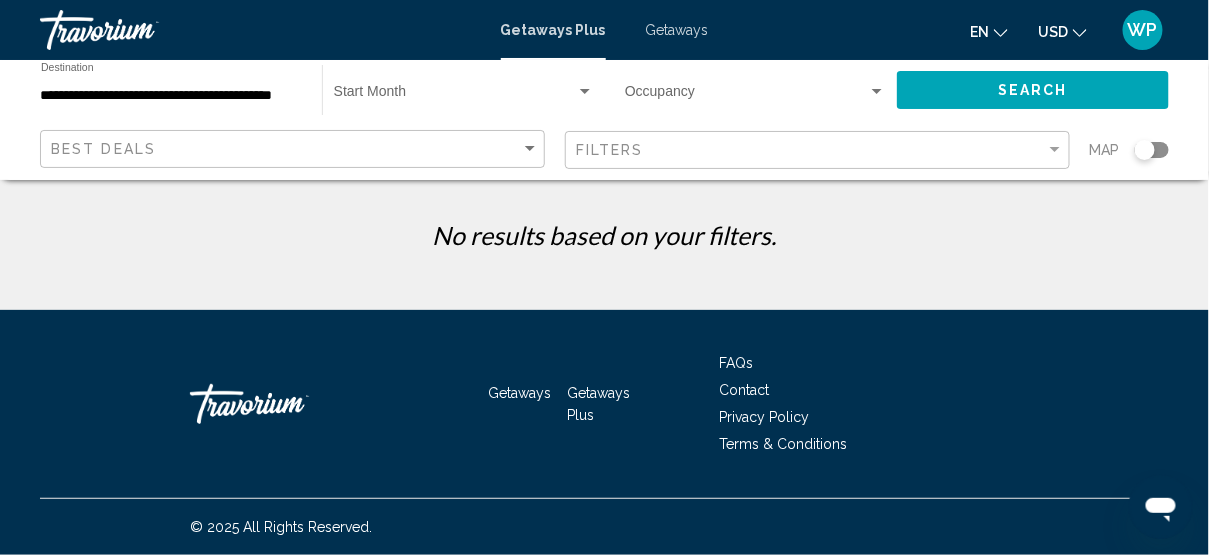 click on "Getaways" at bounding box center [677, 30] 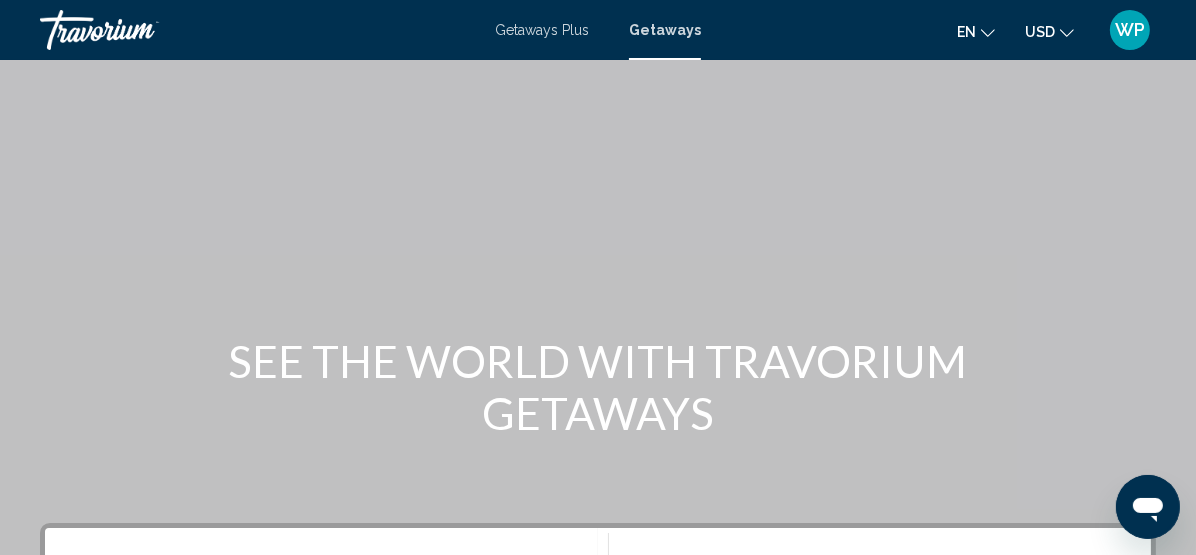 scroll, scrollTop: 273, scrollLeft: 0, axis: vertical 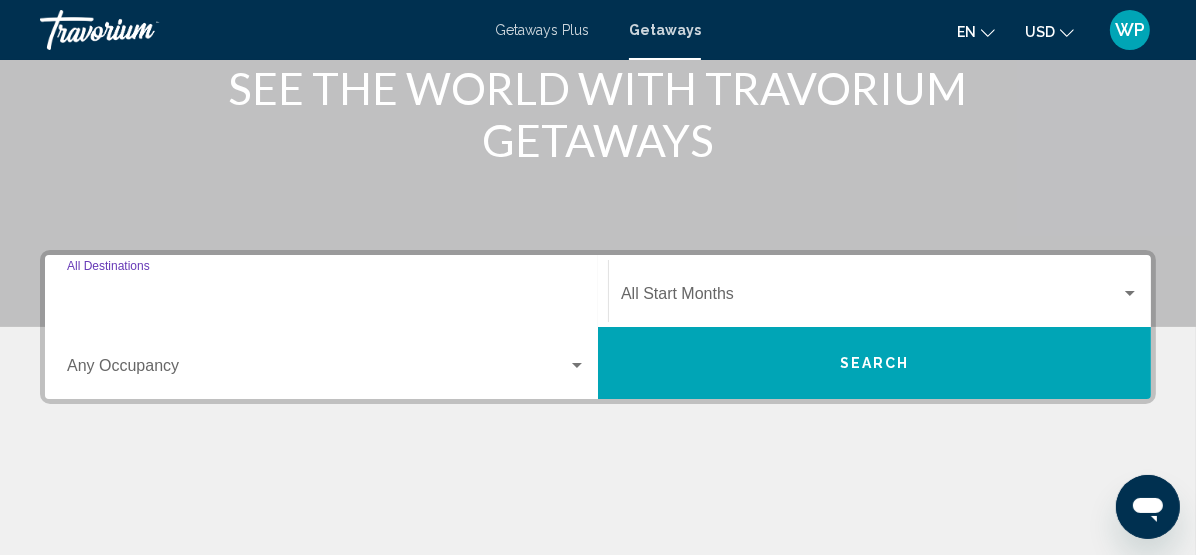 click on "Destination All Destinations" at bounding box center (326, 298) 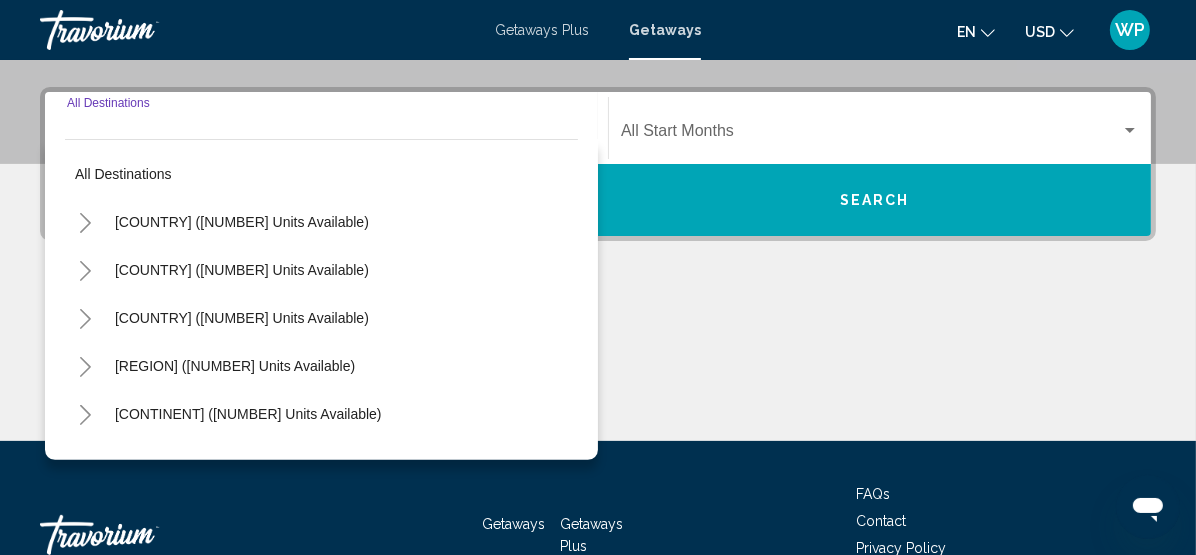 scroll, scrollTop: 457, scrollLeft: 0, axis: vertical 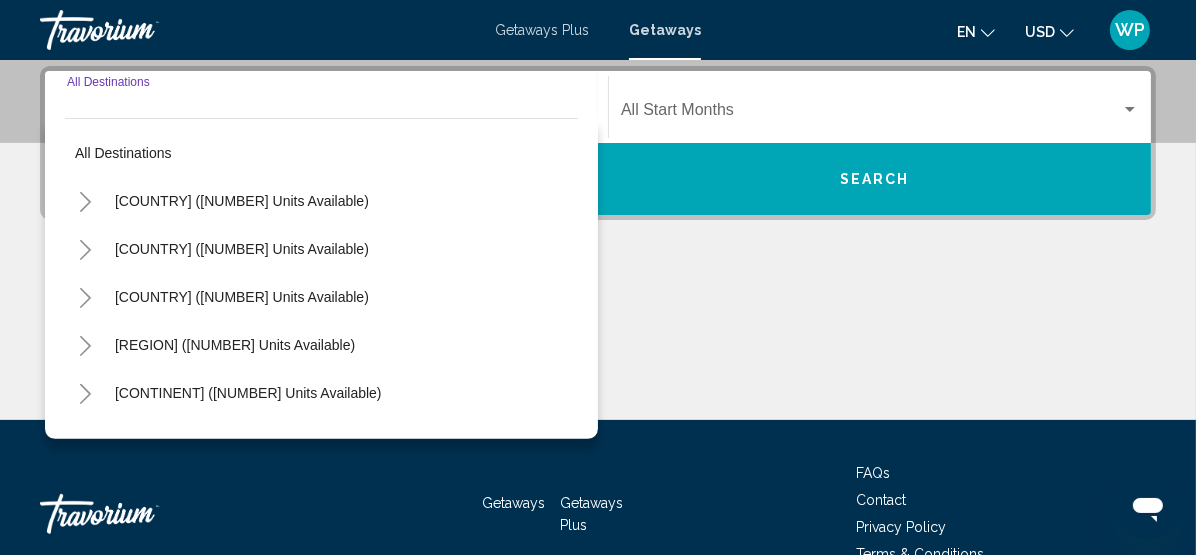 click 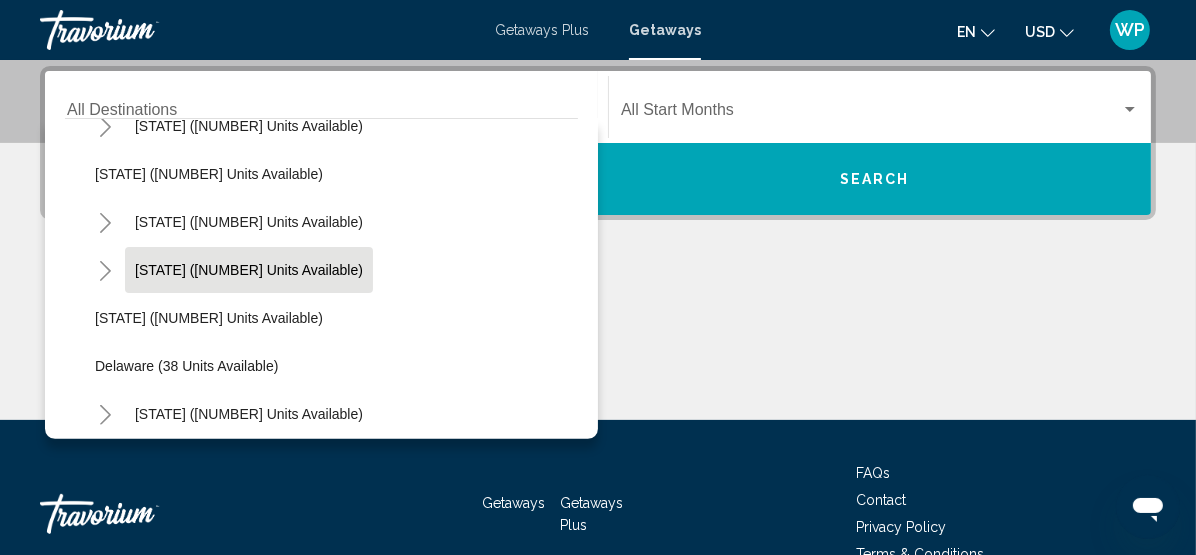 scroll, scrollTop: 273, scrollLeft: 0, axis: vertical 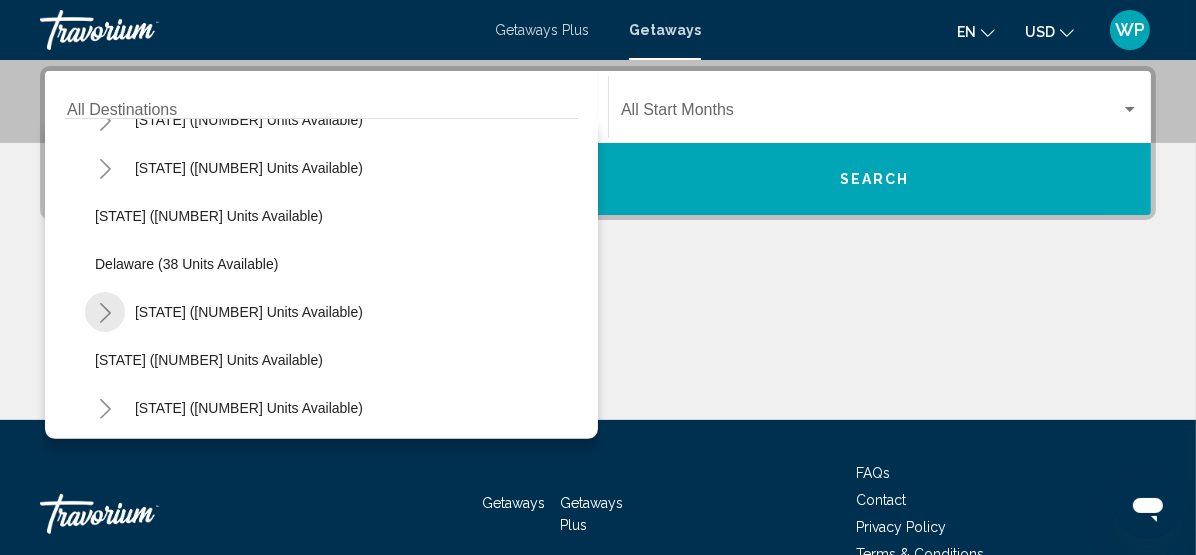 click 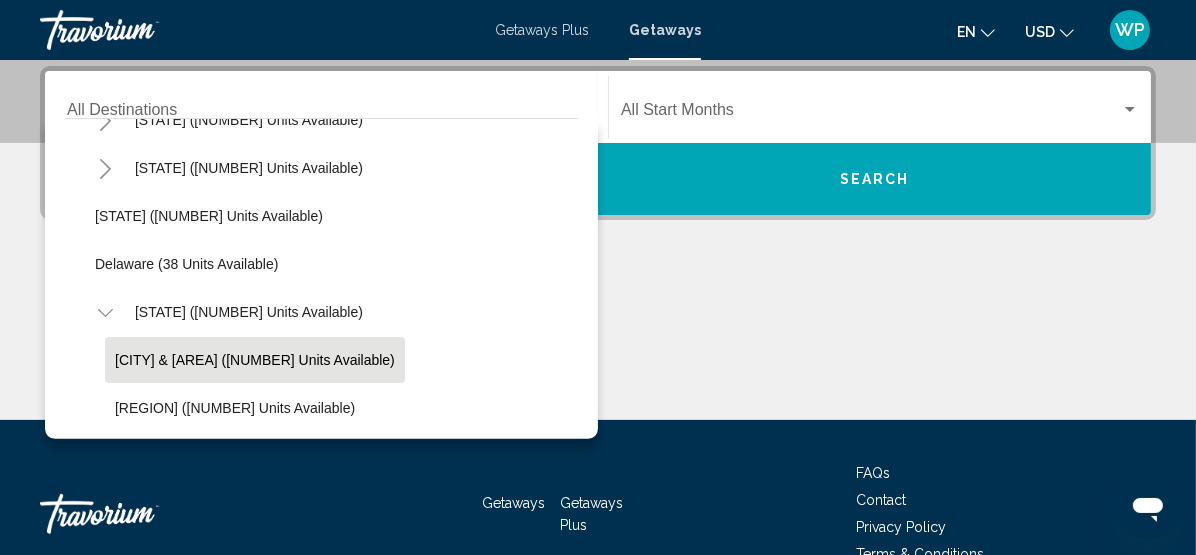 click on "[CITY] & [AREA] ([NUMBER] units available)" 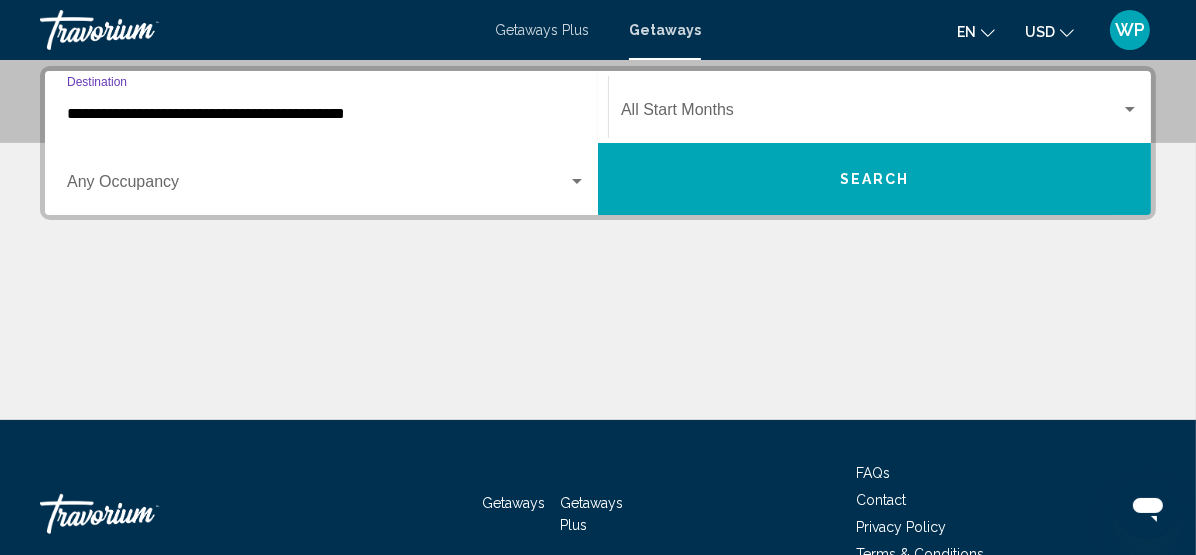 click on "Start Month All Start Months" 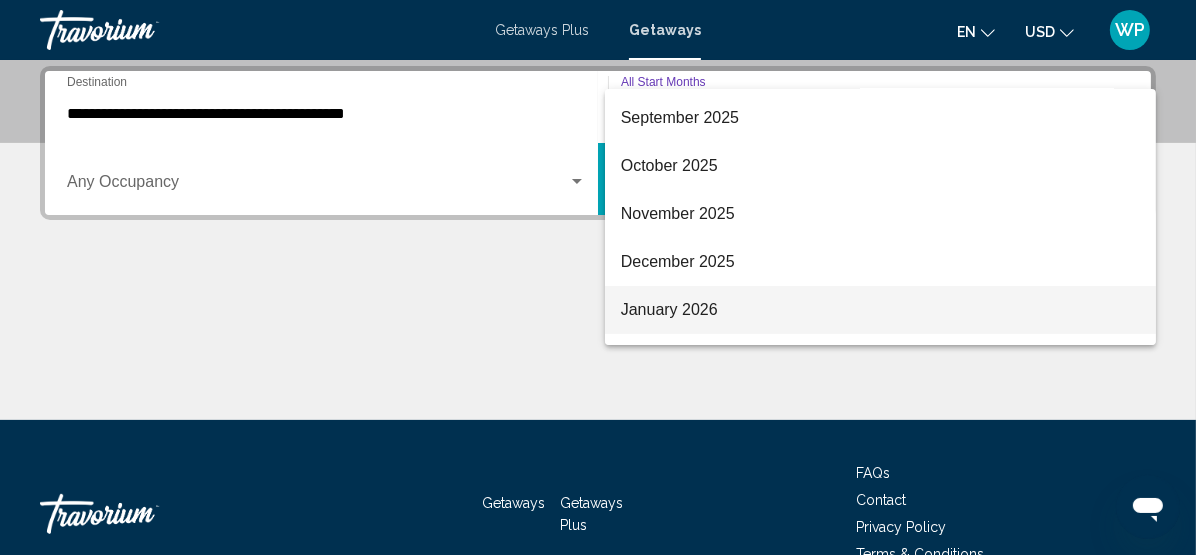 scroll, scrollTop: 181, scrollLeft: 0, axis: vertical 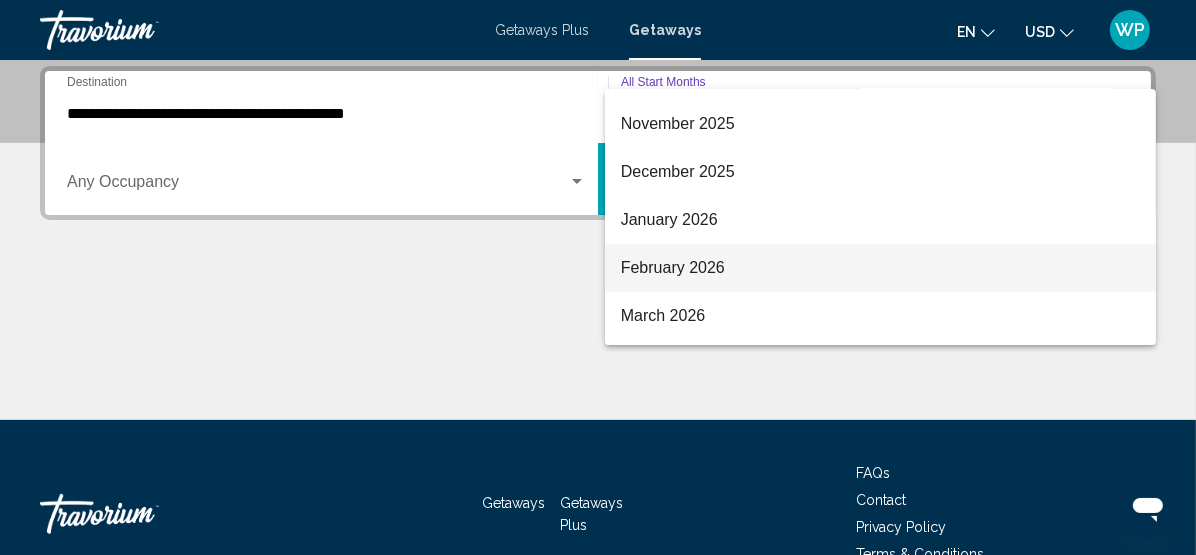 click on "February 2026" at bounding box center (880, 268) 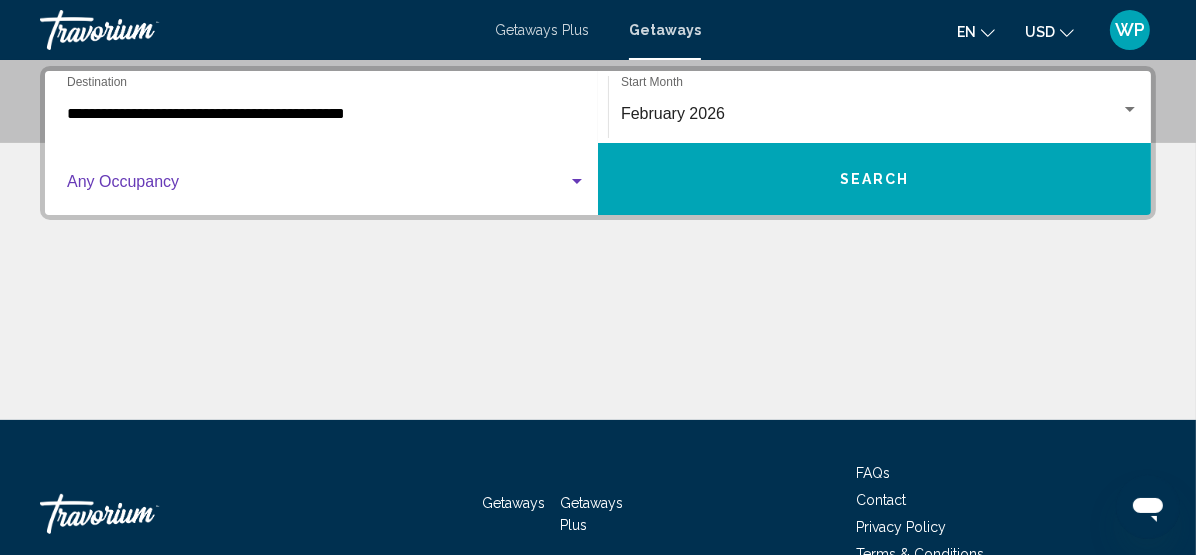click at bounding box center (317, 186) 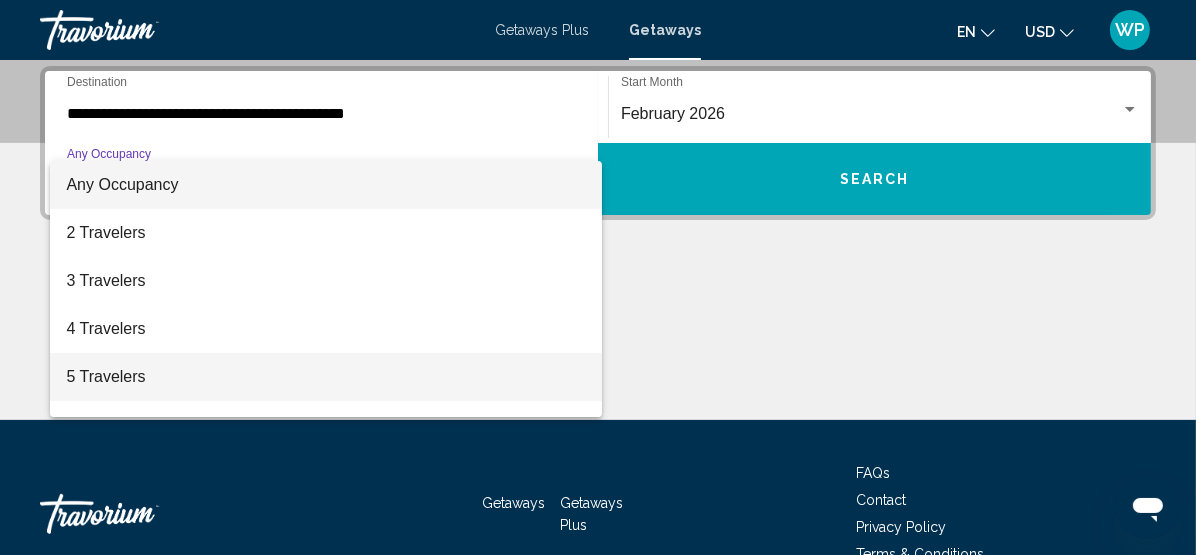 scroll, scrollTop: 91, scrollLeft: 0, axis: vertical 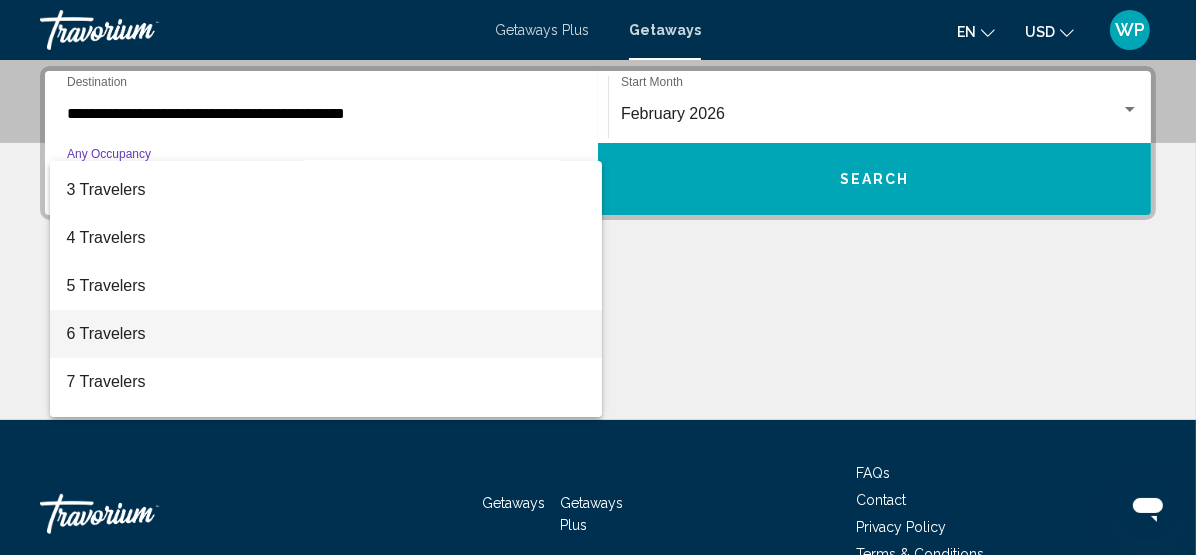 click on "6 Travelers" at bounding box center [326, 334] 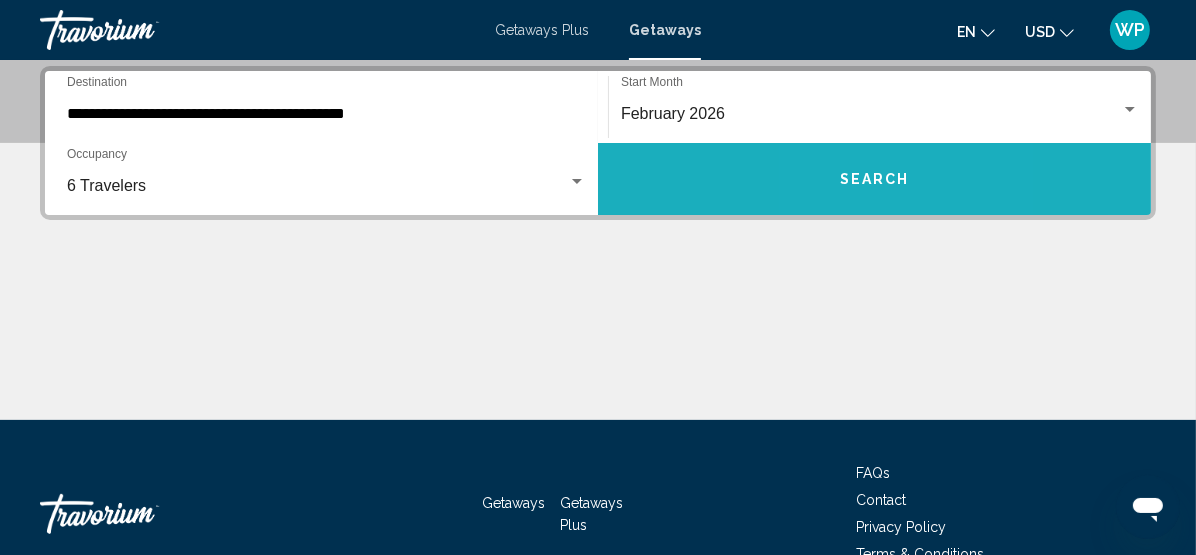 click on "Search" at bounding box center [874, 179] 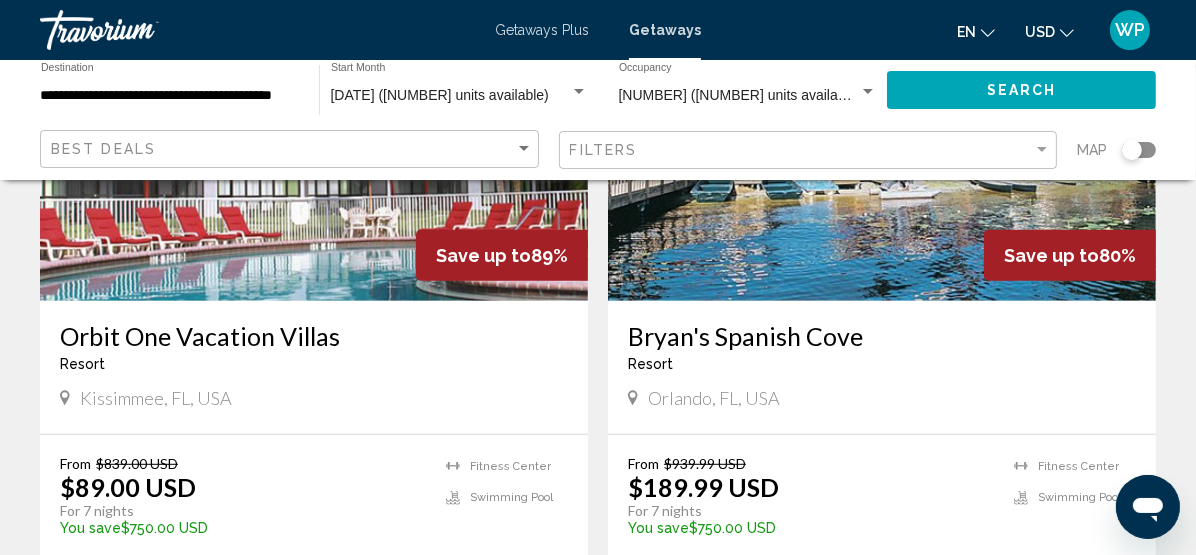 scroll, scrollTop: 1090, scrollLeft: 0, axis: vertical 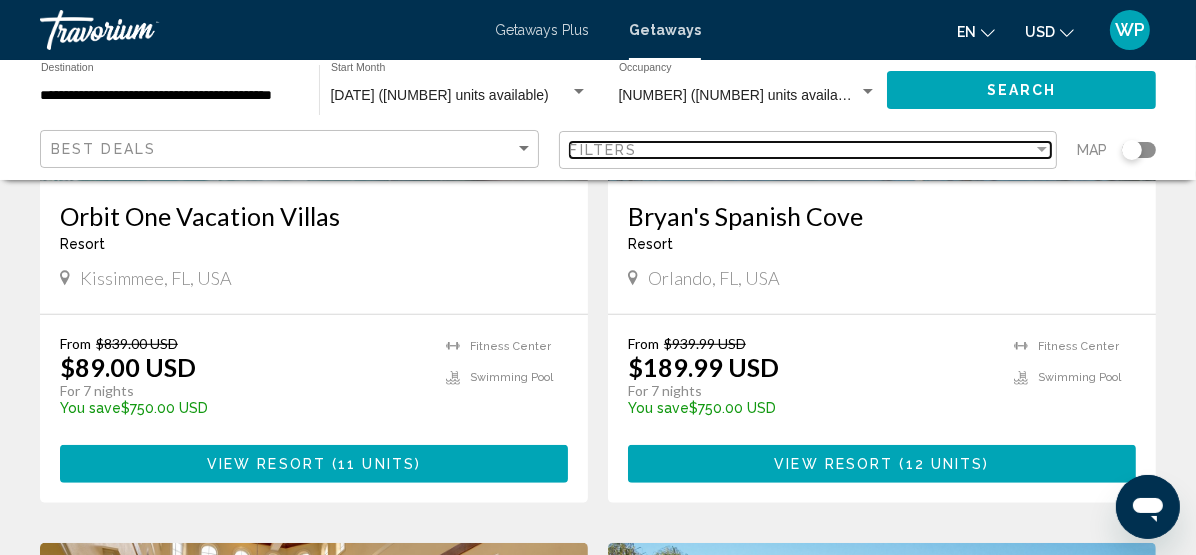 click on "Filters" at bounding box center [802, 150] 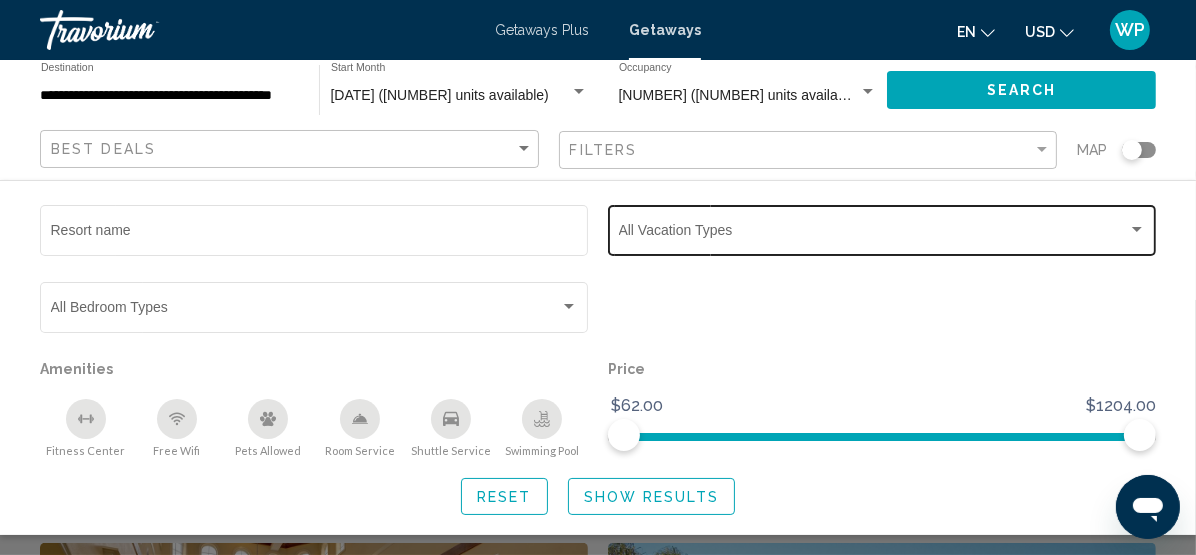 click at bounding box center [873, 234] 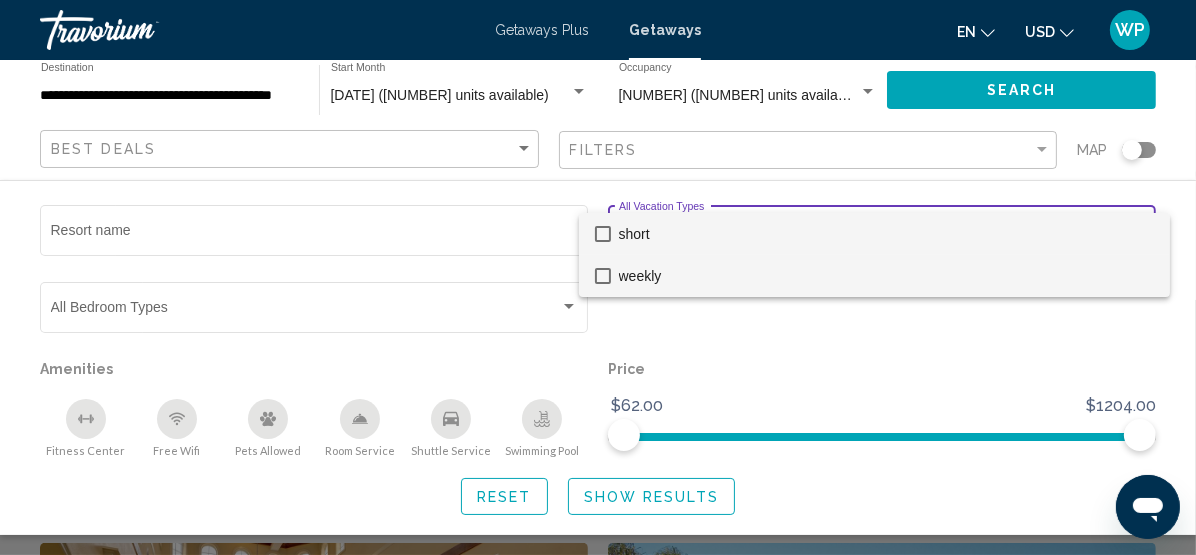 click at bounding box center (603, 276) 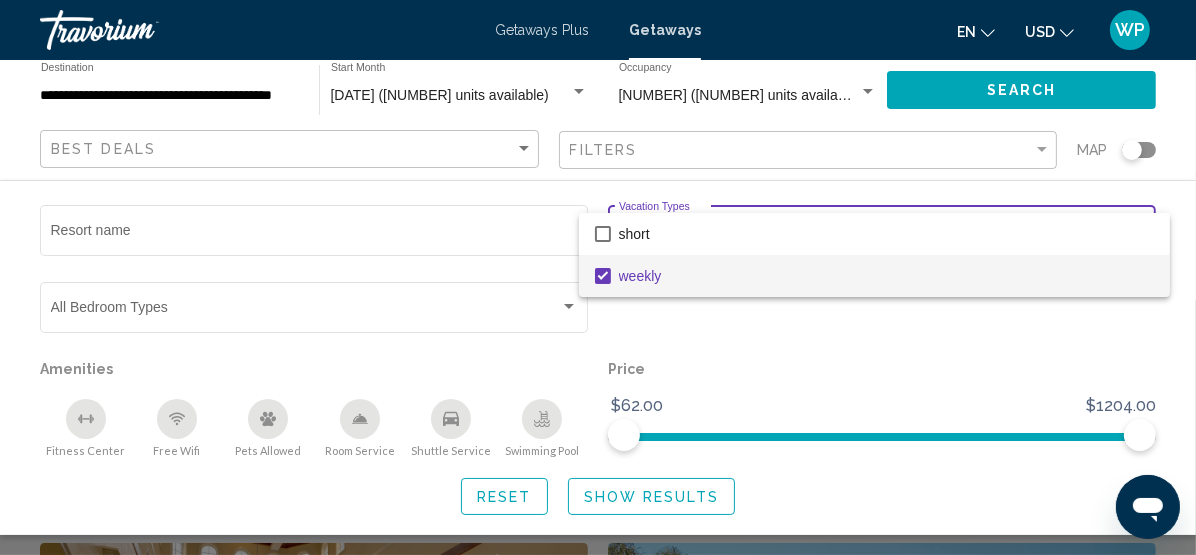 click at bounding box center (598, 277) 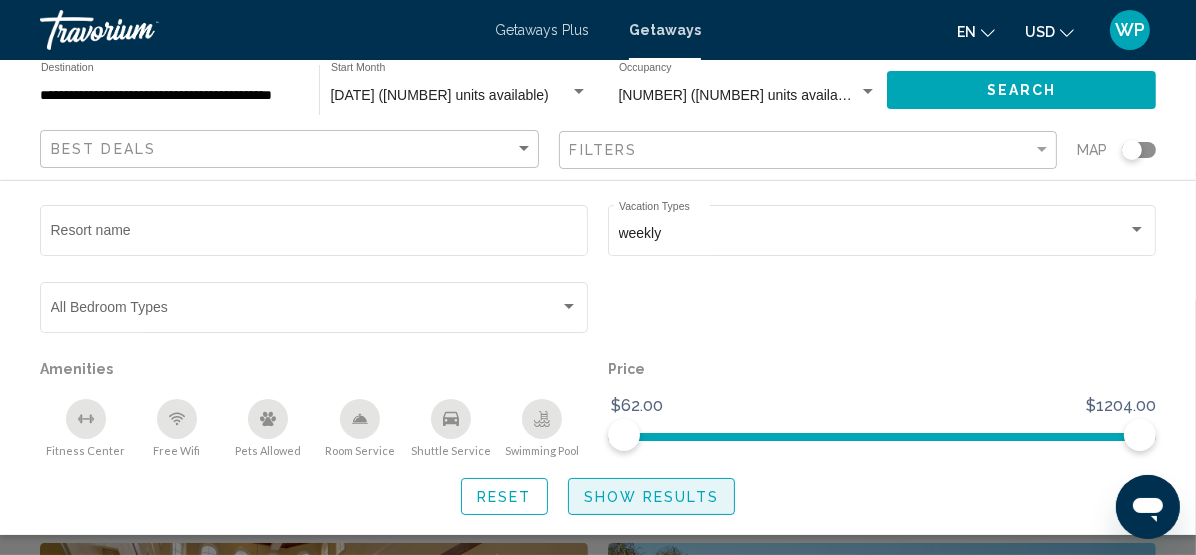 click on "Show Results" 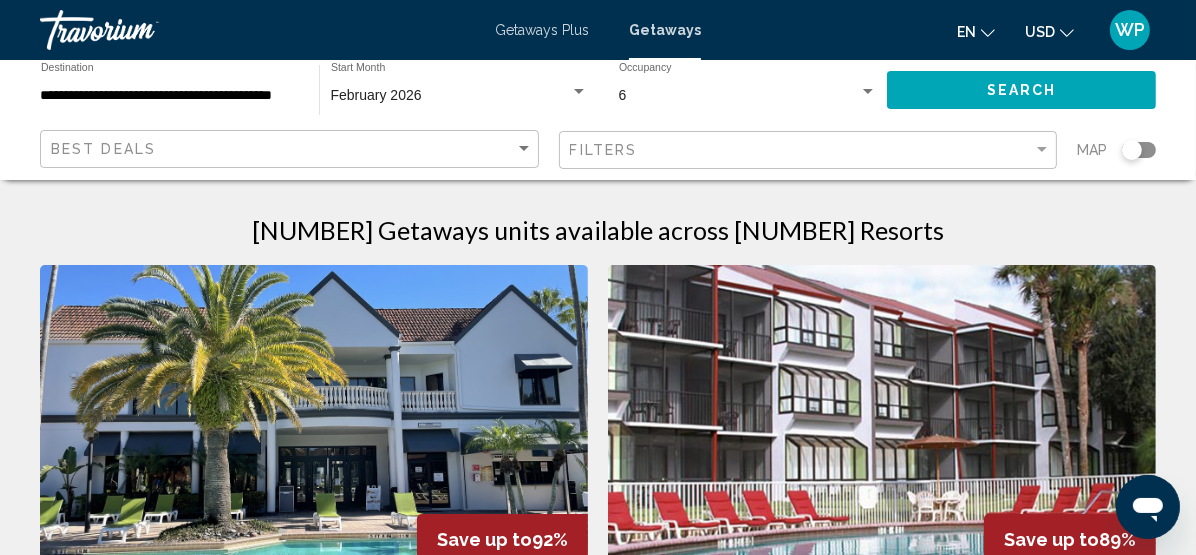 scroll, scrollTop: 0, scrollLeft: 0, axis: both 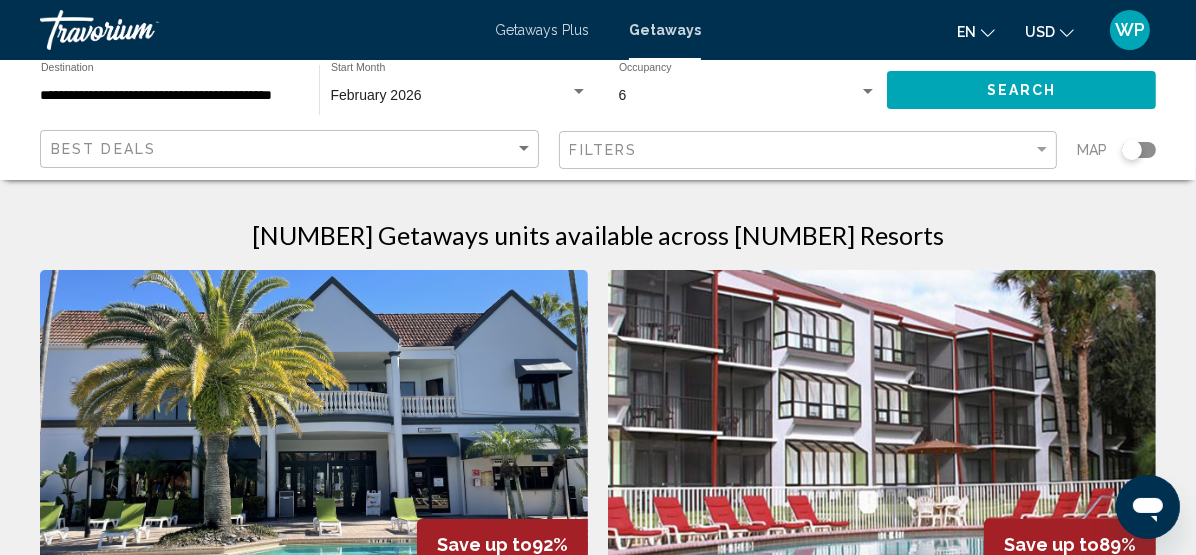 click at bounding box center [314, 430] 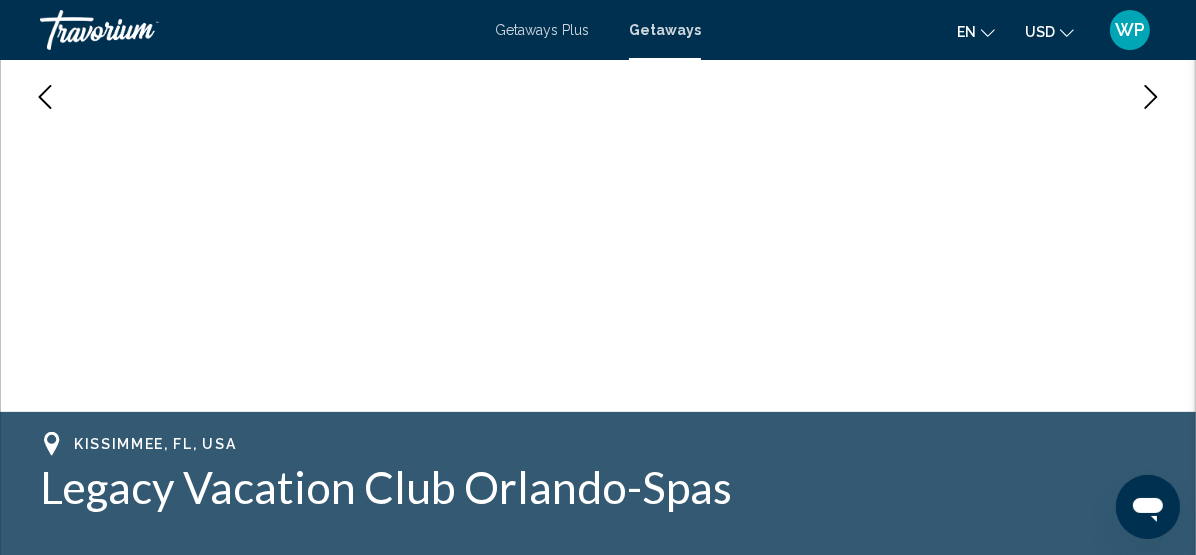 scroll, scrollTop: 711, scrollLeft: 0, axis: vertical 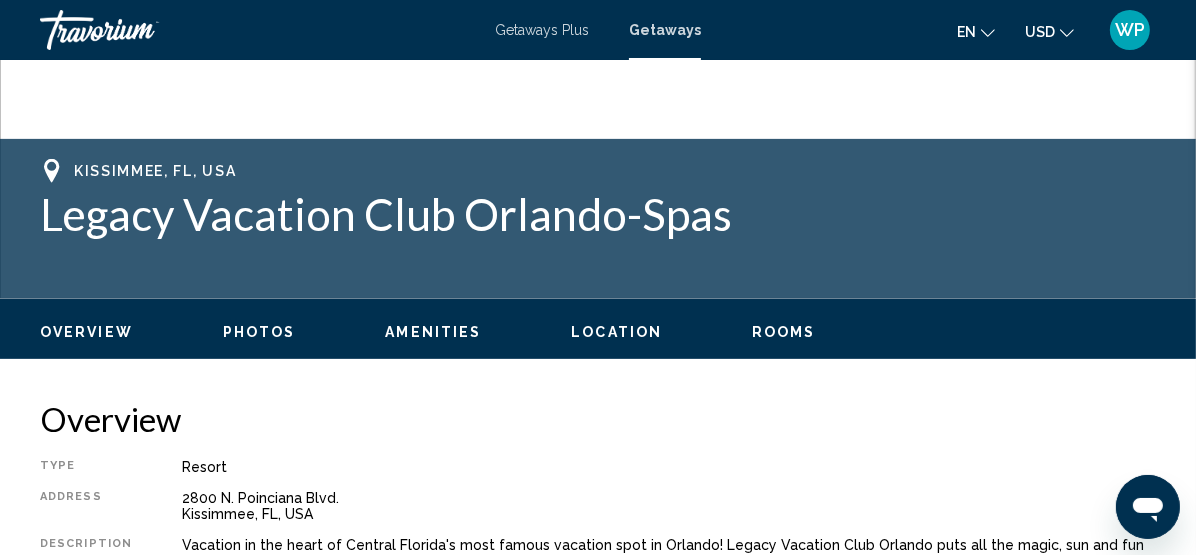 click on "Rooms" at bounding box center [784, 332] 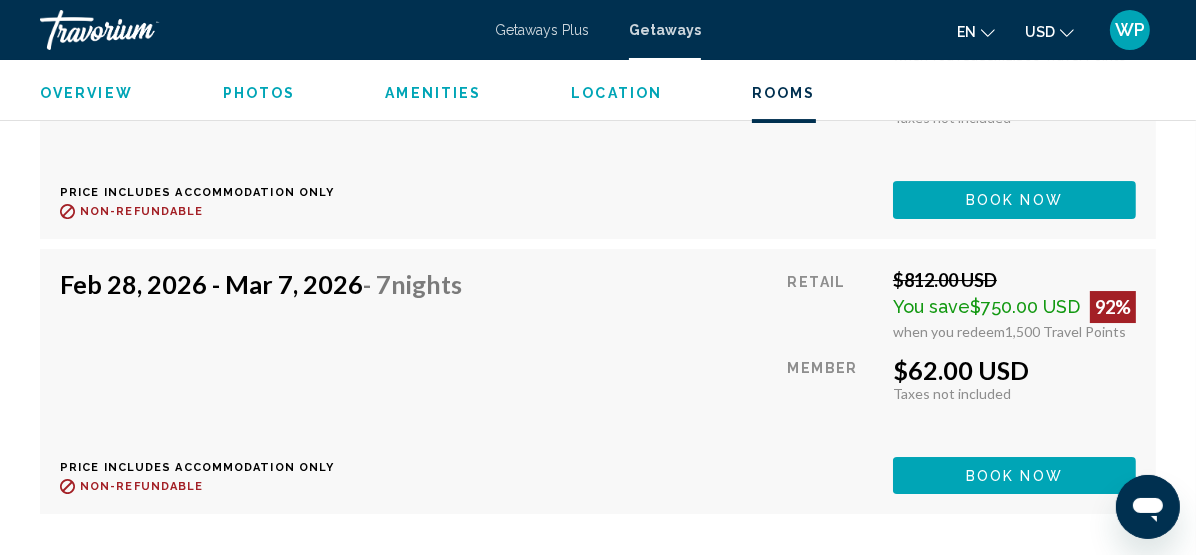 scroll, scrollTop: 6116, scrollLeft: 0, axis: vertical 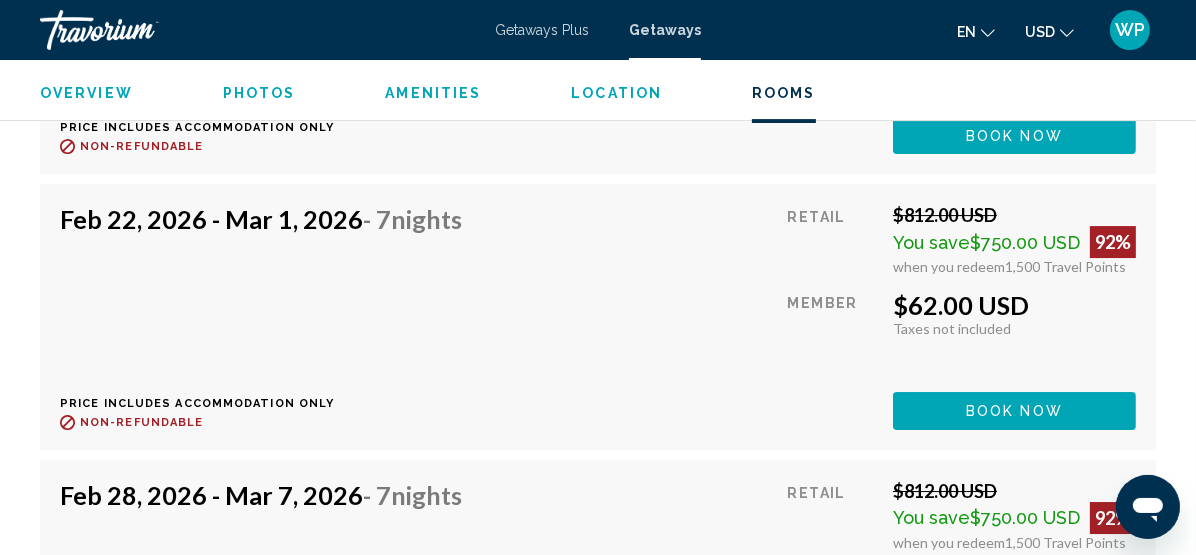 click on "Location" at bounding box center [616, 93] 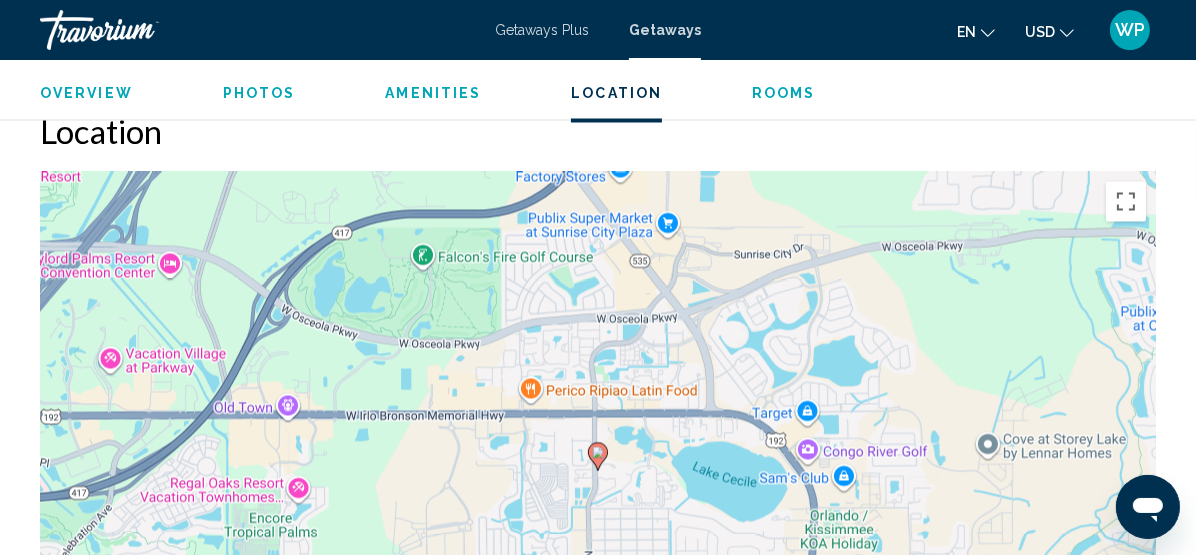 scroll, scrollTop: 3340, scrollLeft: 0, axis: vertical 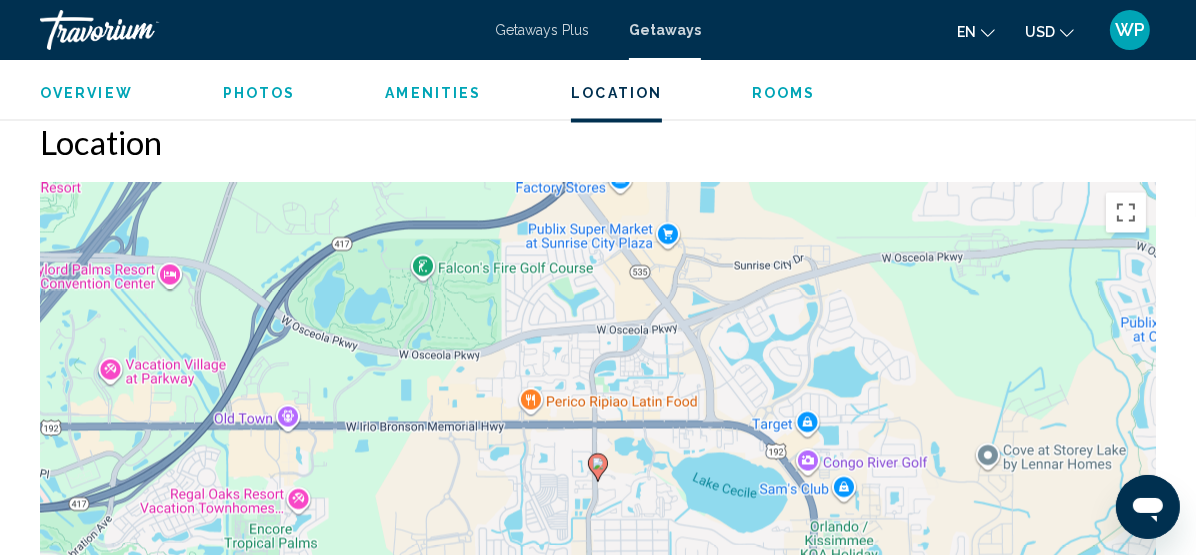 click on "Overview" at bounding box center [86, 93] 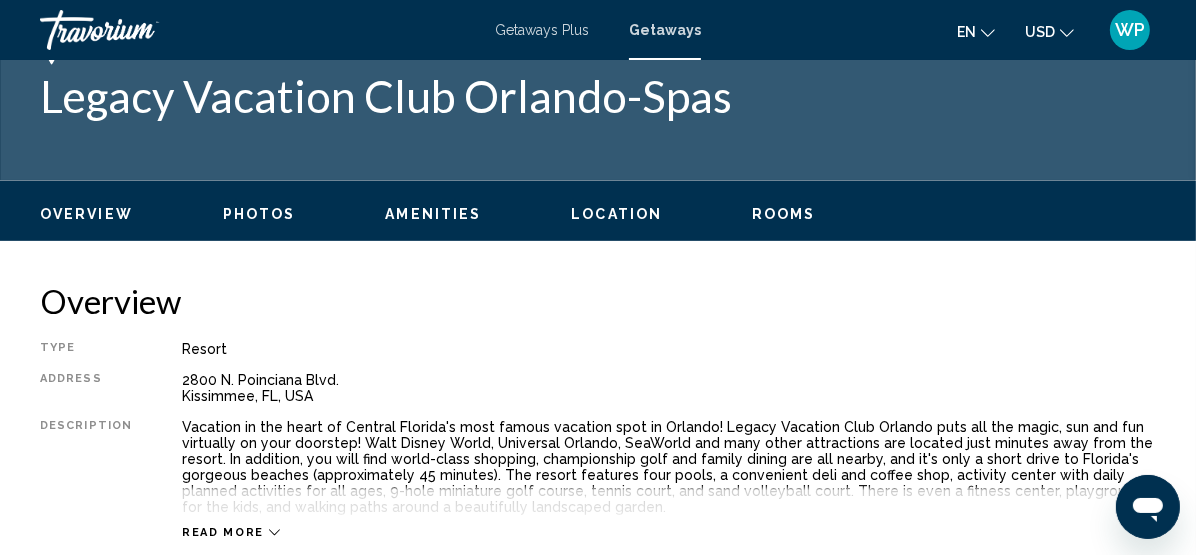 scroll, scrollTop: 627, scrollLeft: 0, axis: vertical 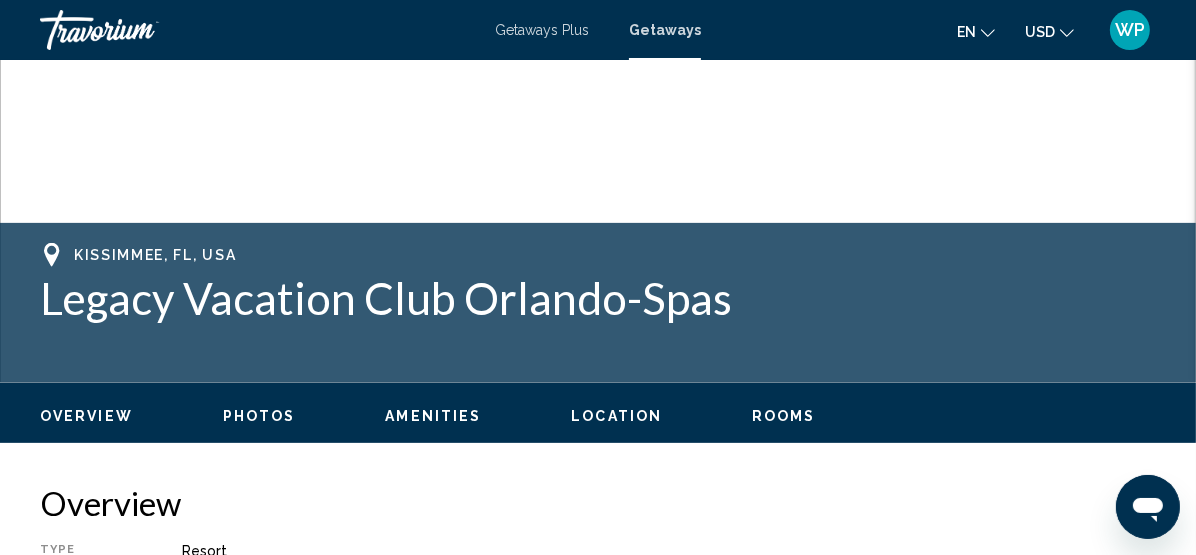 click on "Location" at bounding box center (616, 416) 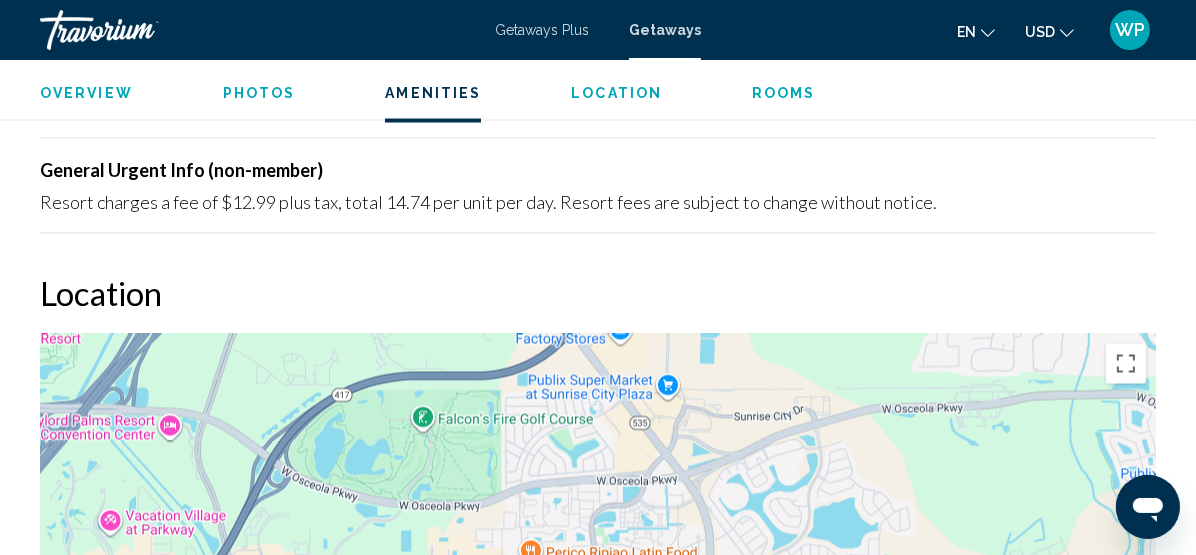 scroll, scrollTop: 3340, scrollLeft: 0, axis: vertical 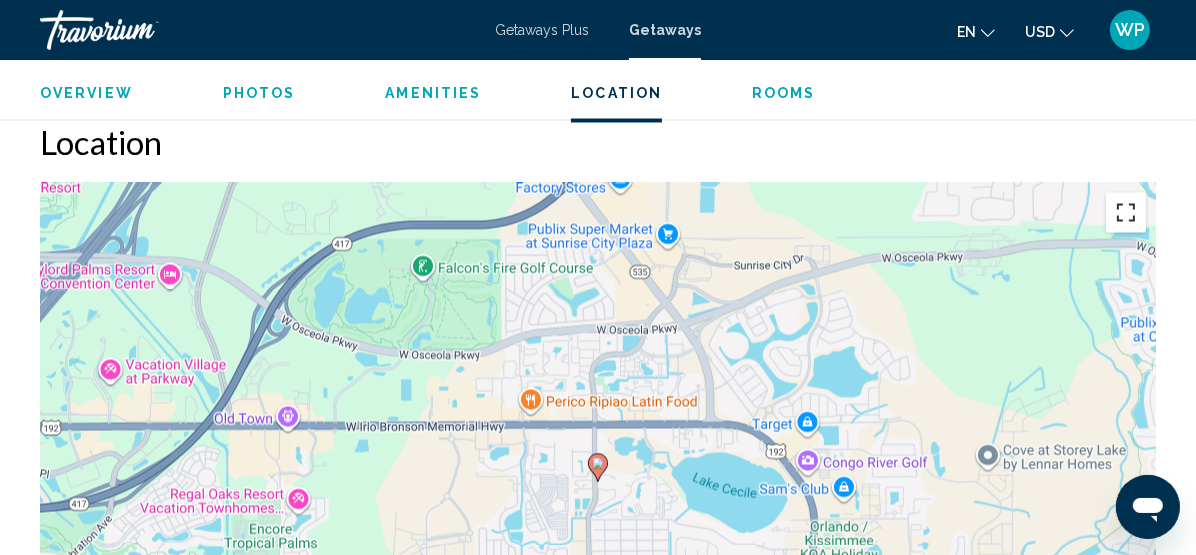 click at bounding box center [1126, 213] 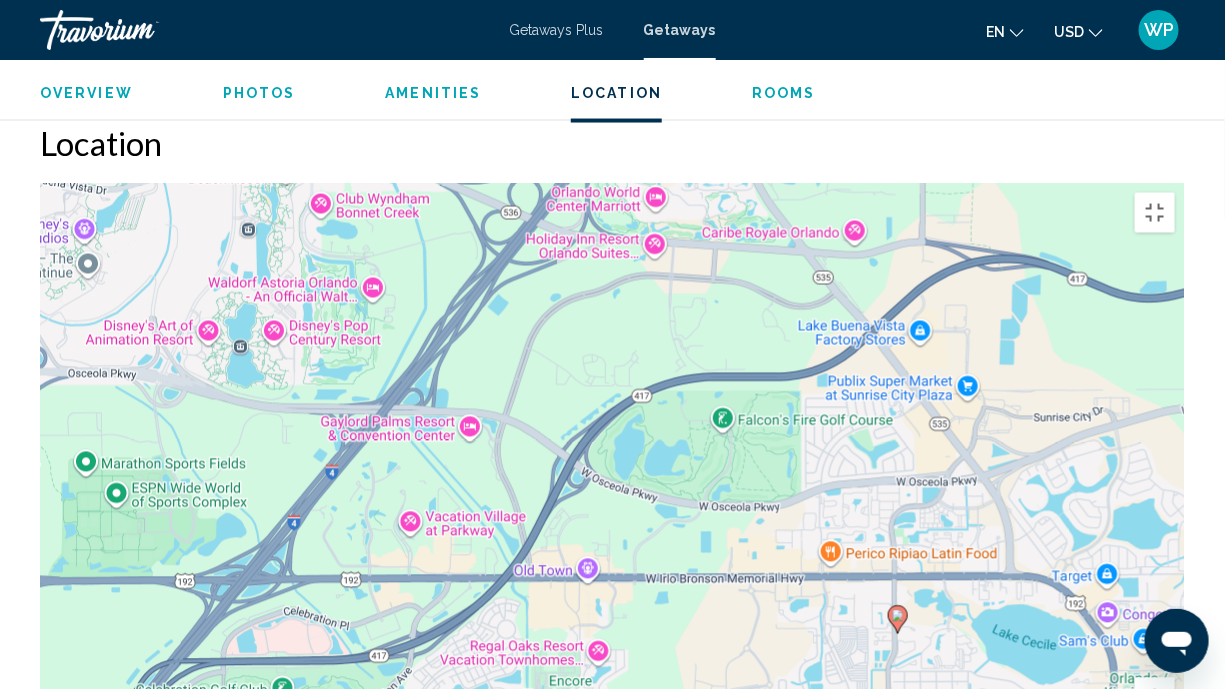 drag, startPoint x: 486, startPoint y: 403, endPoint x: 774, endPoint y: 557, distance: 326.58844 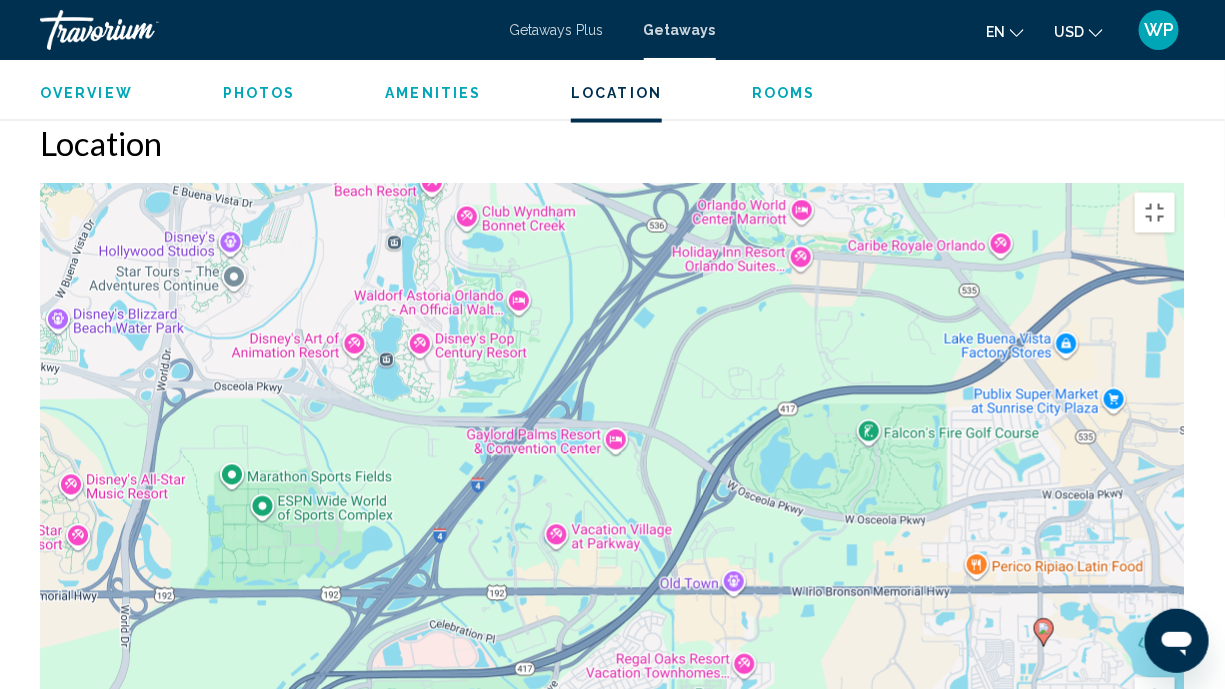 drag, startPoint x: 439, startPoint y: 415, endPoint x: 587, endPoint y: 428, distance: 148.56985 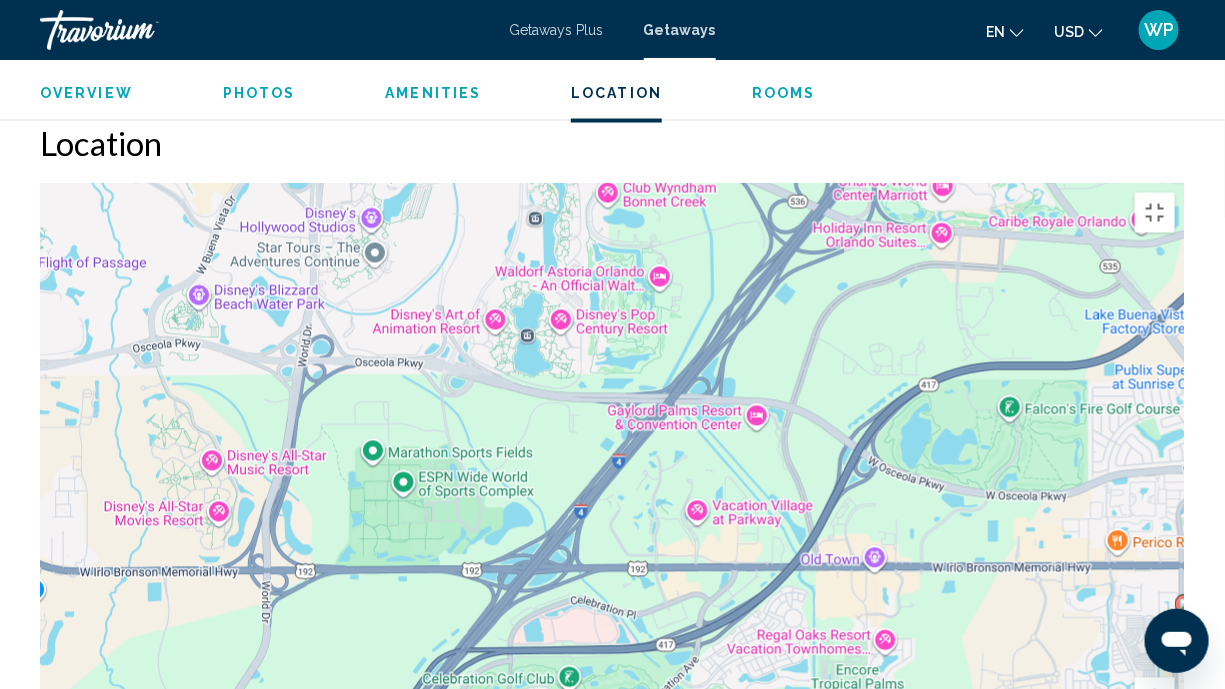 drag, startPoint x: 266, startPoint y: 445, endPoint x: 412, endPoint y: 421, distance: 147.95946 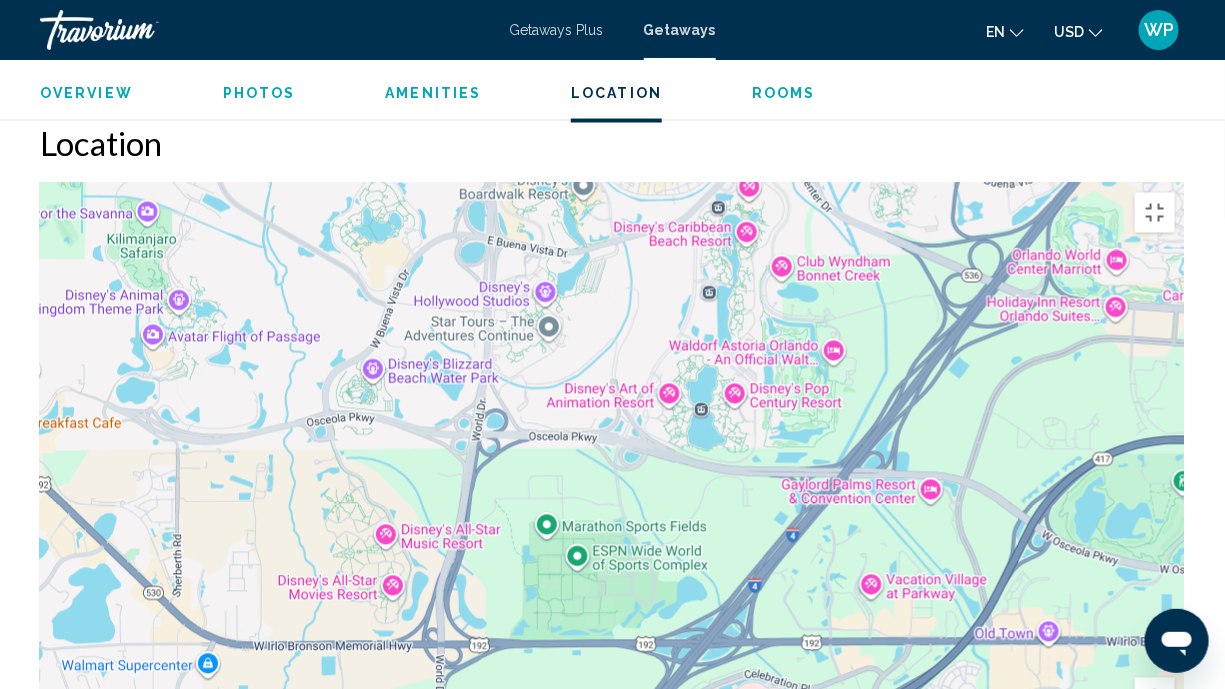 drag, startPoint x: 472, startPoint y: 109, endPoint x: 640, endPoint y: 180, distance: 182.38695 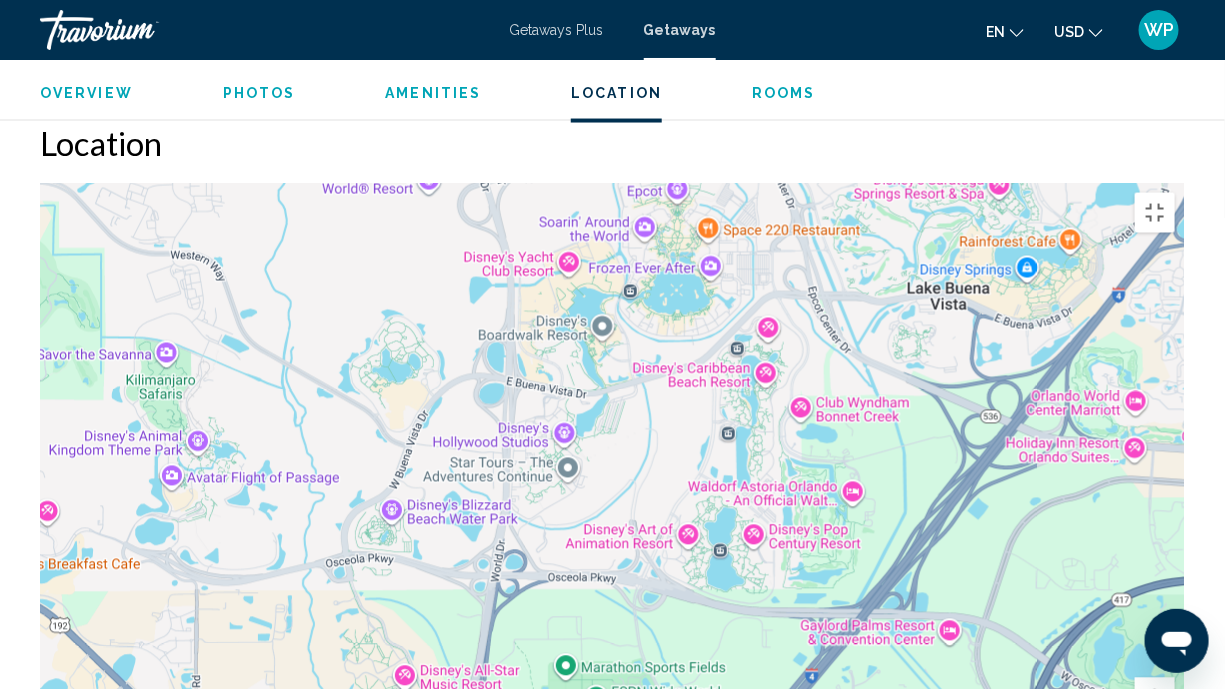 drag, startPoint x: 648, startPoint y: 169, endPoint x: 666, endPoint y: 312, distance: 144.12842 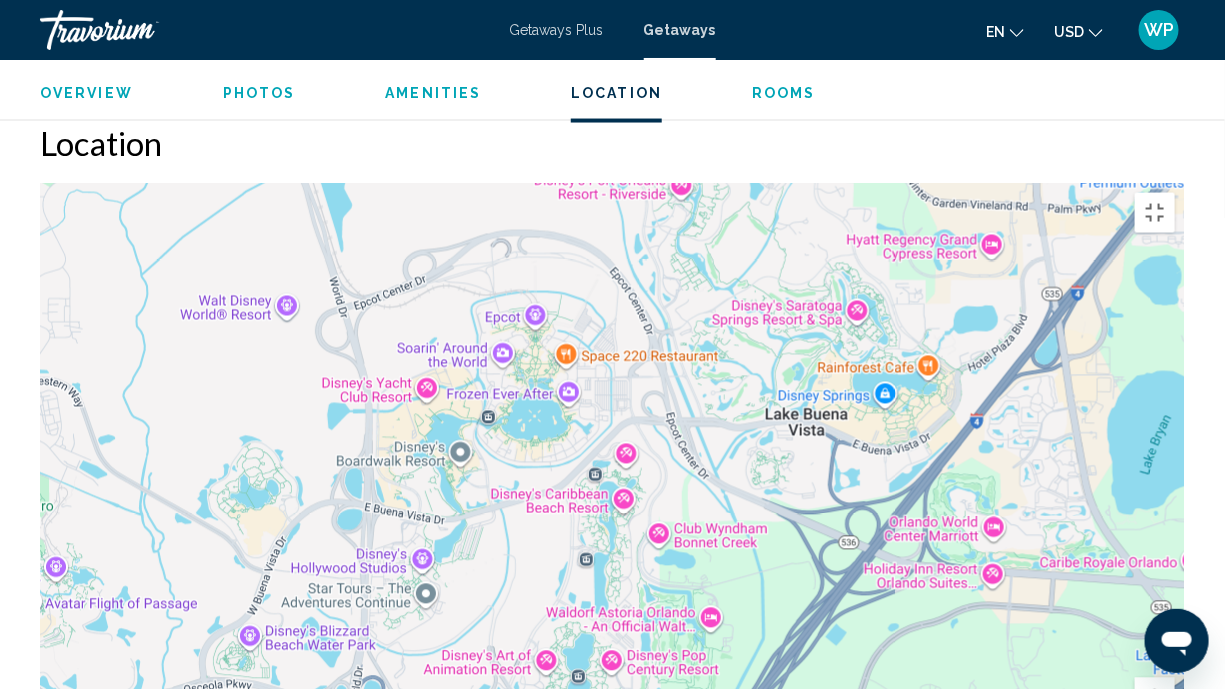 drag, startPoint x: 942, startPoint y: 213, endPoint x: 805, endPoint y: 334, distance: 182.78403 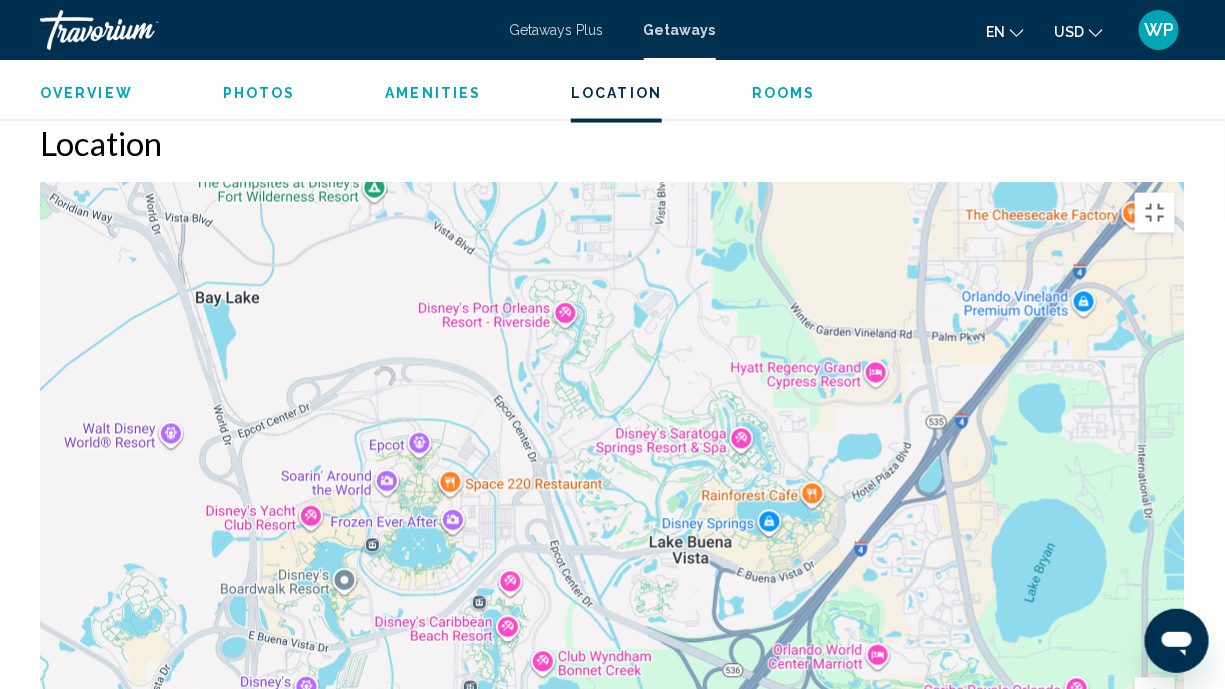 drag, startPoint x: 715, startPoint y: 269, endPoint x: 613, endPoint y: 382, distance: 152.2268 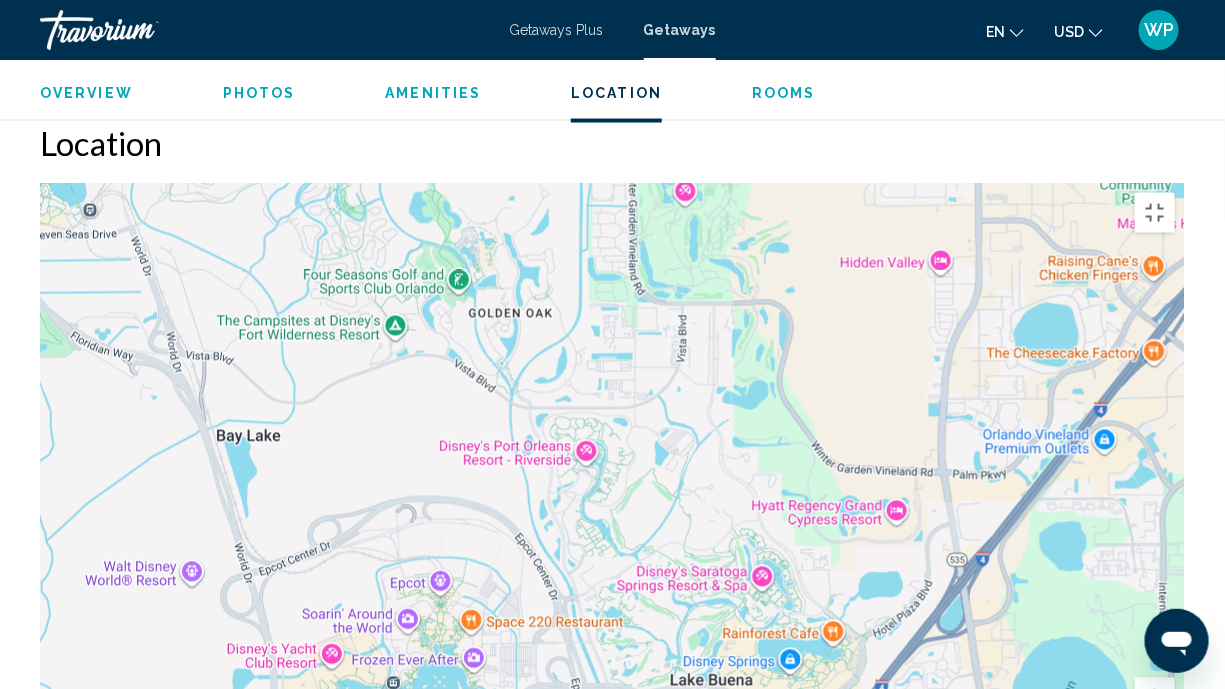 drag, startPoint x: 609, startPoint y: 190, endPoint x: 632, endPoint y: 323, distance: 134.97408 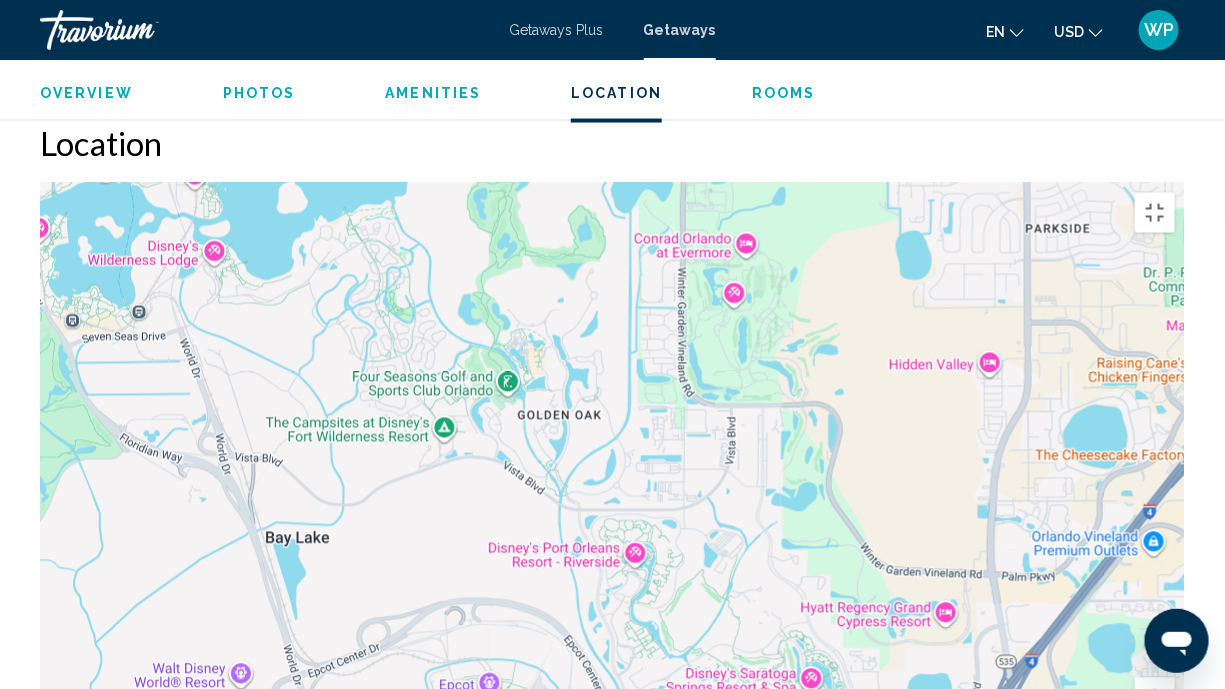 drag, startPoint x: 292, startPoint y: 82, endPoint x: 351, endPoint y: 197, distance: 129.2517 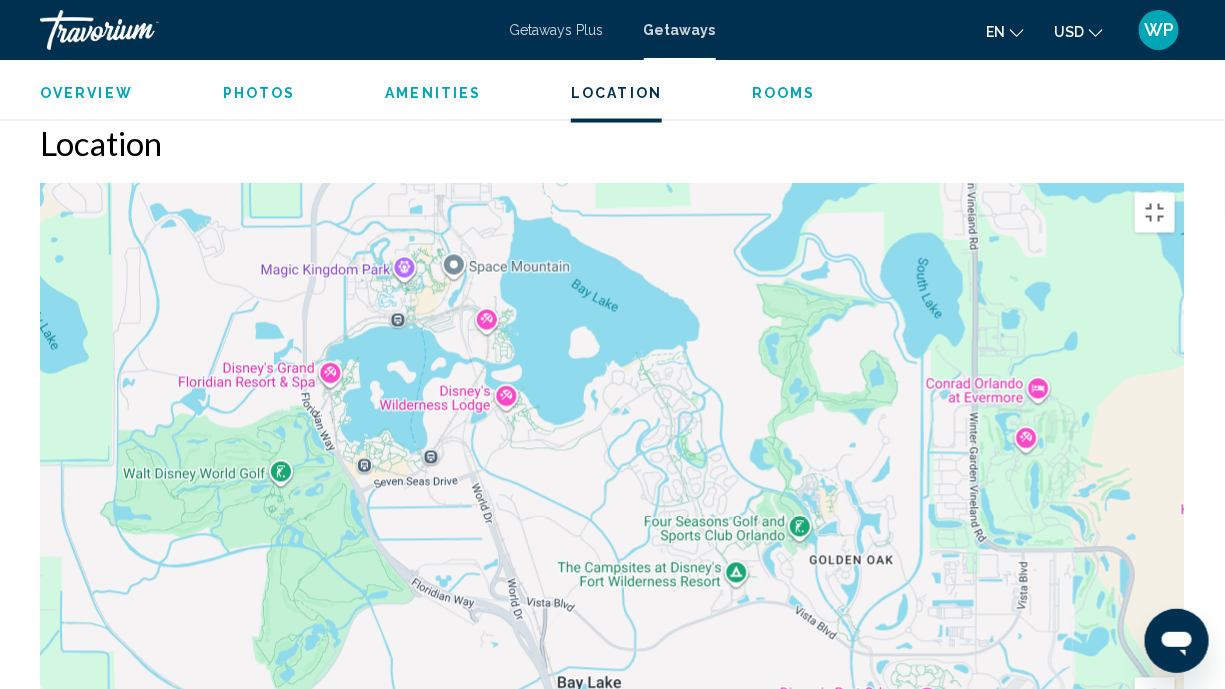 drag, startPoint x: 799, startPoint y: 317, endPoint x: 1088, endPoint y: 453, distance: 319.401 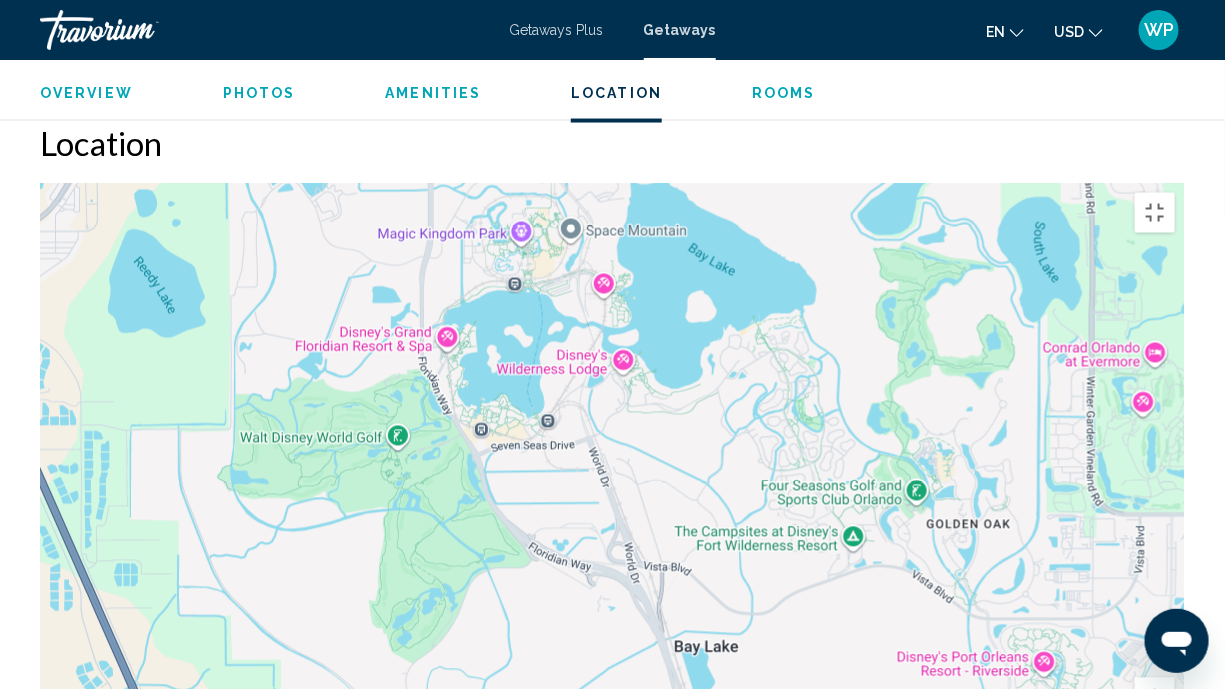 drag, startPoint x: 849, startPoint y: 315, endPoint x: 853, endPoint y: 134, distance: 181.04419 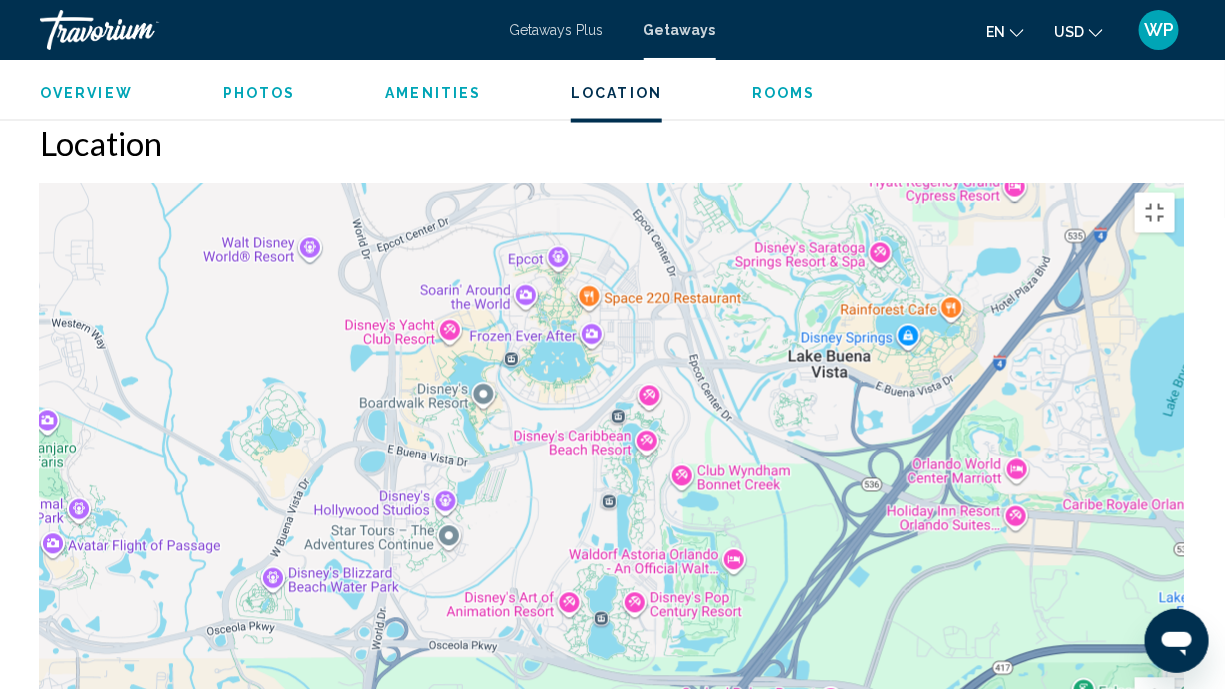drag, startPoint x: 835, startPoint y: 522, endPoint x: 755, endPoint y: 332, distance: 206.15529 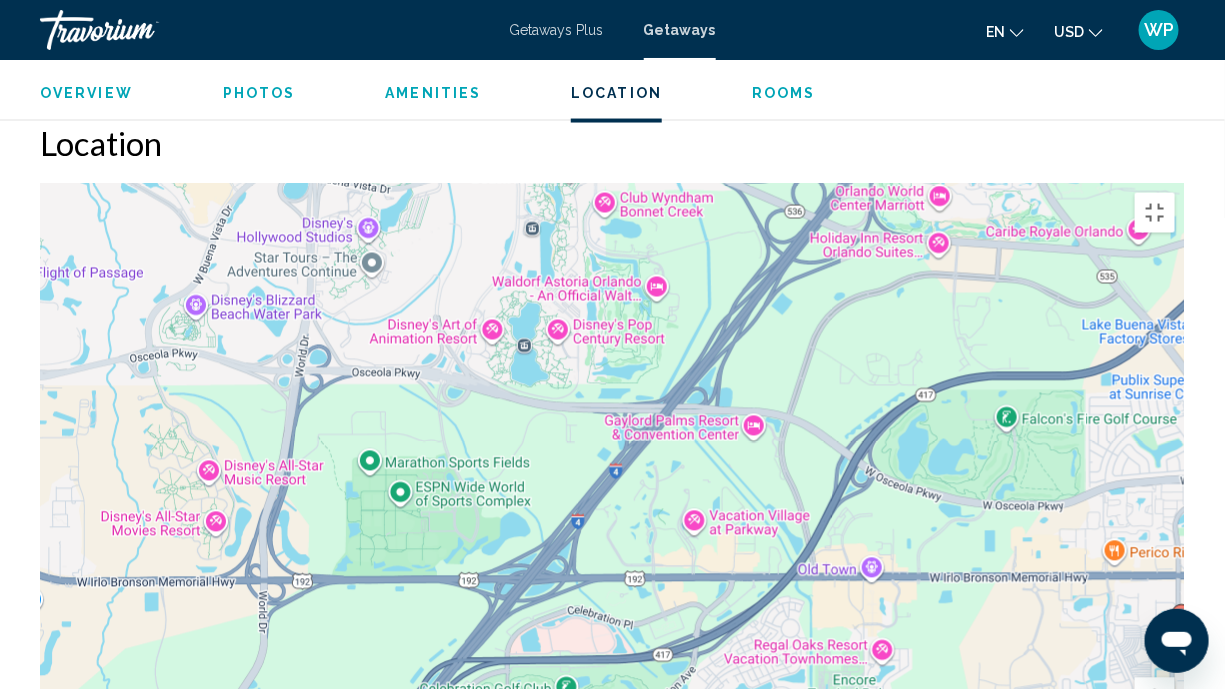 drag, startPoint x: 879, startPoint y: 484, endPoint x: 802, endPoint y: 208, distance: 286.5397 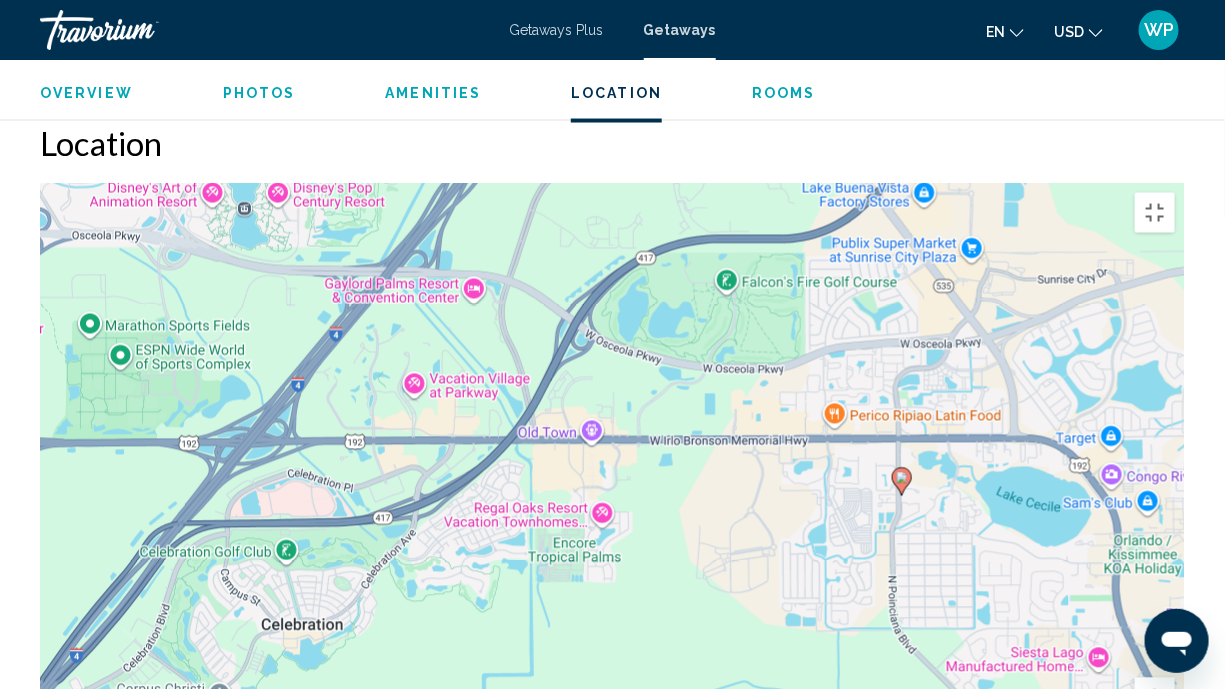 drag, startPoint x: 960, startPoint y: 521, endPoint x: 694, endPoint y: 424, distance: 283.13425 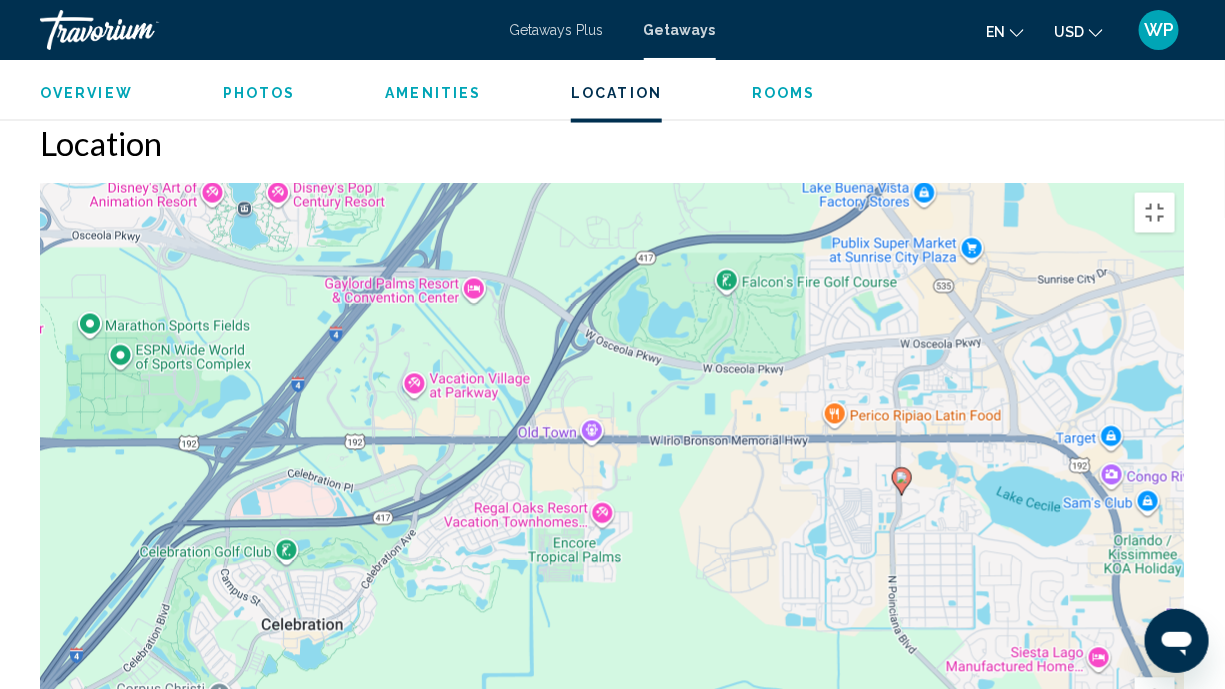 click on "To activate drag with keyboard, press Alt + Enter. Once in keyboard drag state, use the arrow keys to move the marker. To complete the drag, press the Enter key. To cancel, press Escape." at bounding box center [612, 483] 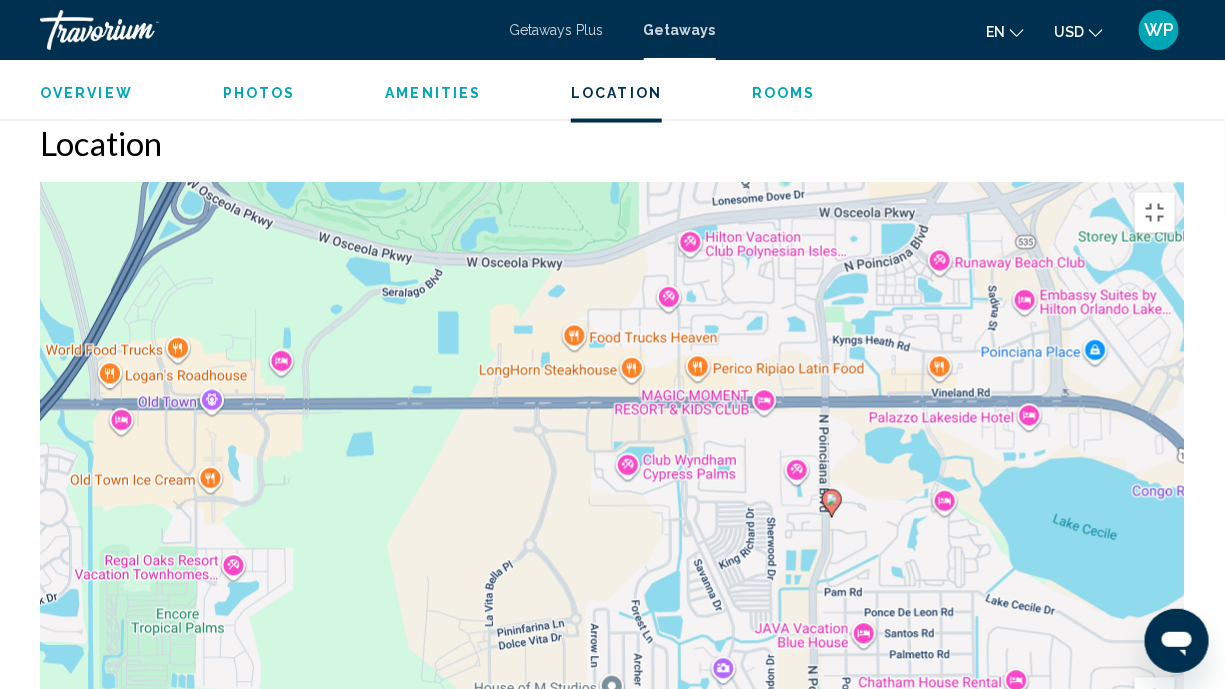 drag, startPoint x: 927, startPoint y: 336, endPoint x: 884, endPoint y: 403, distance: 79.61156 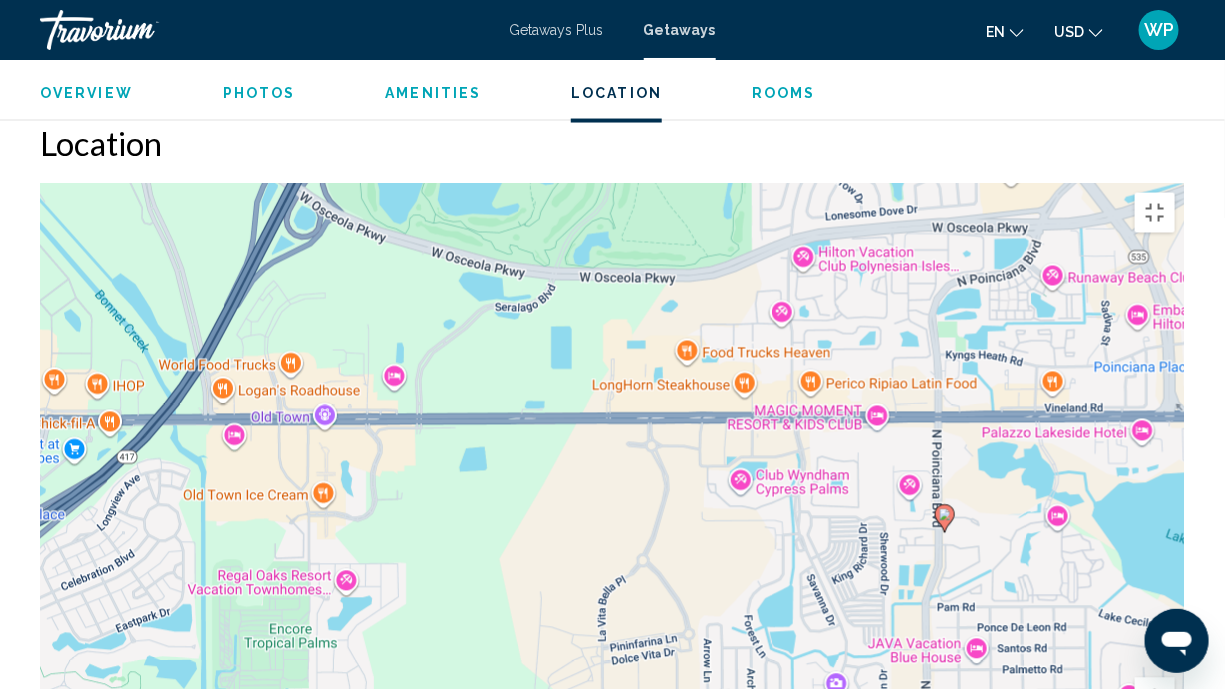 drag, startPoint x: 453, startPoint y: 400, endPoint x: 568, endPoint y: 415, distance: 115.97414 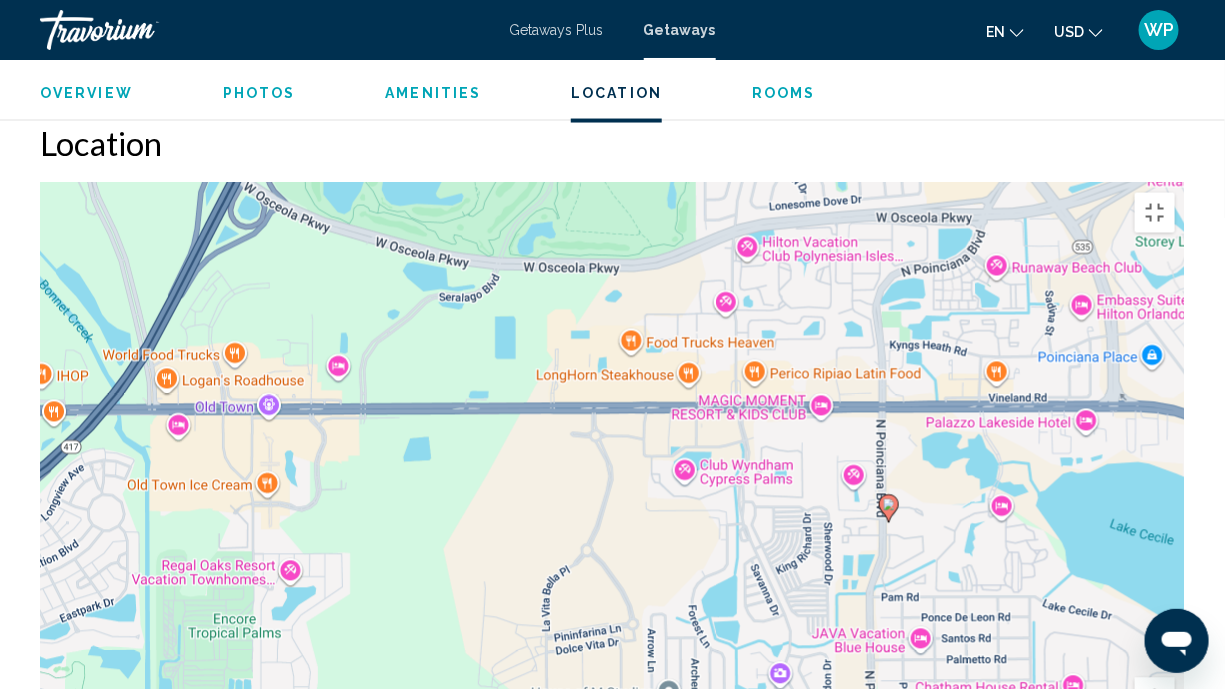drag, startPoint x: 552, startPoint y: 412, endPoint x: 496, endPoint y: 401, distance: 57.070133 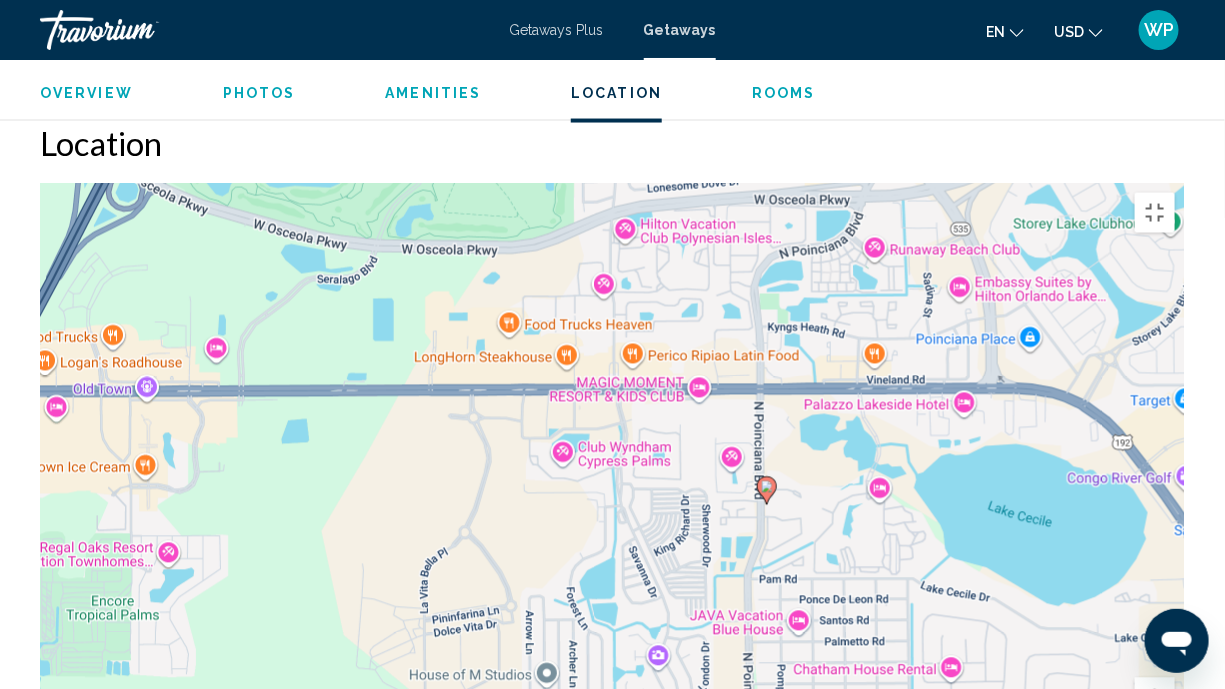 click on "To activate drag with keyboard, press Alt + Enter. Once in keyboard drag state, use the arrow keys to move the marker. To complete the drag, press the Enter key. To cancel, press Escape." at bounding box center [612, 483] 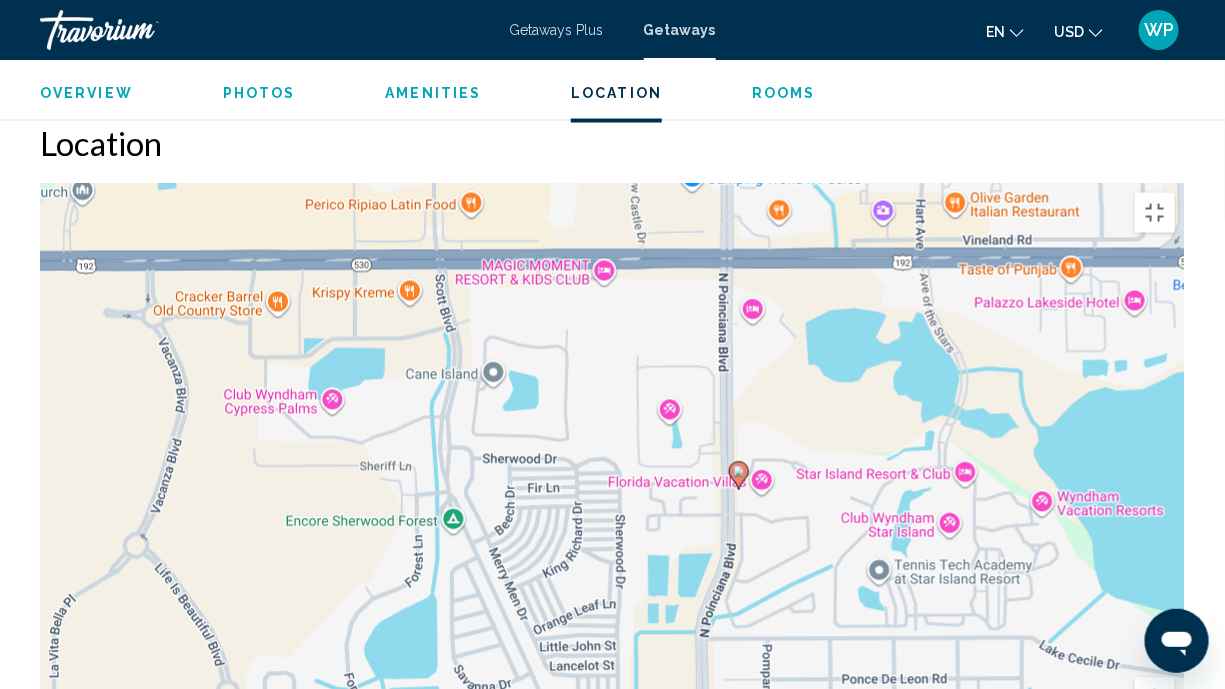 drag, startPoint x: 824, startPoint y: 387, endPoint x: 669, endPoint y: 389, distance: 155.01291 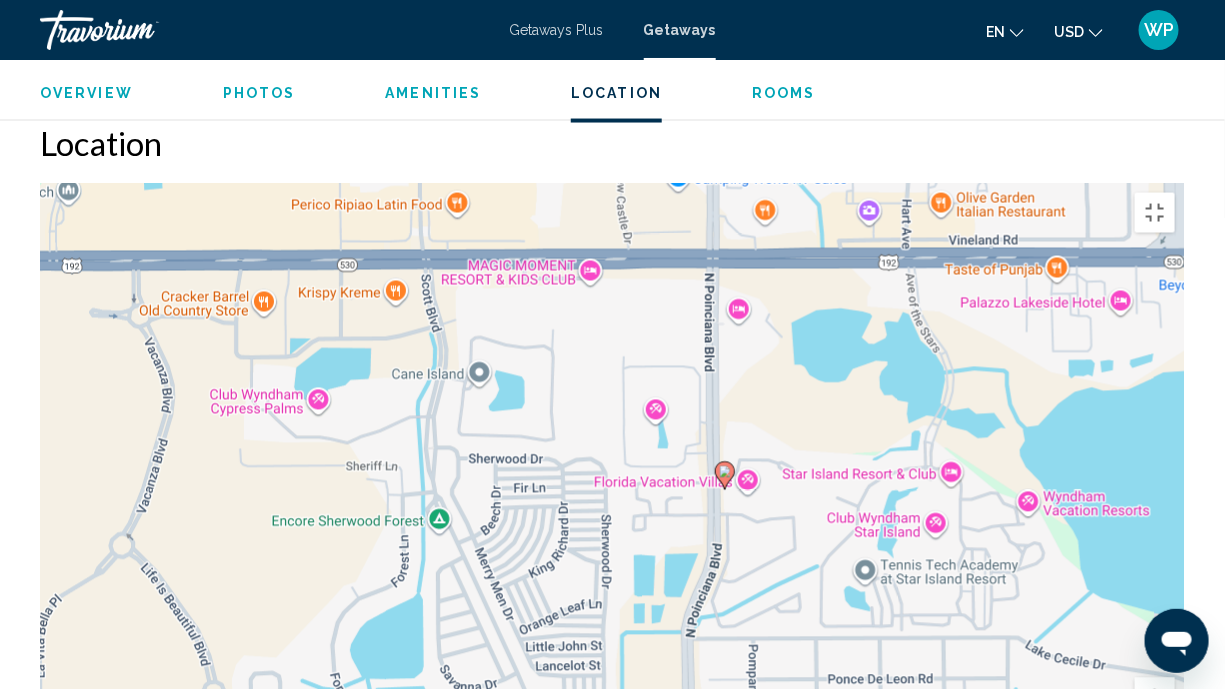 click on "To activate drag with keyboard, press Alt + Enter. Once in keyboard drag state, use the arrow keys to move the marker. To complete the drag, press the Enter key. To cancel, press Escape." at bounding box center [612, 483] 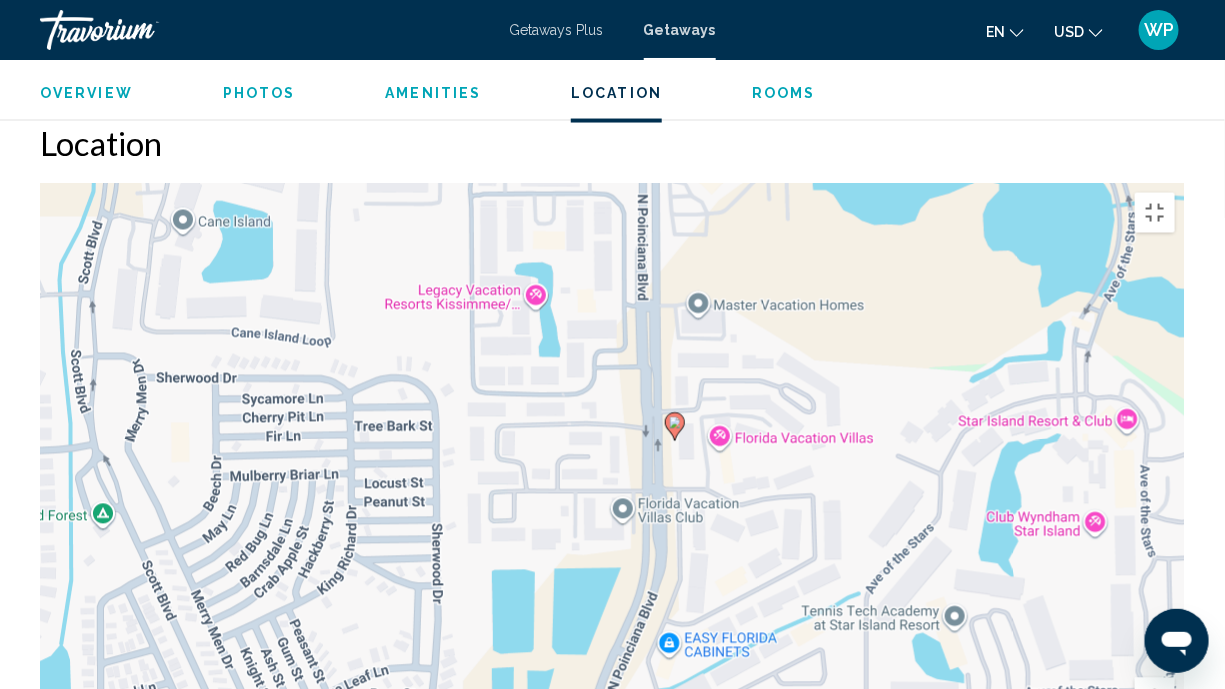 click on "To activate drag with keyboard, press Alt + Enter. Once in keyboard drag state, use the arrow keys to move the marker. To complete the drag, press the Enter key. To cancel, press Escape." at bounding box center [612, 483] 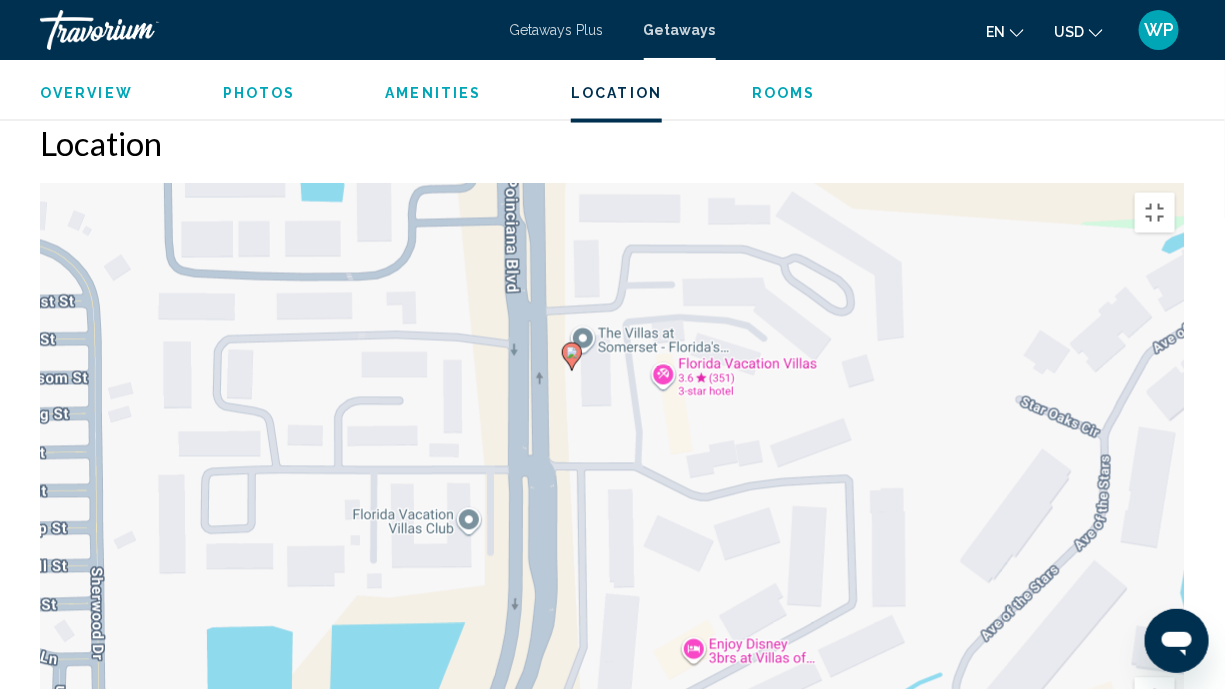 click on "To activate drag with keyboard, press Alt + Enter. Once in keyboard drag state, use the arrow keys to move the marker. To complete the drag, press the Enter key. To cancel, press Escape." at bounding box center [612, 483] 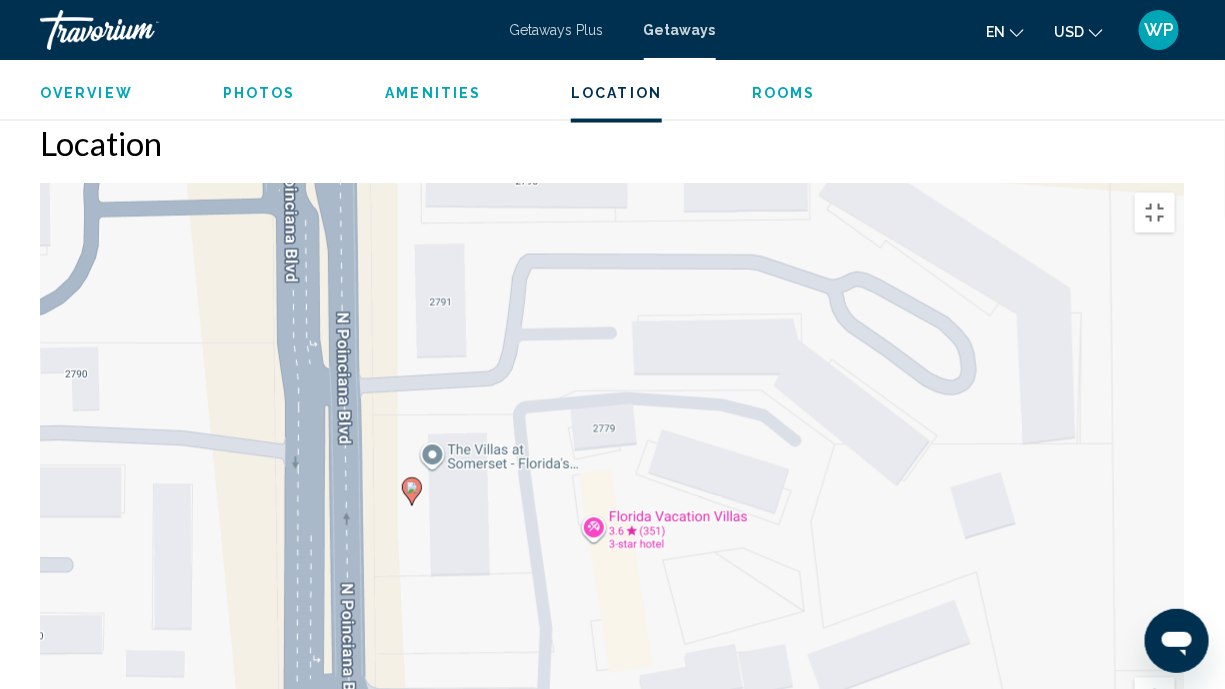 drag, startPoint x: 454, startPoint y: 218, endPoint x: 483, endPoint y: 508, distance: 291.44638 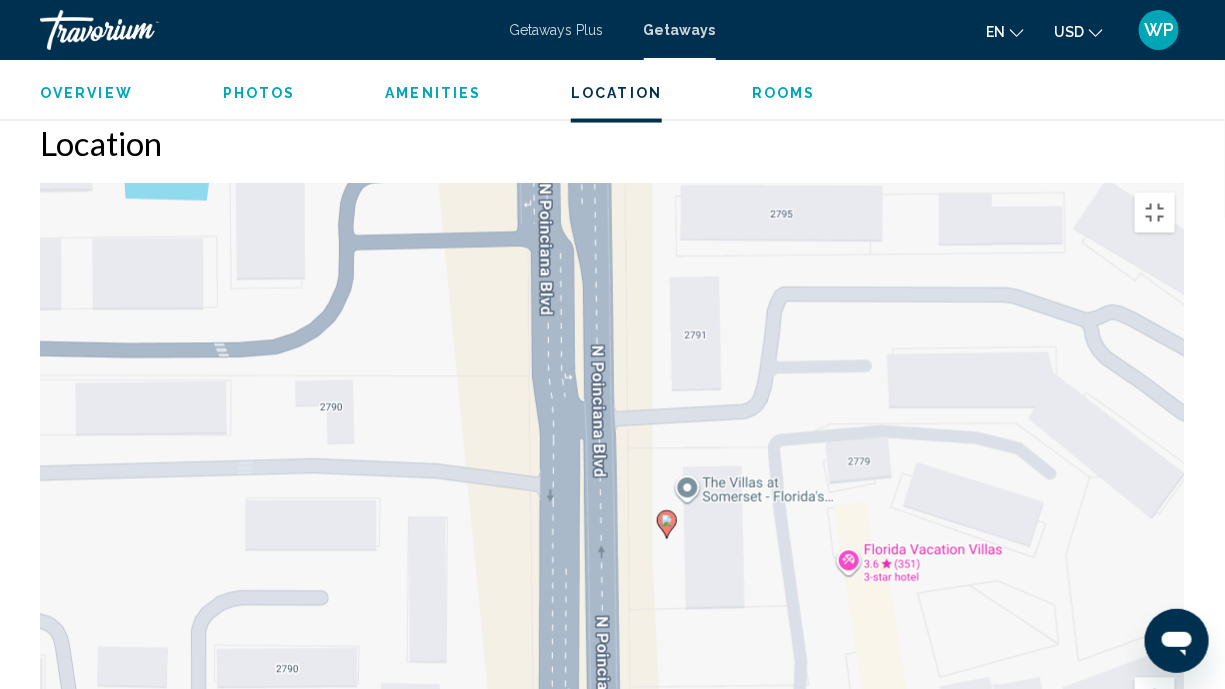 drag, startPoint x: 481, startPoint y: 472, endPoint x: 785, endPoint y: 507, distance: 306.00818 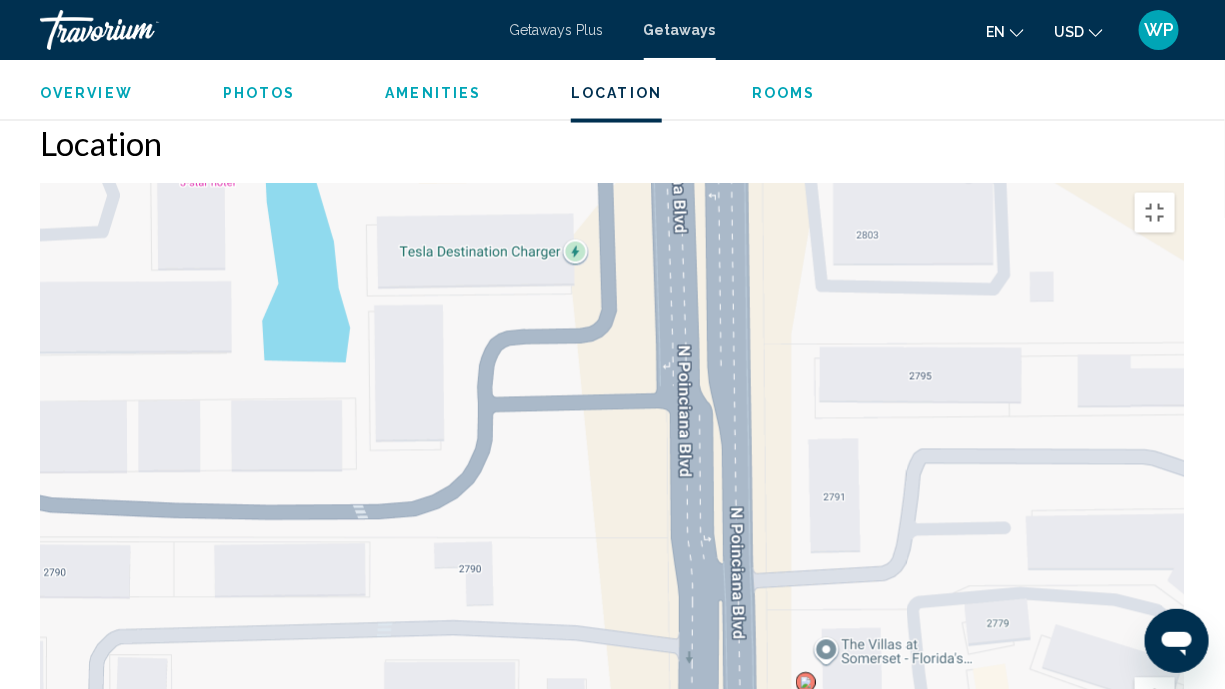 drag, startPoint x: 483, startPoint y: 351, endPoint x: 570, endPoint y: 527, distance: 196.32881 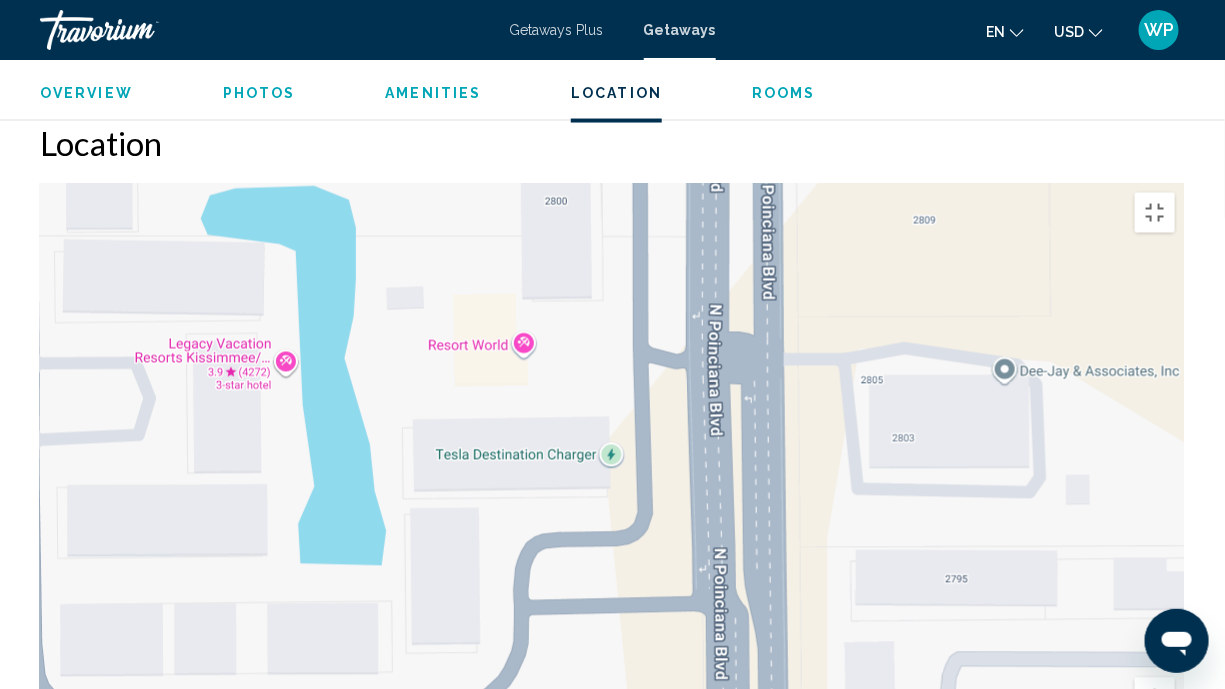 drag, startPoint x: 504, startPoint y: 275, endPoint x: 515, endPoint y: 417, distance: 142.42542 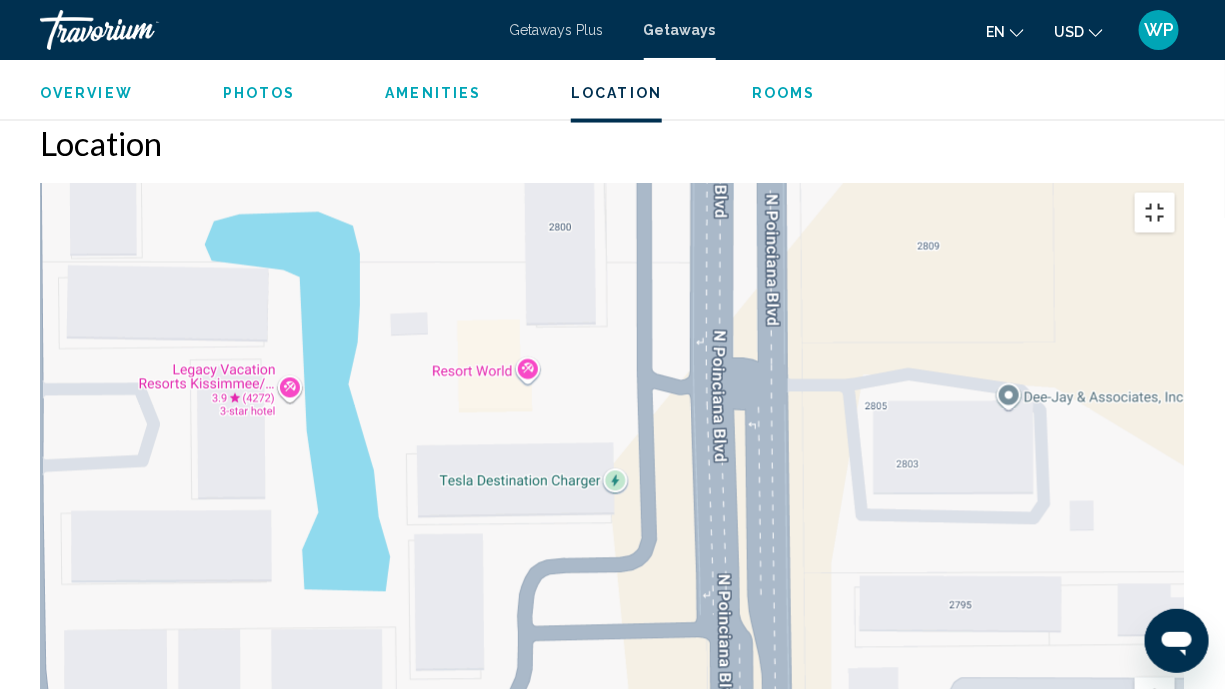 click at bounding box center (1155, 213) 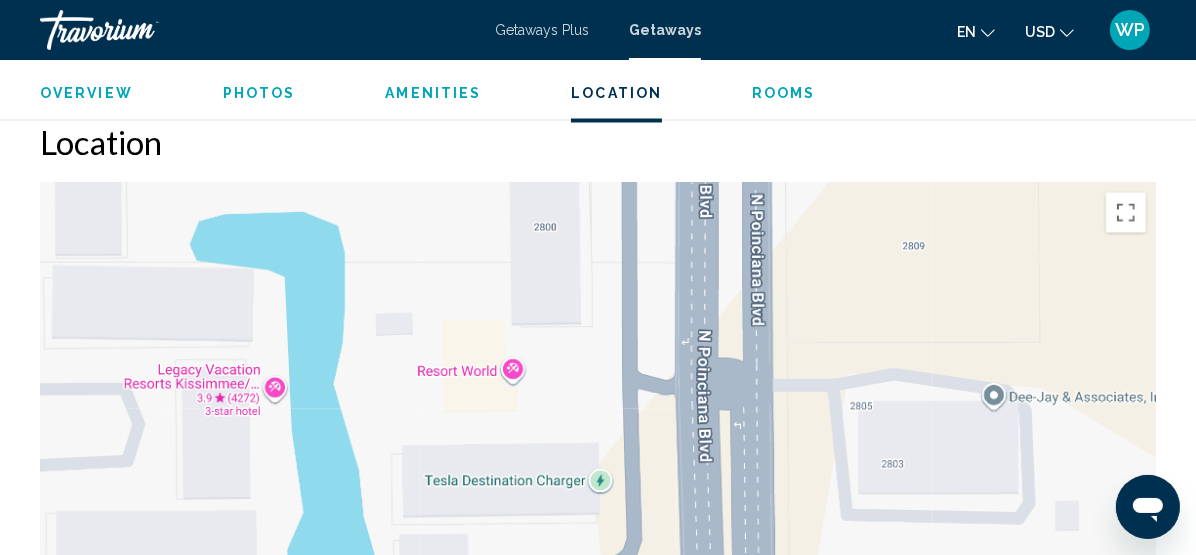 click on "Overview" at bounding box center [86, 93] 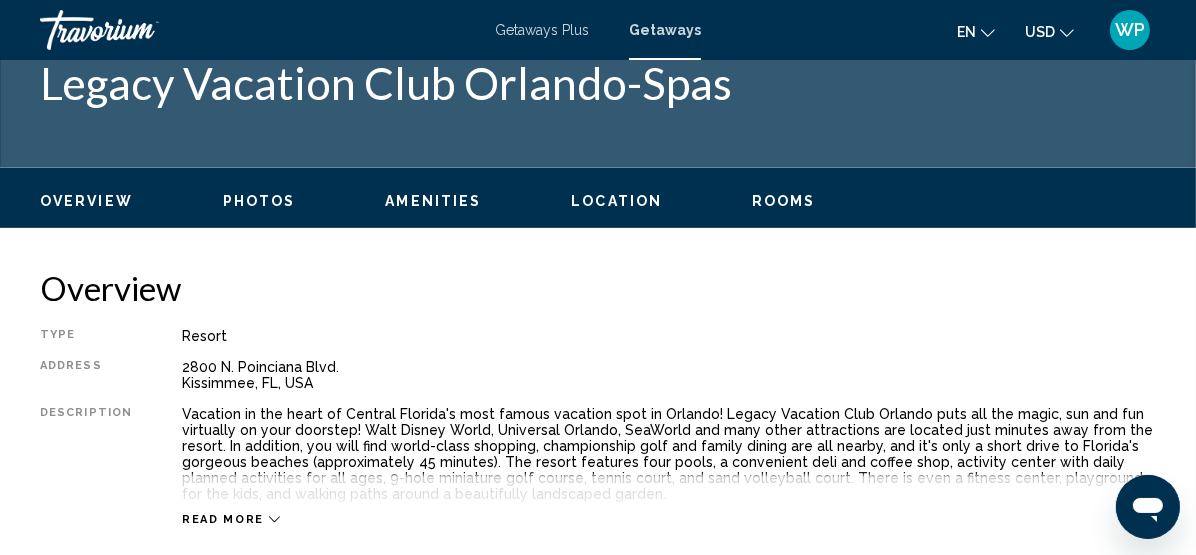 scroll, scrollTop: 627, scrollLeft: 0, axis: vertical 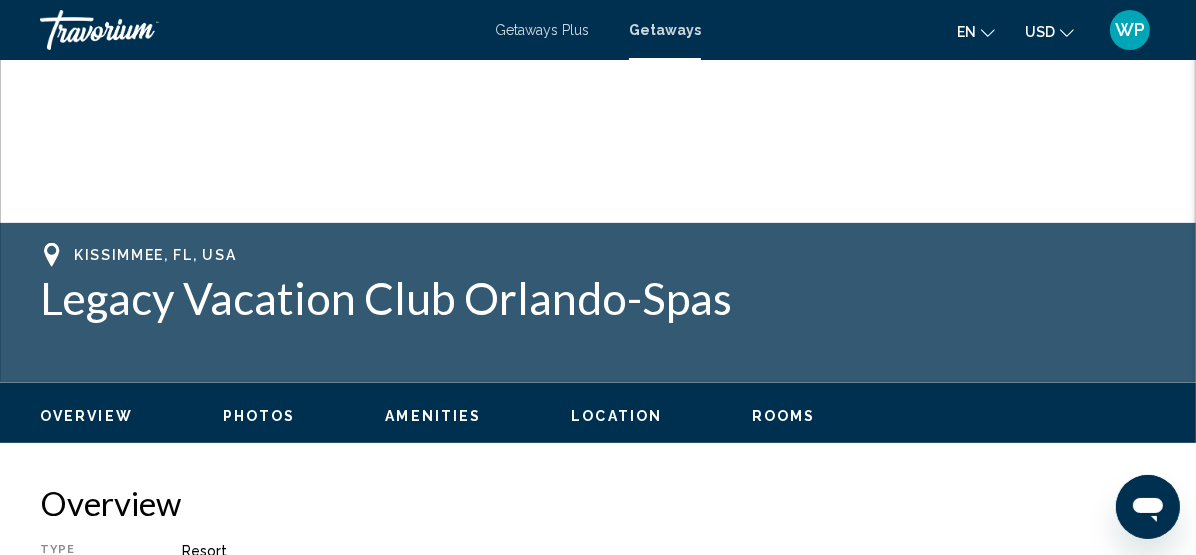 click on "Location" at bounding box center [616, 416] 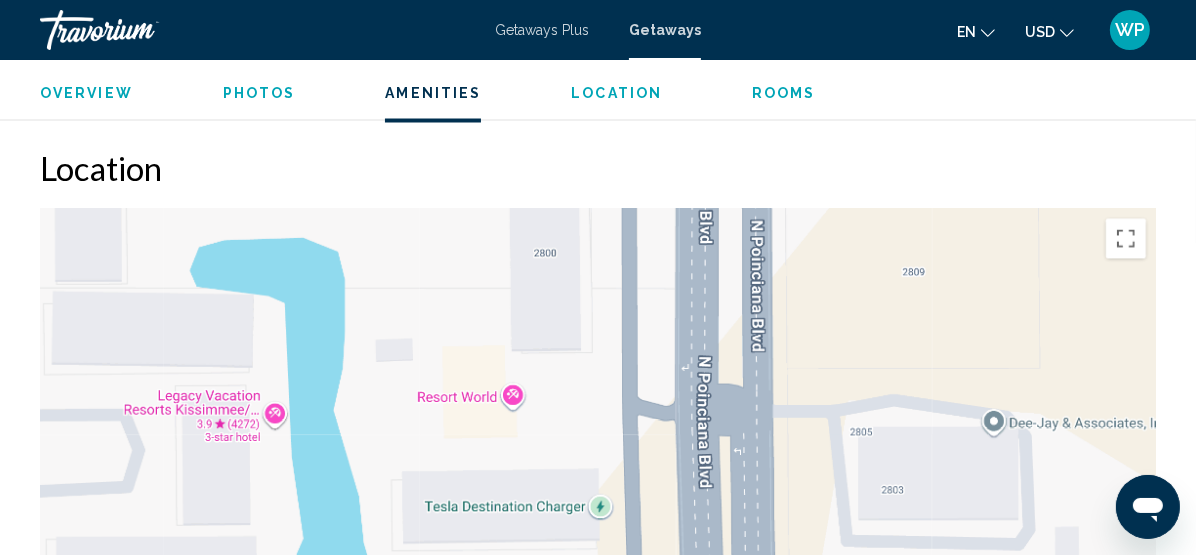 scroll, scrollTop: 3340, scrollLeft: 0, axis: vertical 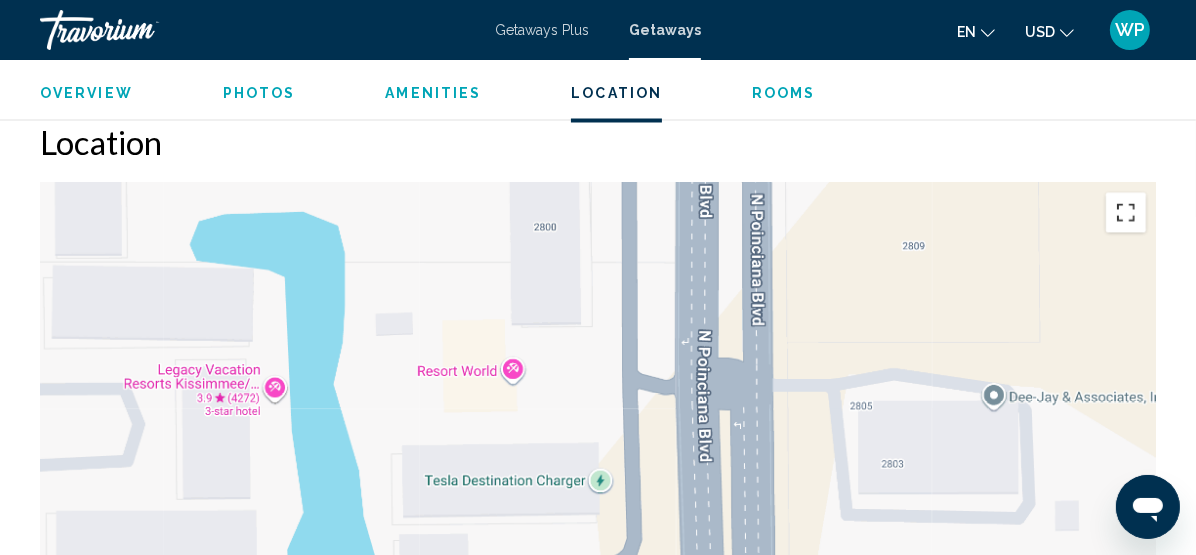 click at bounding box center (1126, 213) 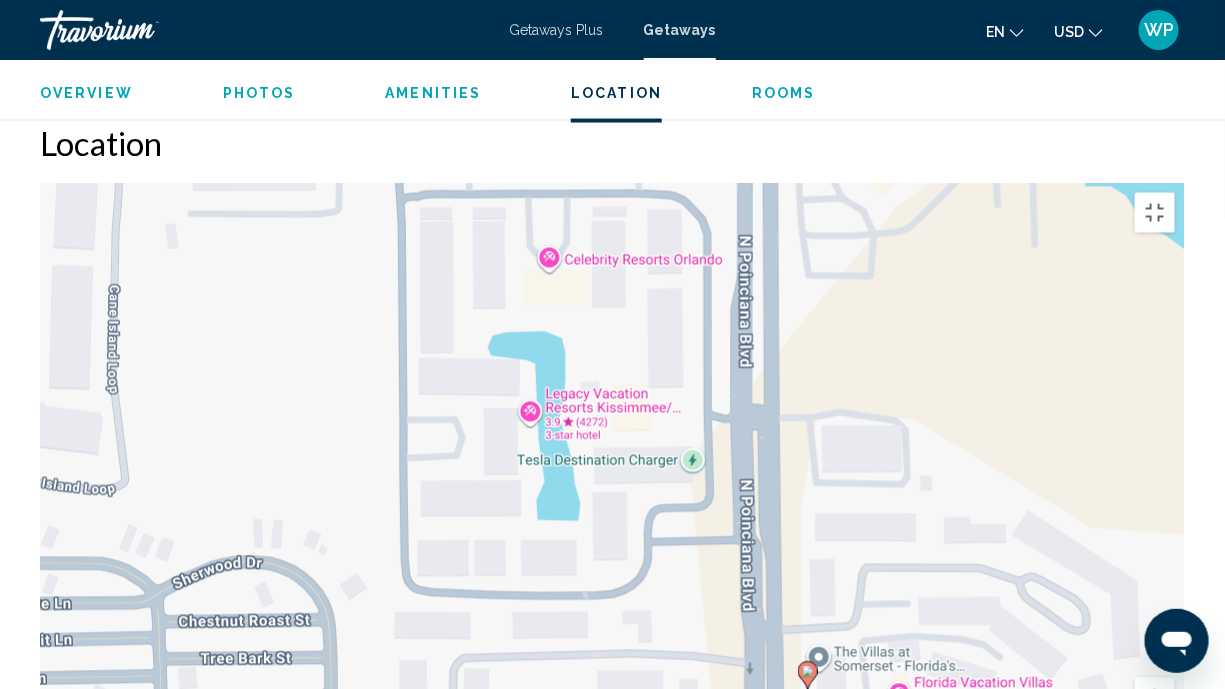 click on "To activate drag with keyboard, press Alt + Enter. Once in keyboard drag state, use the arrow keys to move the marker. To complete the drag, press the Enter key. To cancel, press Escape." at bounding box center (612, 483) 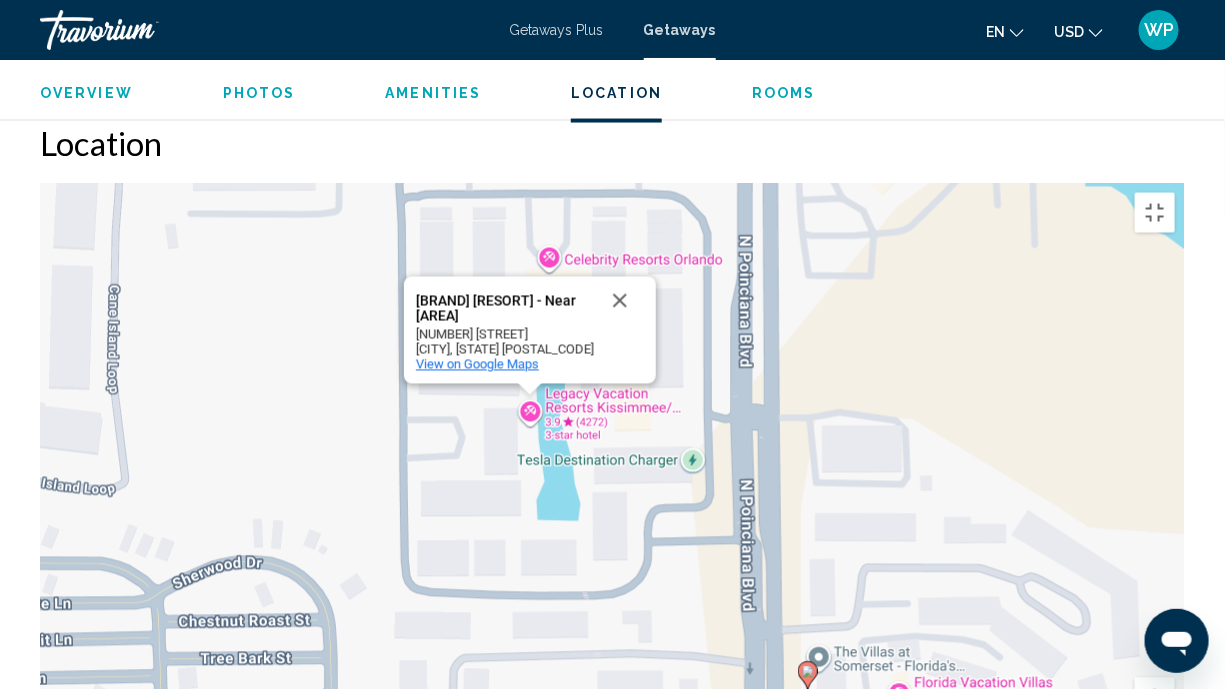 click on "View on Google Maps" at bounding box center [477, 364] 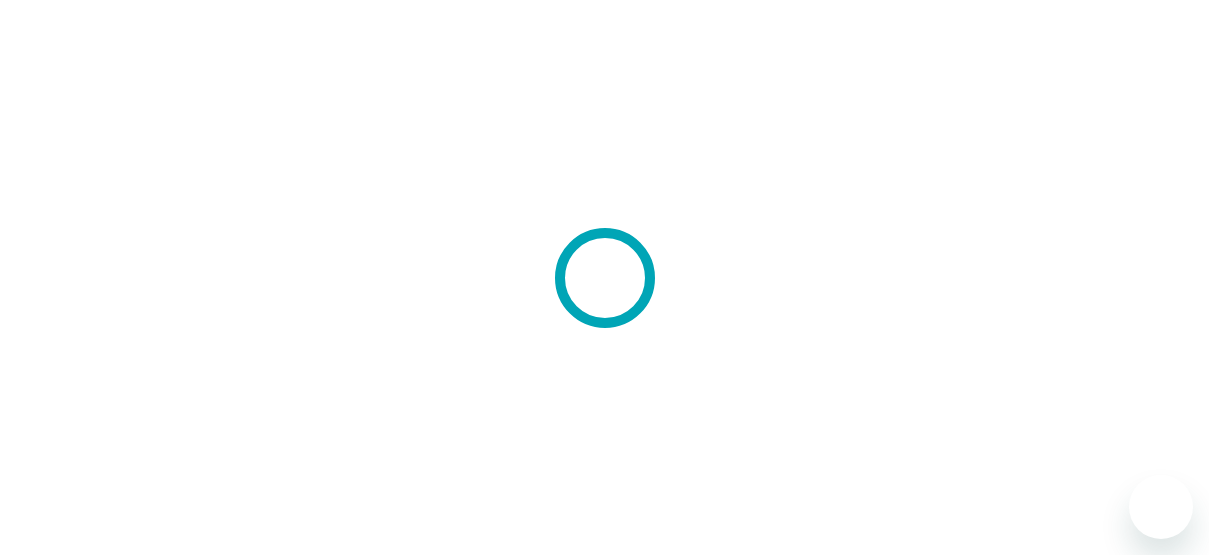 scroll, scrollTop: 0, scrollLeft: 0, axis: both 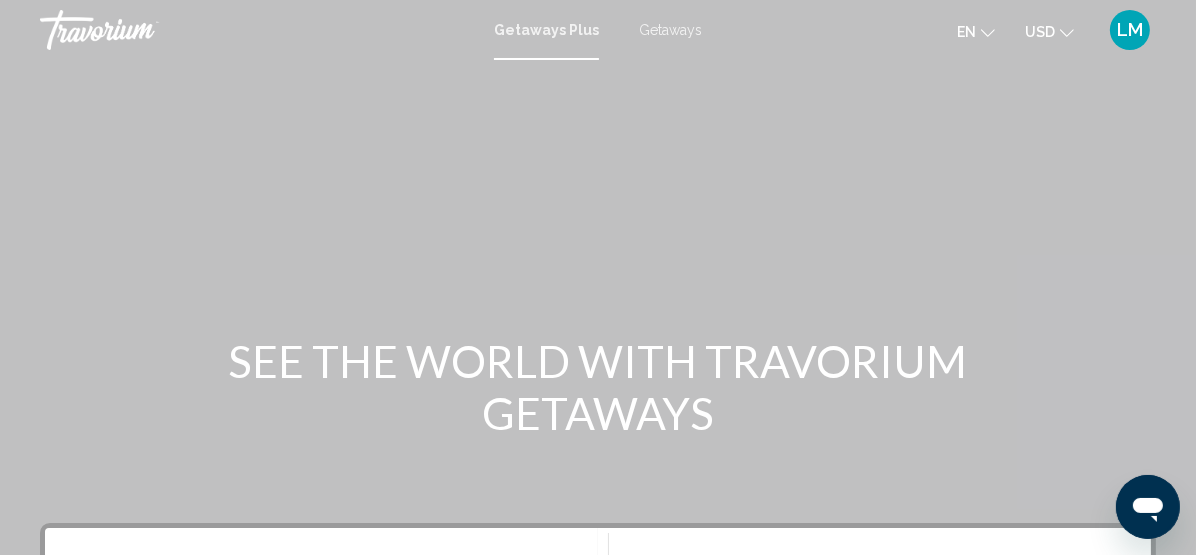 click on "Getaways" at bounding box center [670, 30] 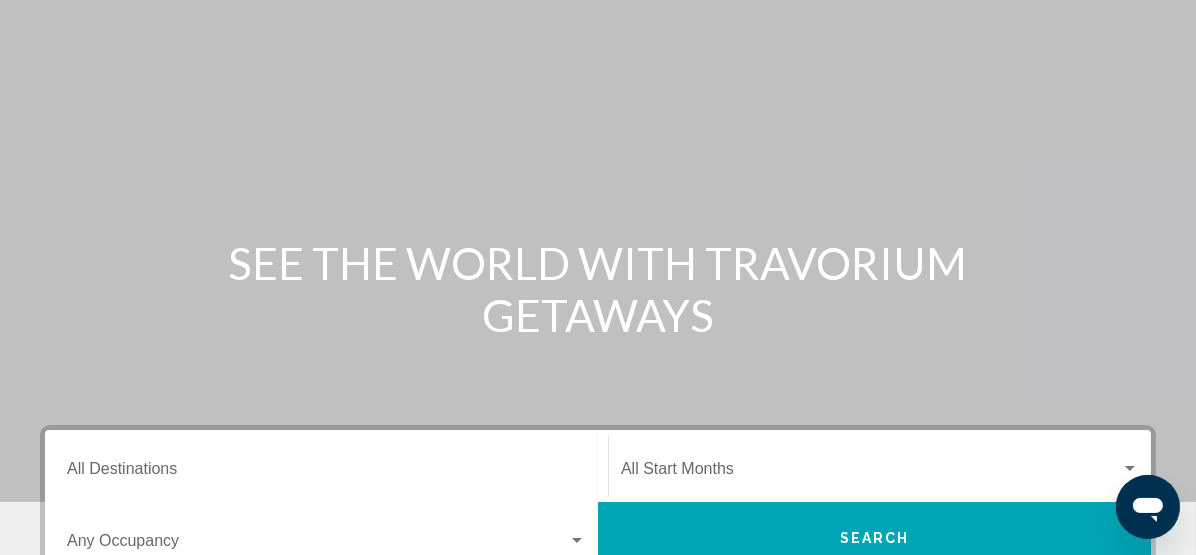 scroll, scrollTop: 273, scrollLeft: 0, axis: vertical 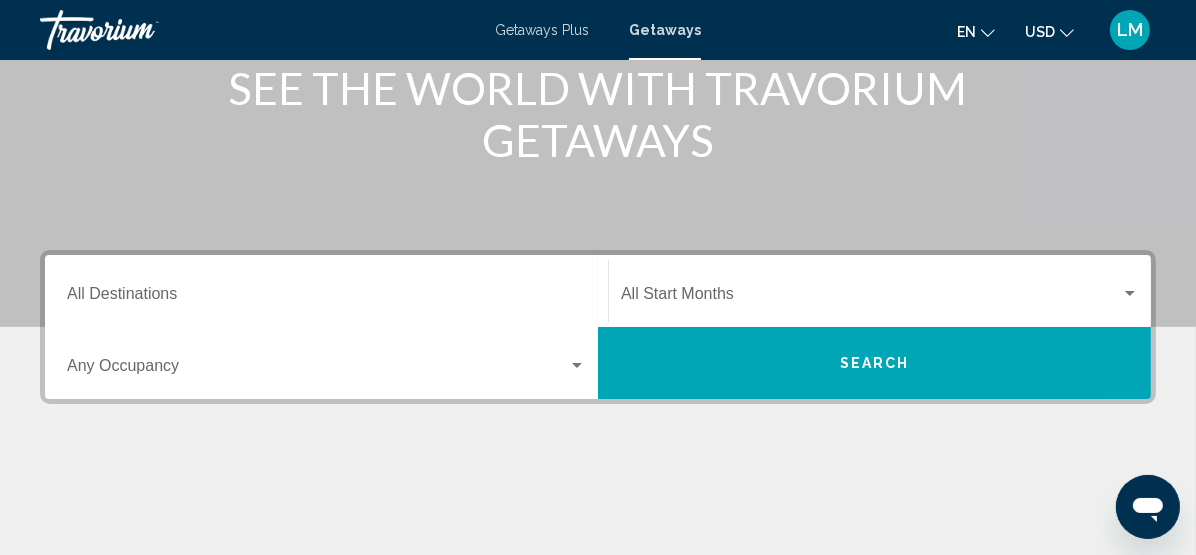 click on "Destination All Destinations" at bounding box center (326, 291) 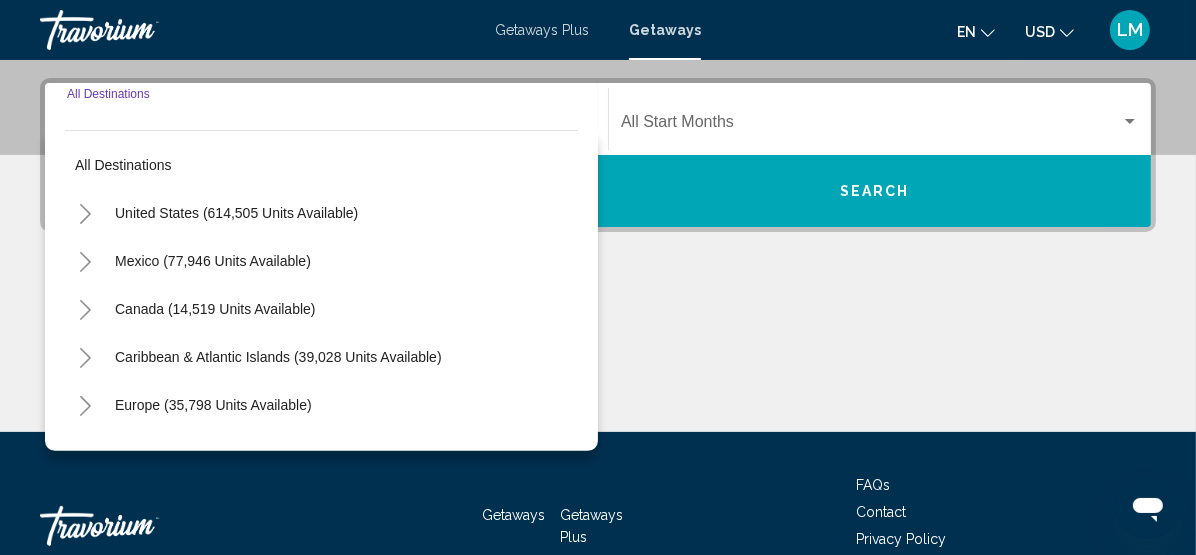 scroll, scrollTop: 457, scrollLeft: 0, axis: vertical 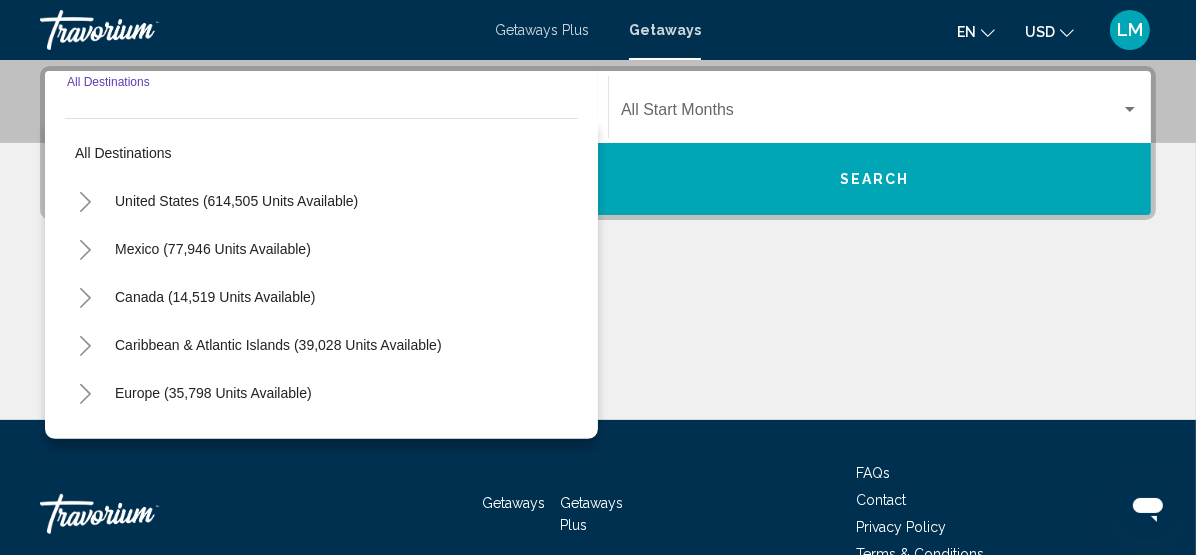 click 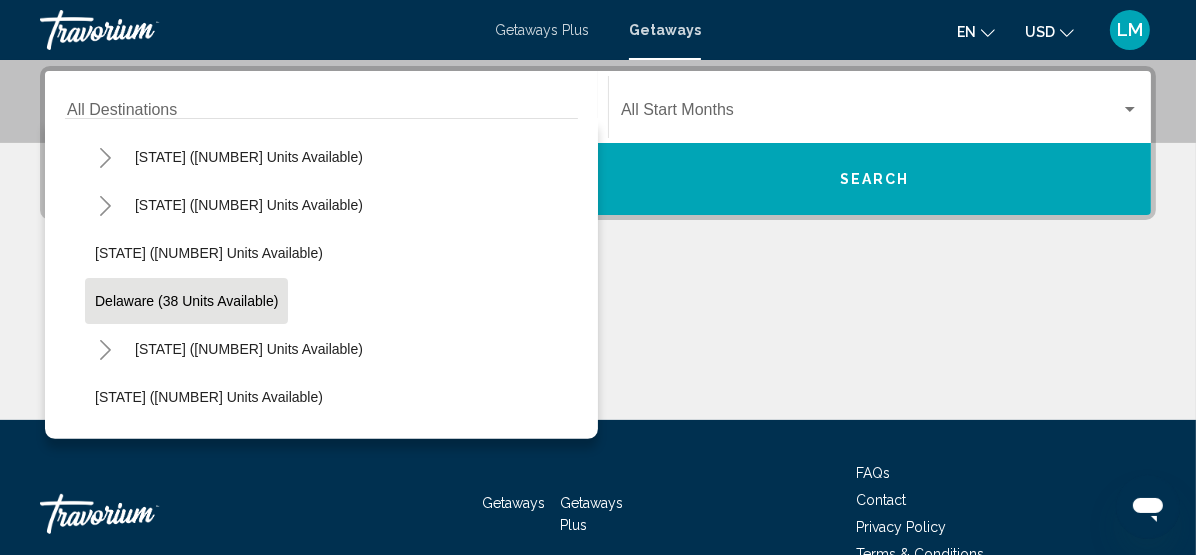 scroll, scrollTop: 363, scrollLeft: 0, axis: vertical 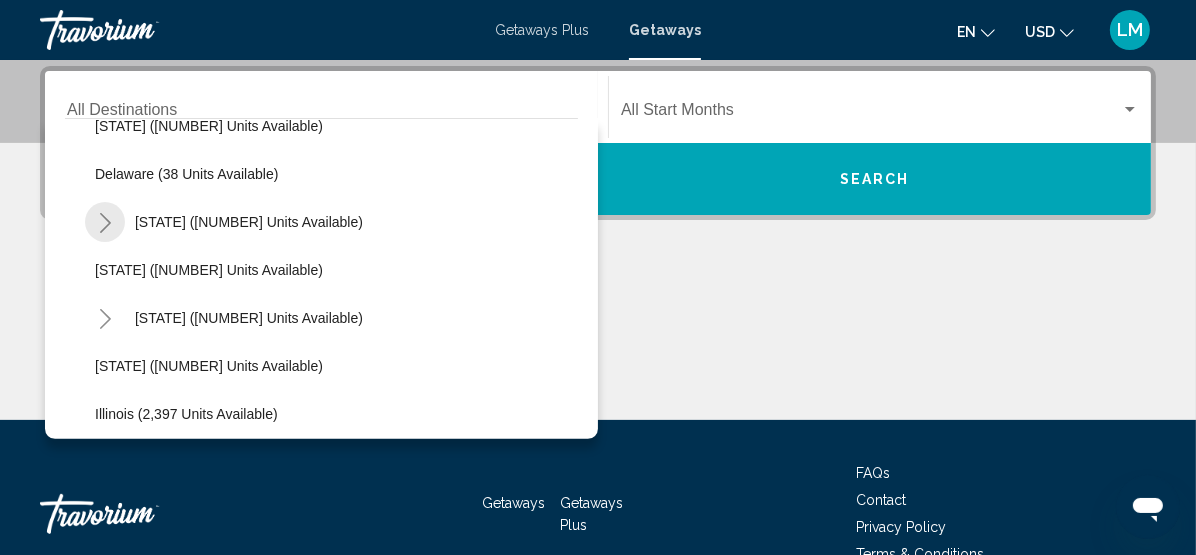 drag, startPoint x: 104, startPoint y: 220, endPoint x: 116, endPoint y: 231, distance: 16.27882 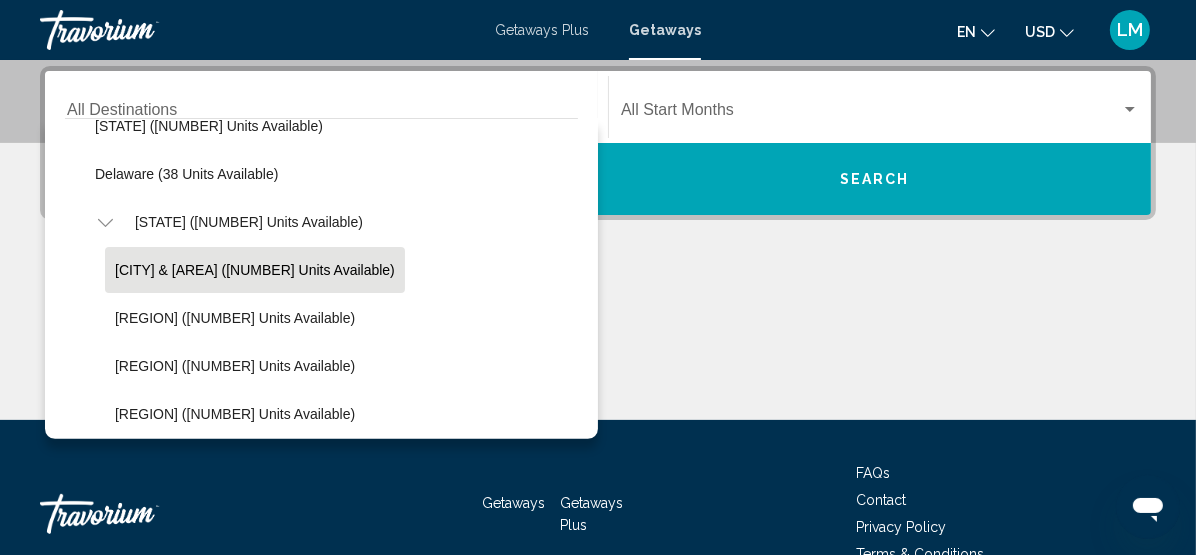 click on "[CITY] & [AREA] ([NUMBER] units available)" 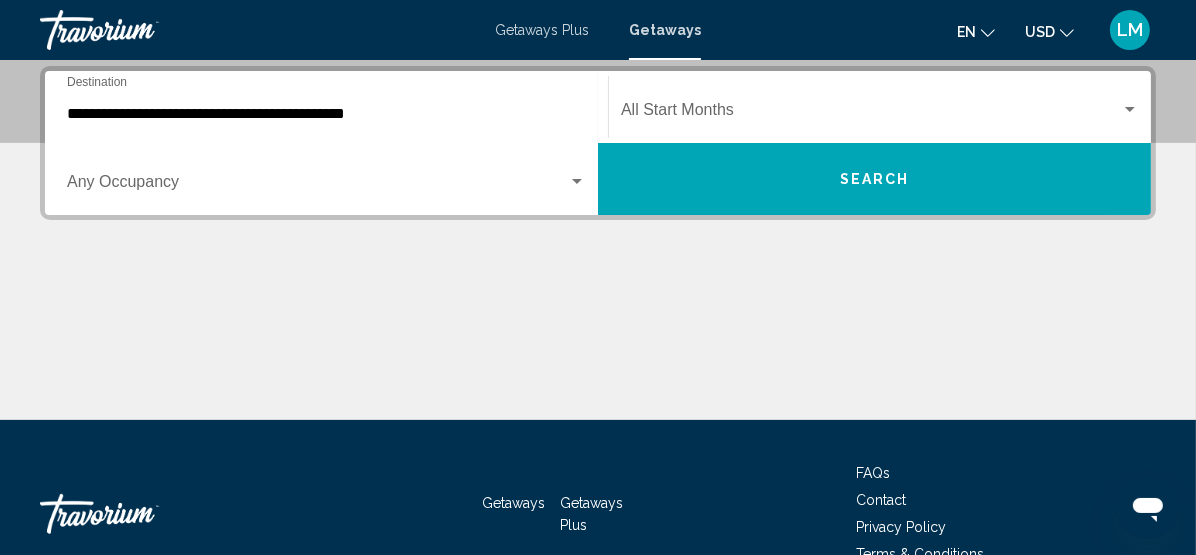 click on "Start Month All Start Months" 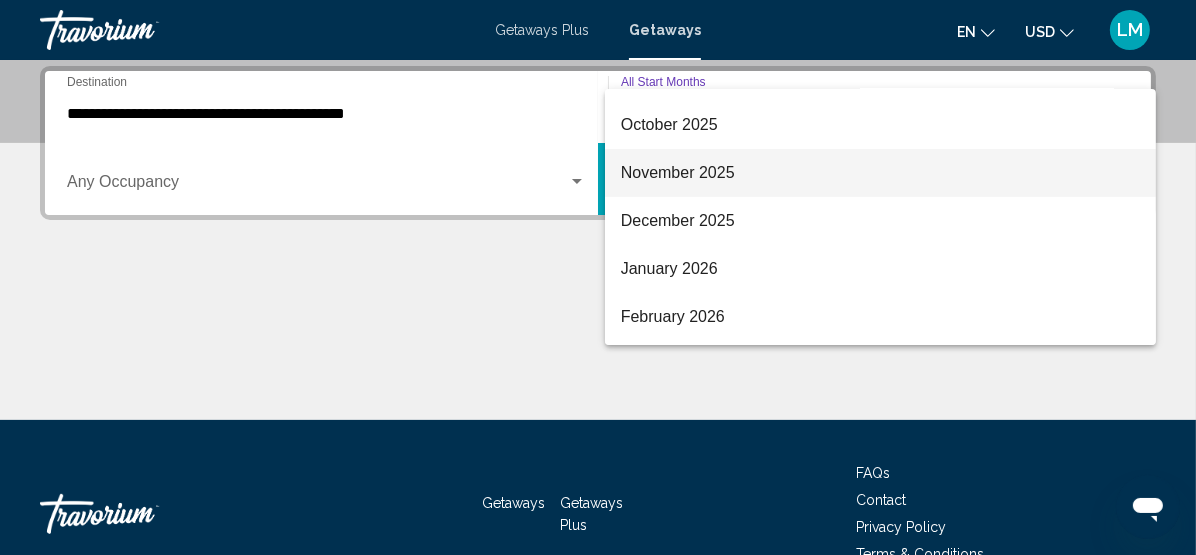 scroll, scrollTop: 181, scrollLeft: 0, axis: vertical 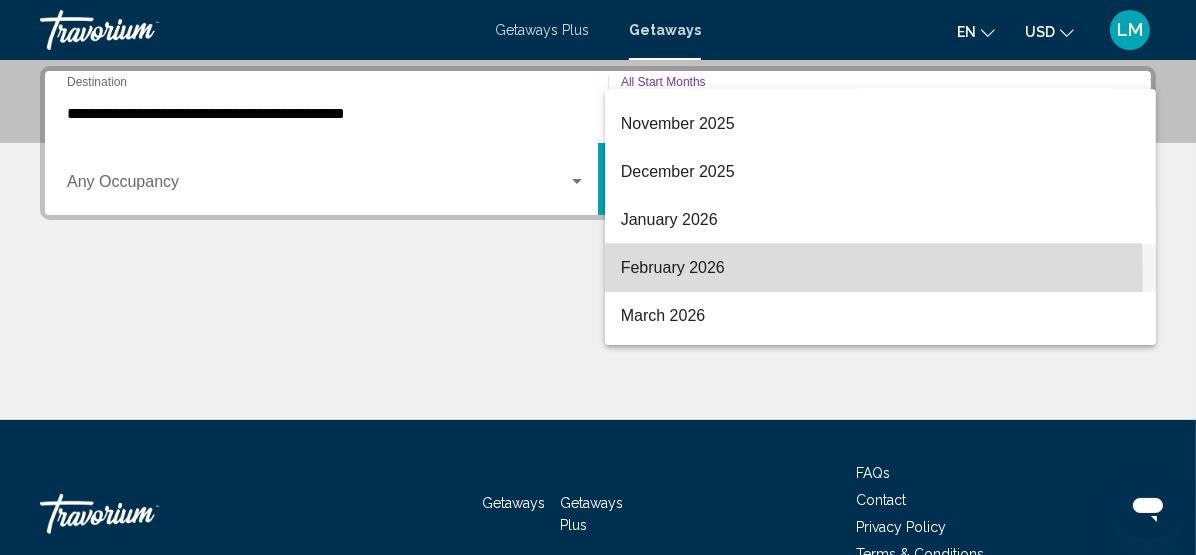 click on "February 2026" at bounding box center (880, 268) 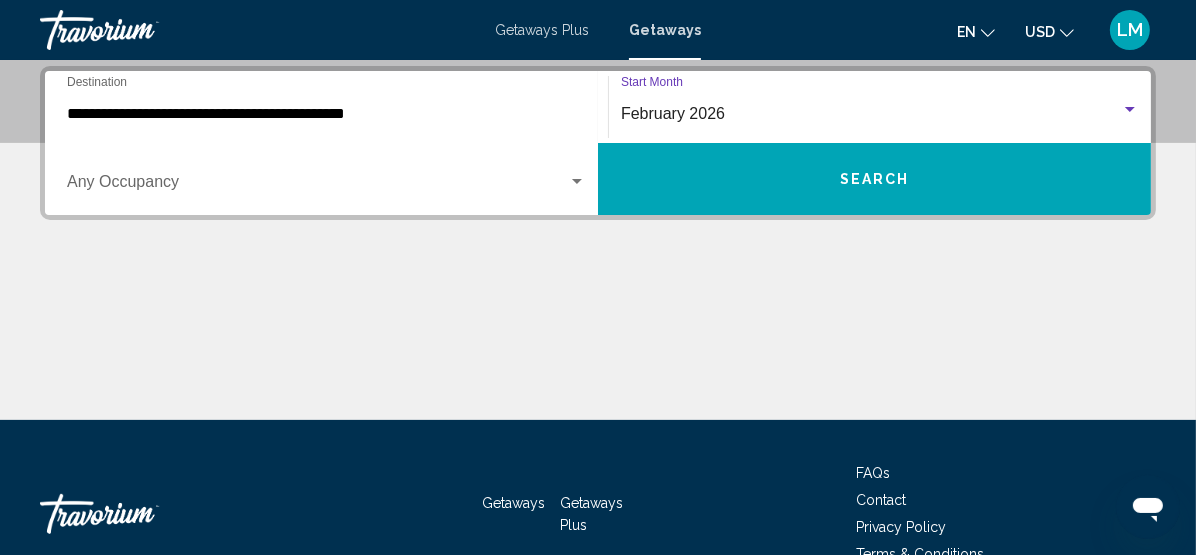 click at bounding box center [317, 186] 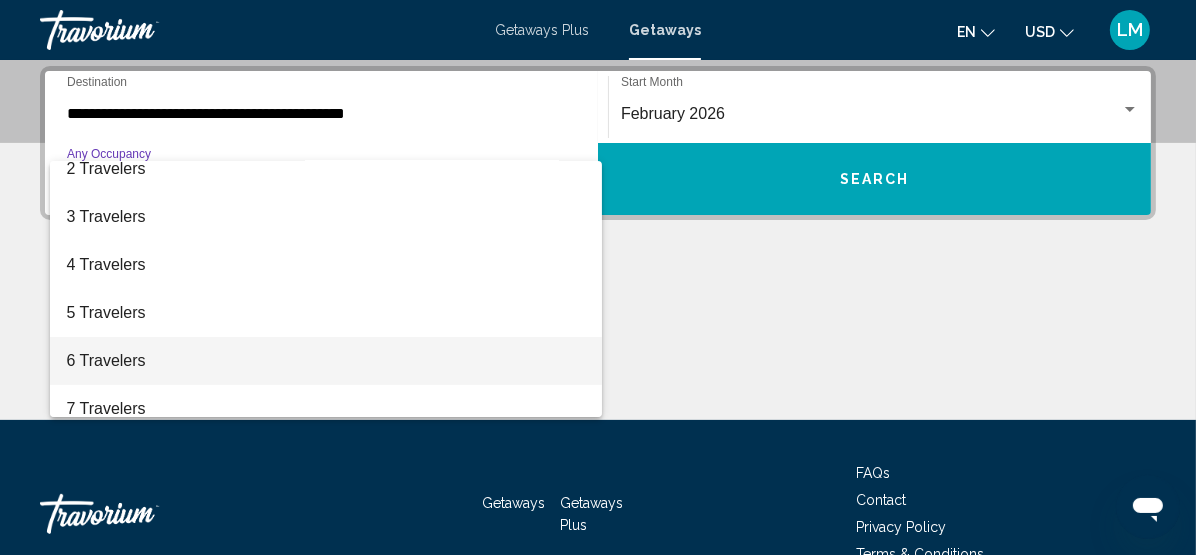 scroll, scrollTop: 91, scrollLeft: 0, axis: vertical 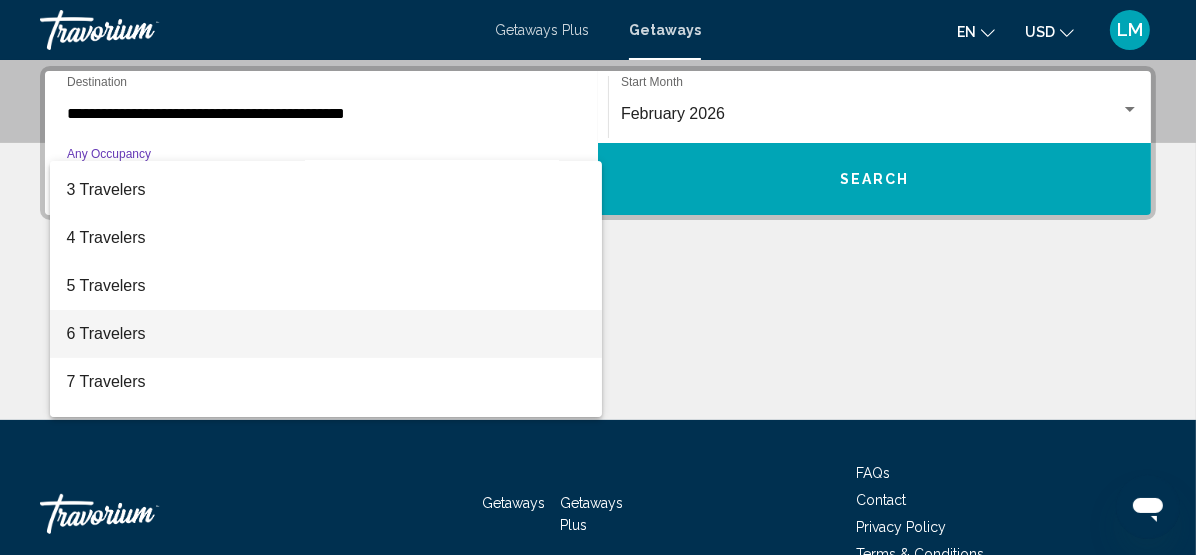 click on "6 Travelers" at bounding box center (326, 334) 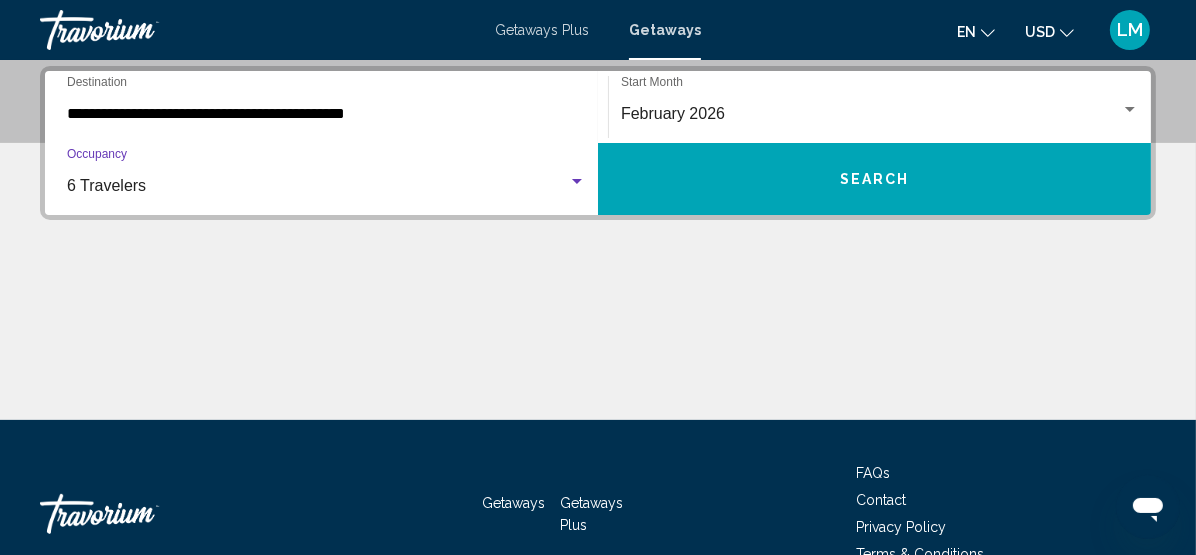 click on "Search" at bounding box center (875, 180) 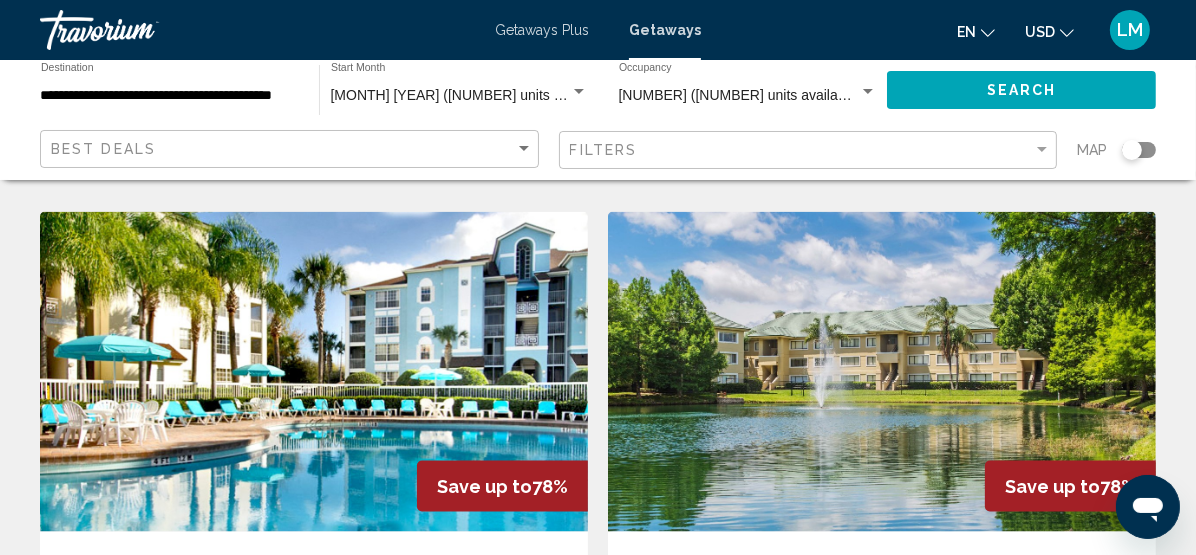 scroll, scrollTop: 2913, scrollLeft: 0, axis: vertical 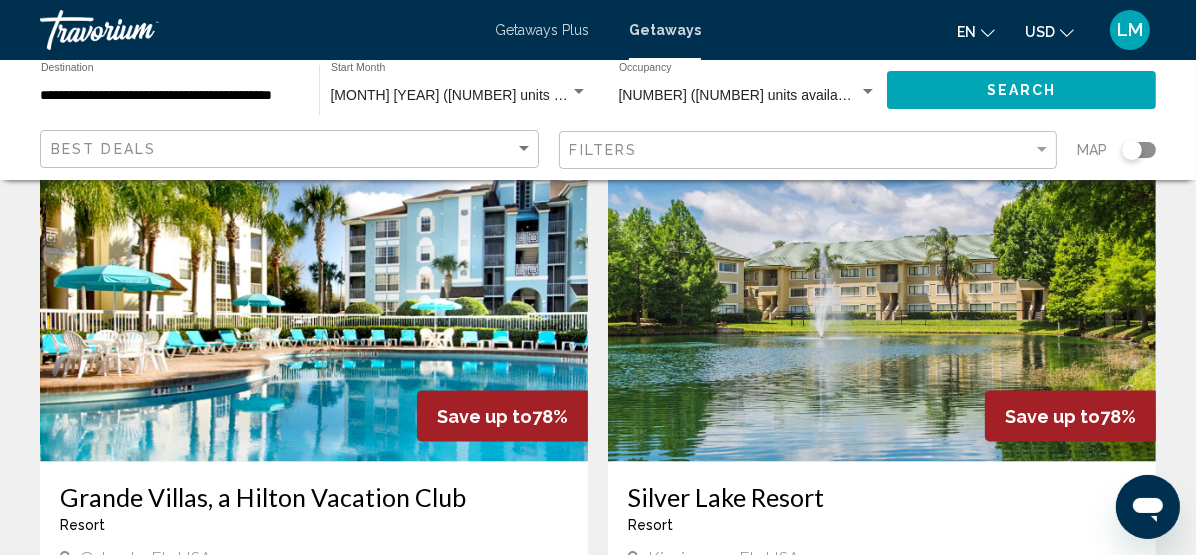 click on "page  2" at bounding box center (598, 1555) 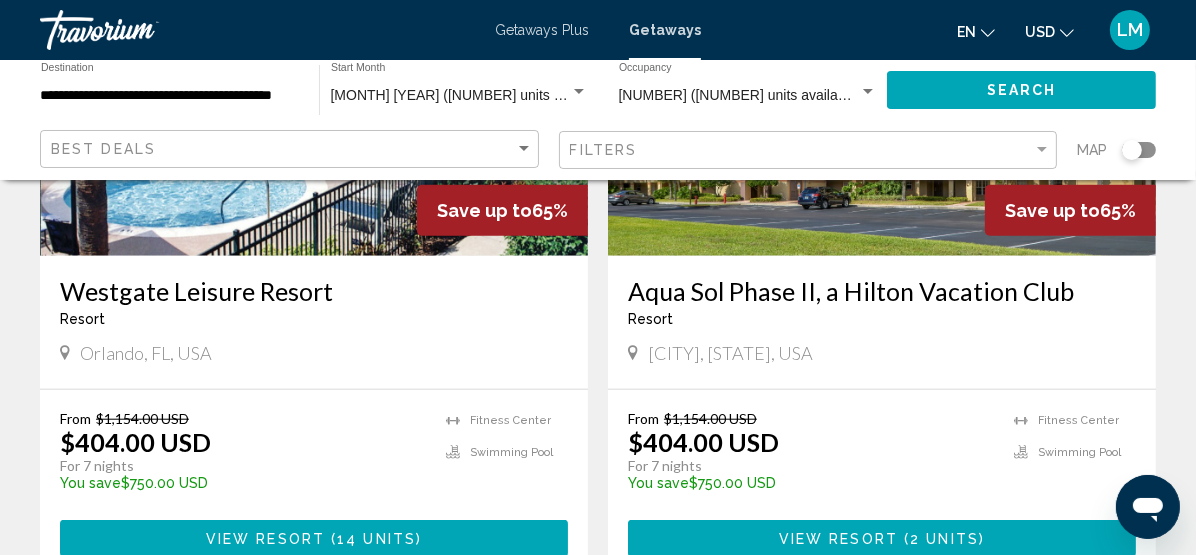 scroll, scrollTop: 1545, scrollLeft: 0, axis: vertical 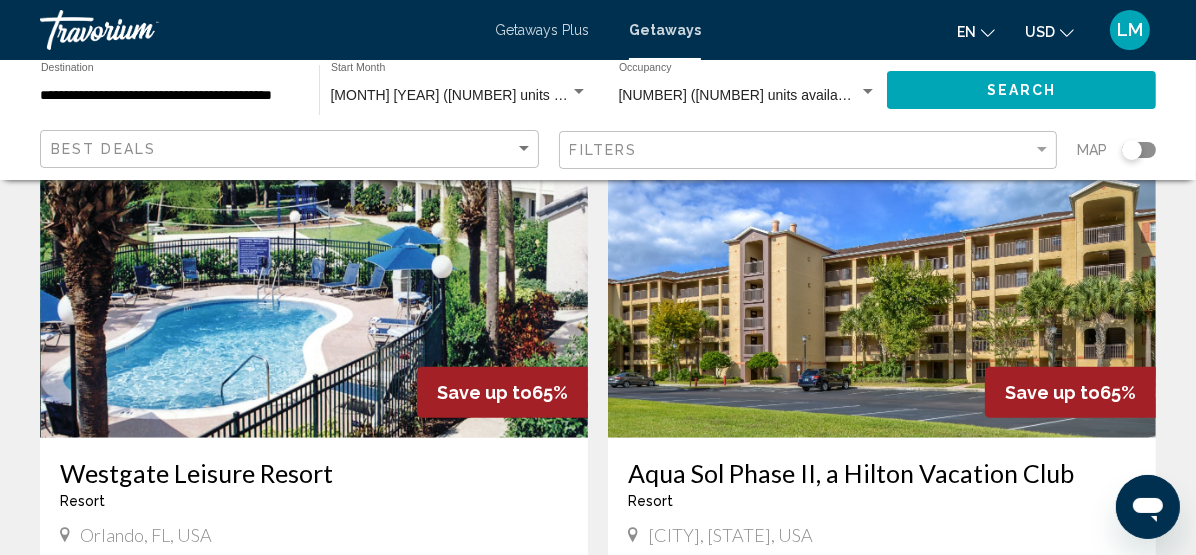 click at bounding box center [882, 959] 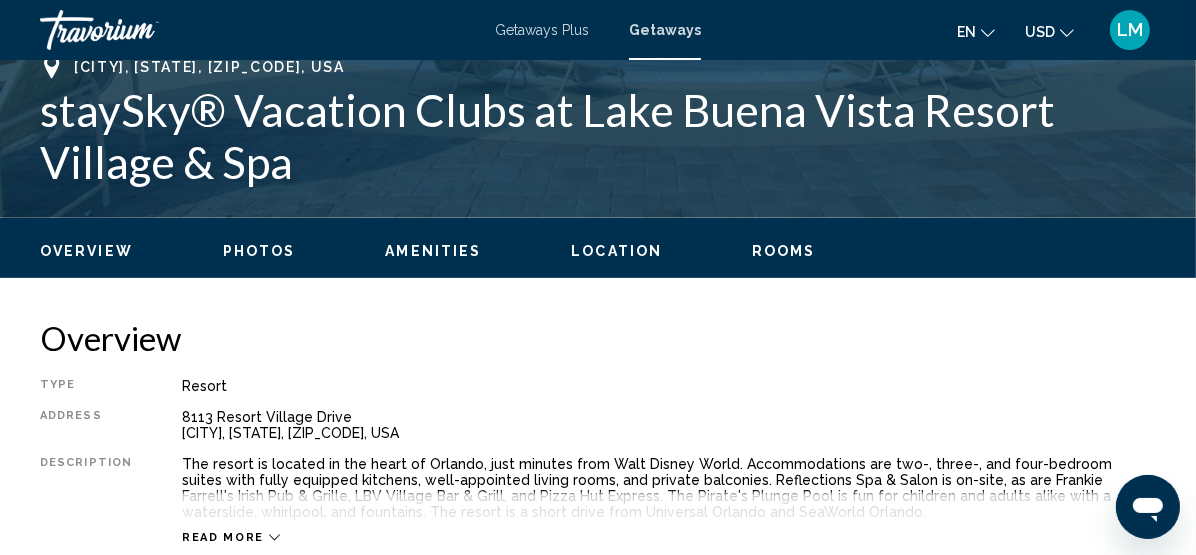 scroll, scrollTop: 802, scrollLeft: 0, axis: vertical 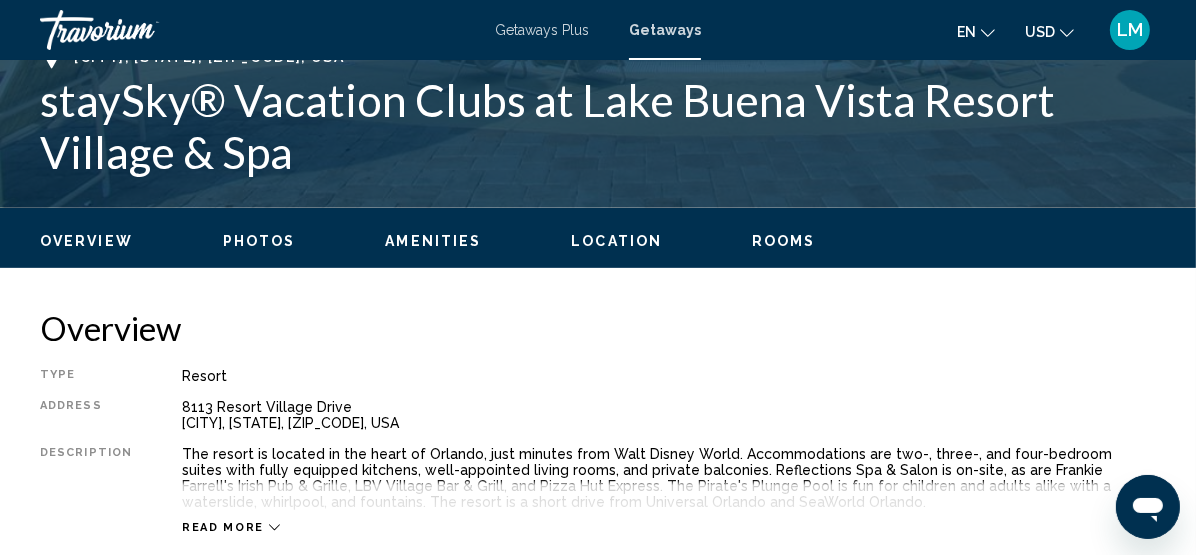 click on "Location" at bounding box center [616, 241] 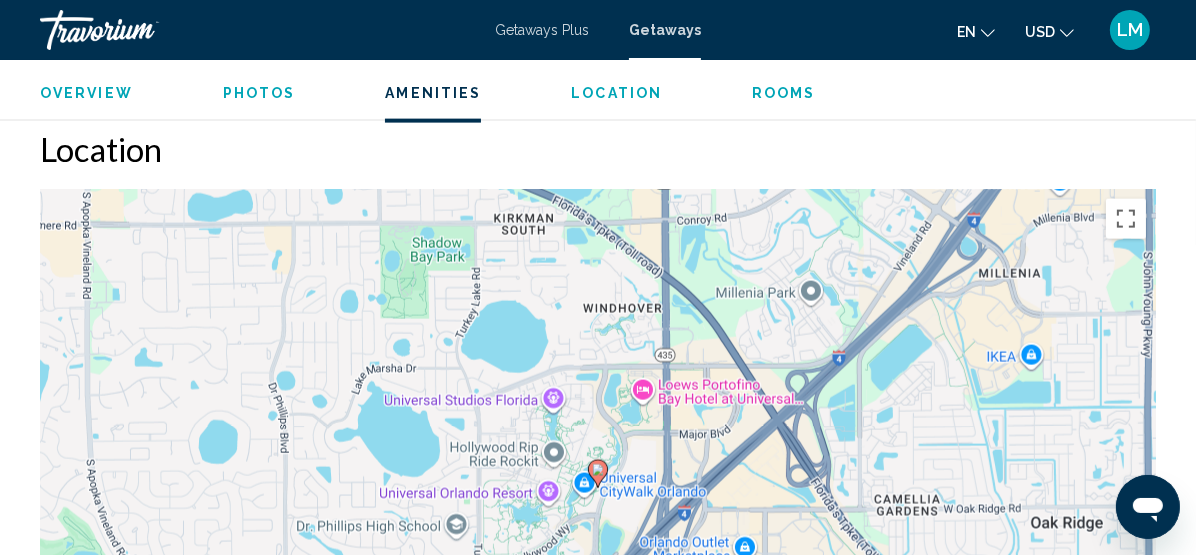 scroll, scrollTop: 2557, scrollLeft: 0, axis: vertical 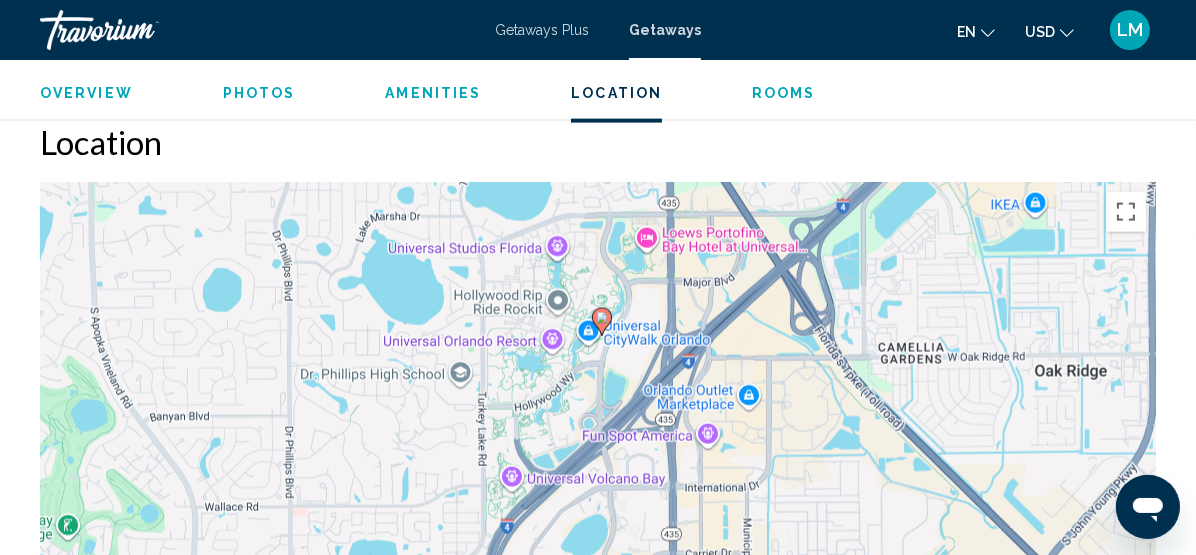 drag, startPoint x: 717, startPoint y: 451, endPoint x: 720, endPoint y: 303, distance: 148.0304 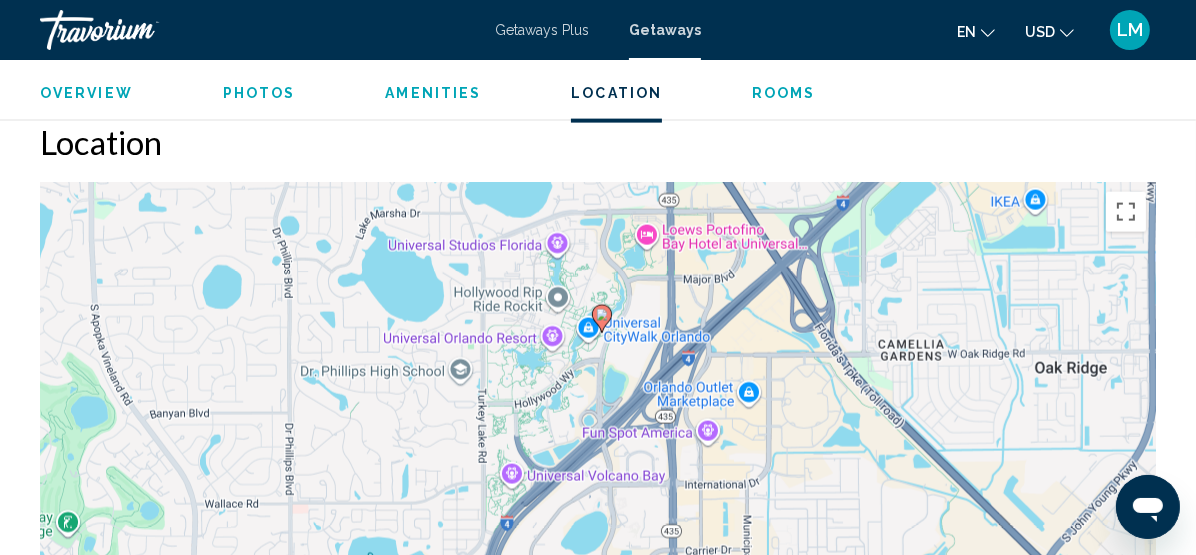 click on "To activate drag with keyboard, press Alt + Enter. Once in keyboard drag state, use the arrow keys to move the marker. To complete the drag, press the Enter key. To cancel, press Escape." at bounding box center [598, 482] 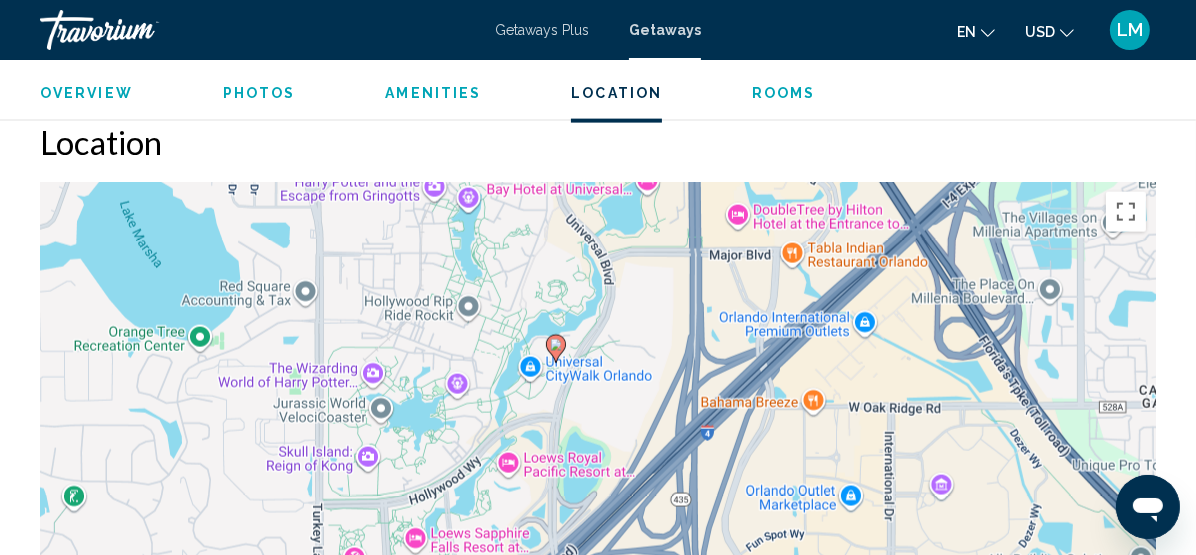 click on "To activate drag with keyboard, press Alt + Enter. Once in keyboard drag state, use the arrow keys to move the marker. To complete the drag, press the Enter key. To cancel, press Escape." at bounding box center (598, 482) 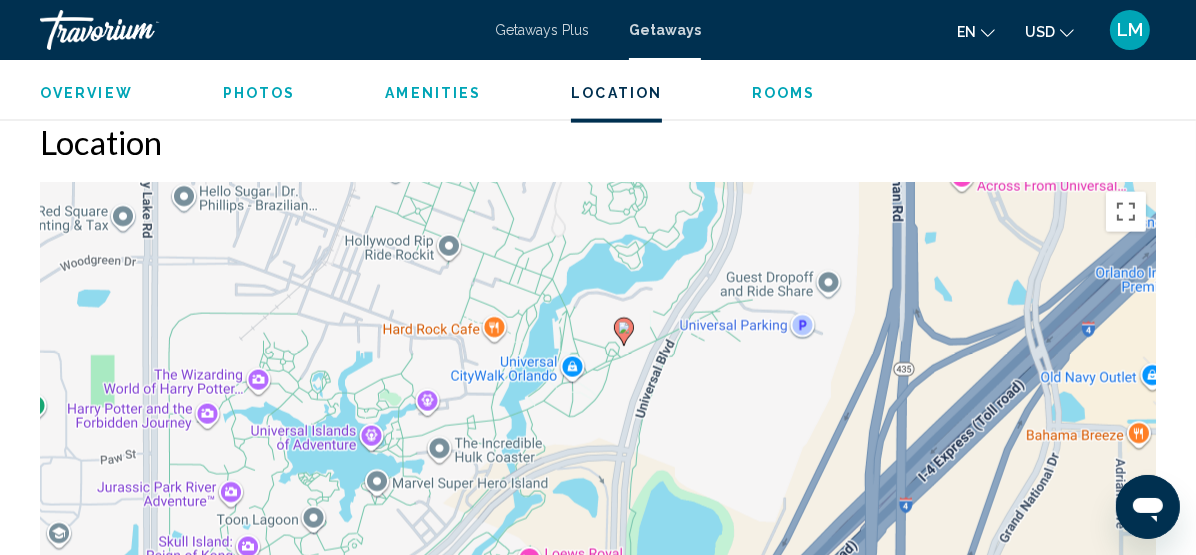 drag, startPoint x: 455, startPoint y: 306, endPoint x: 576, endPoint y: 241, distance: 137.35356 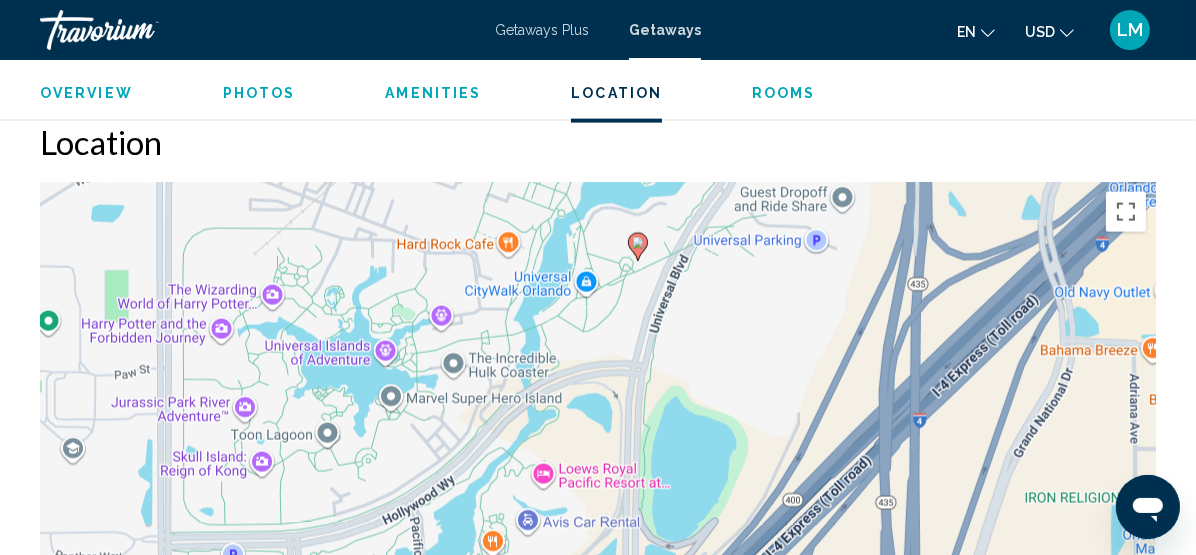 drag, startPoint x: 714, startPoint y: 460, endPoint x: 731, endPoint y: 373, distance: 88.64536 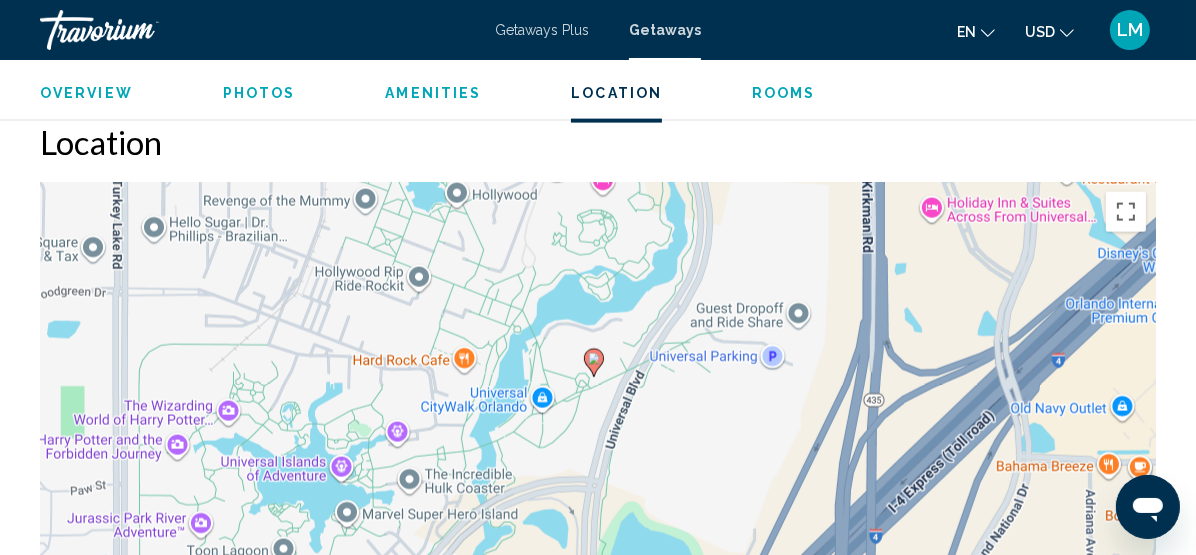 drag, startPoint x: 797, startPoint y: 391, endPoint x: 748, endPoint y: 489, distance: 109.56733 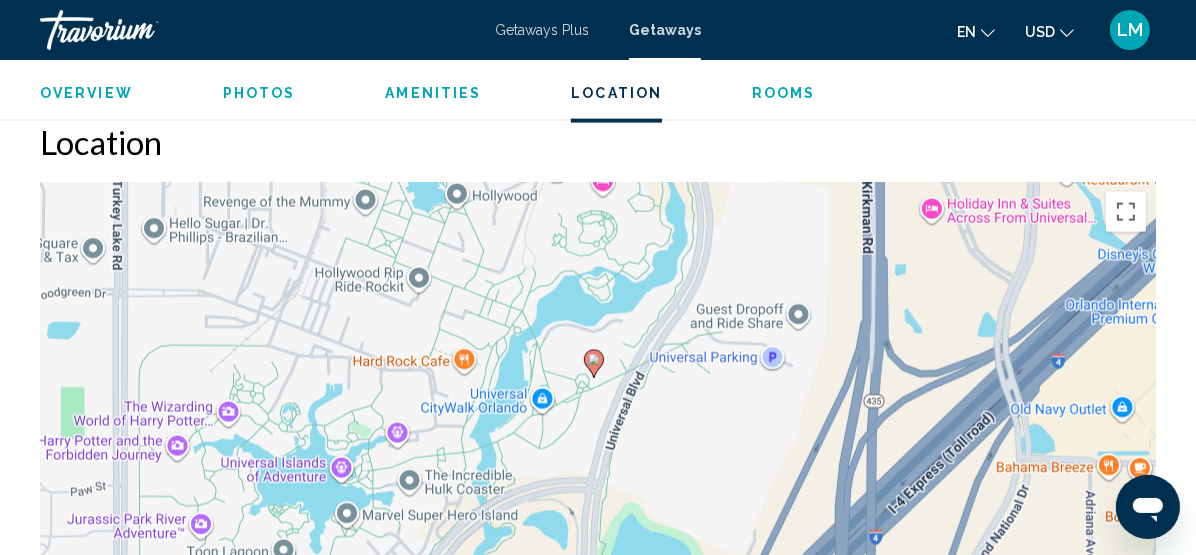 click on "To activate drag with keyboard, press Alt + Enter. Once in keyboard drag state, use the arrow keys to move the marker. To complete the drag, press the Enter key. To cancel, press Escape." at bounding box center [598, 482] 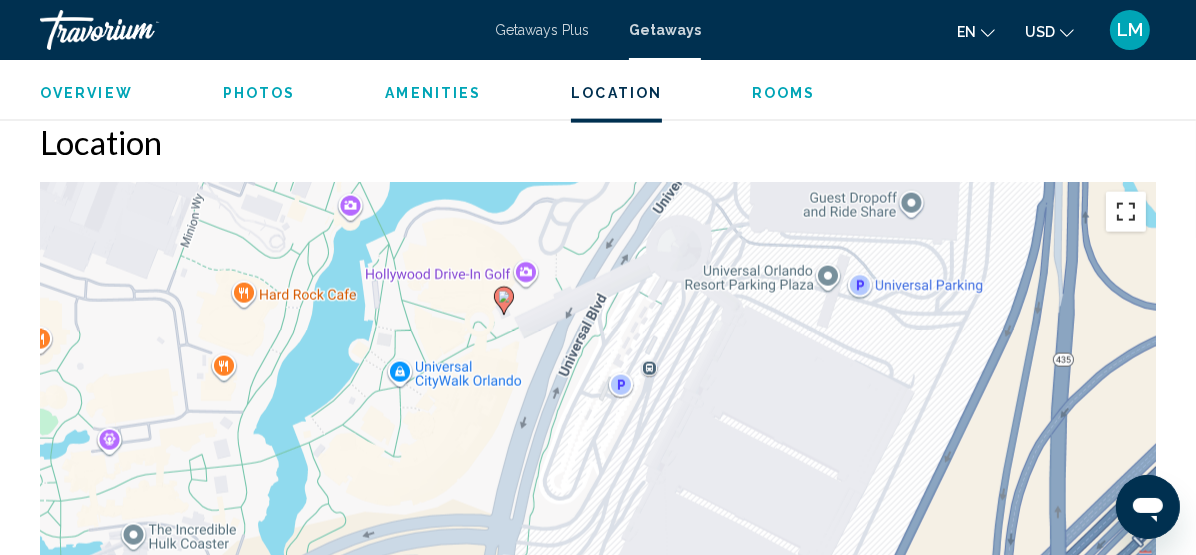 click at bounding box center [1126, 212] 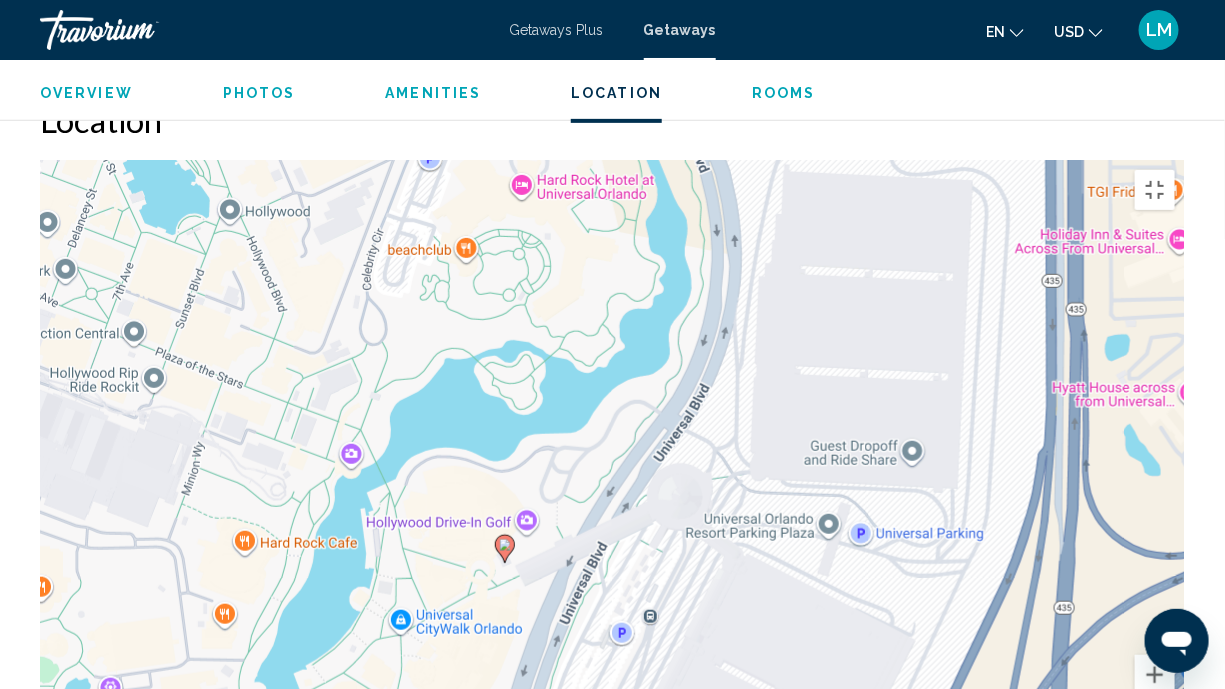 drag, startPoint x: 789, startPoint y: 358, endPoint x: 767, endPoint y: 592, distance: 235.0319 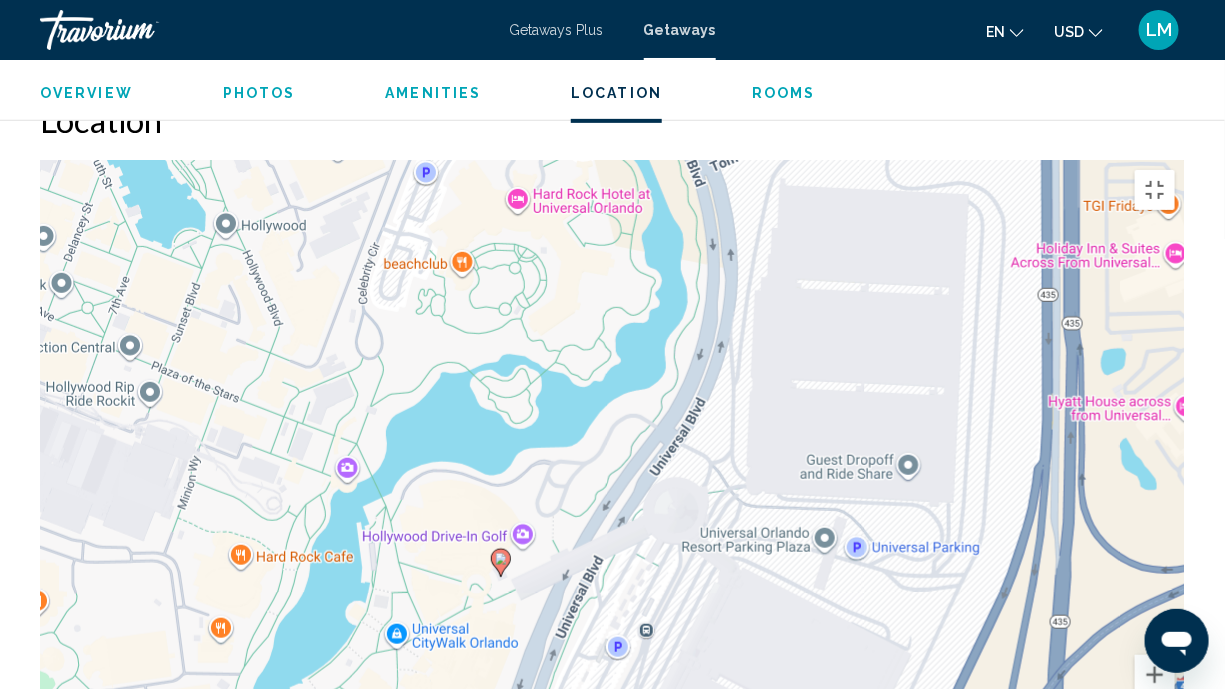 click on "To activate drag with keyboard, press Alt + Enter. Once in keyboard drag state, use the arrow keys to move the marker. To complete the drag, press the Enter key. To cancel, press Escape." at bounding box center (612, 460) 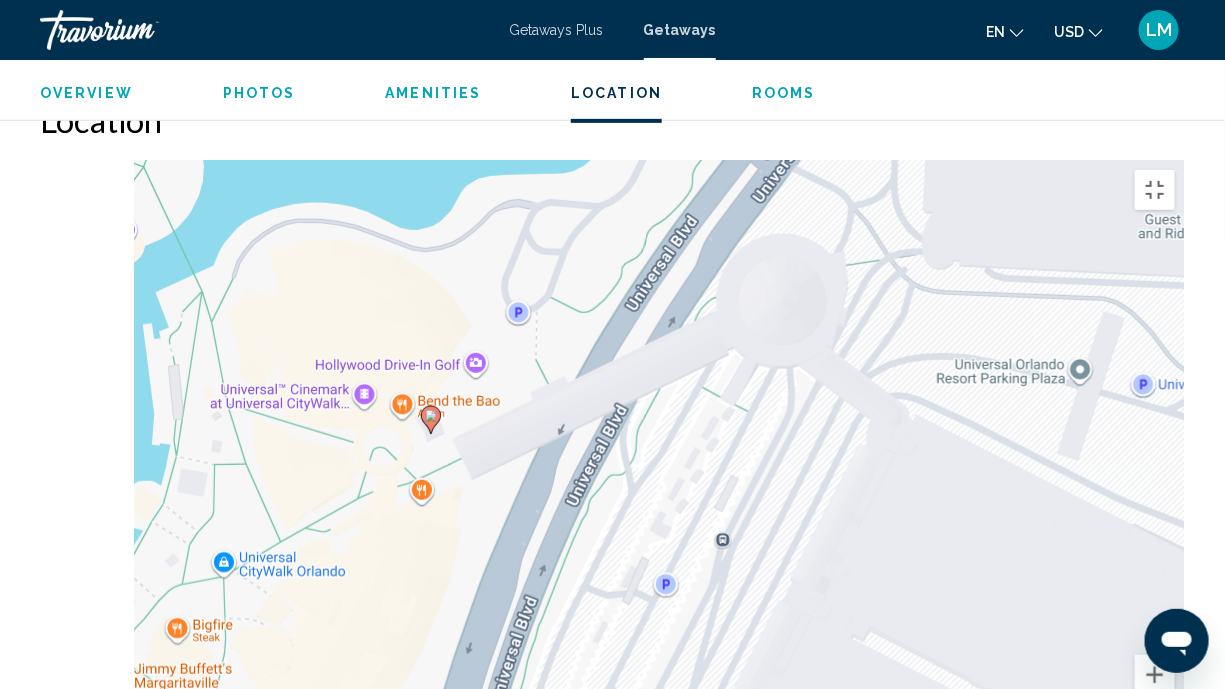drag, startPoint x: 507, startPoint y: 528, endPoint x: 754, endPoint y: 440, distance: 262.20795 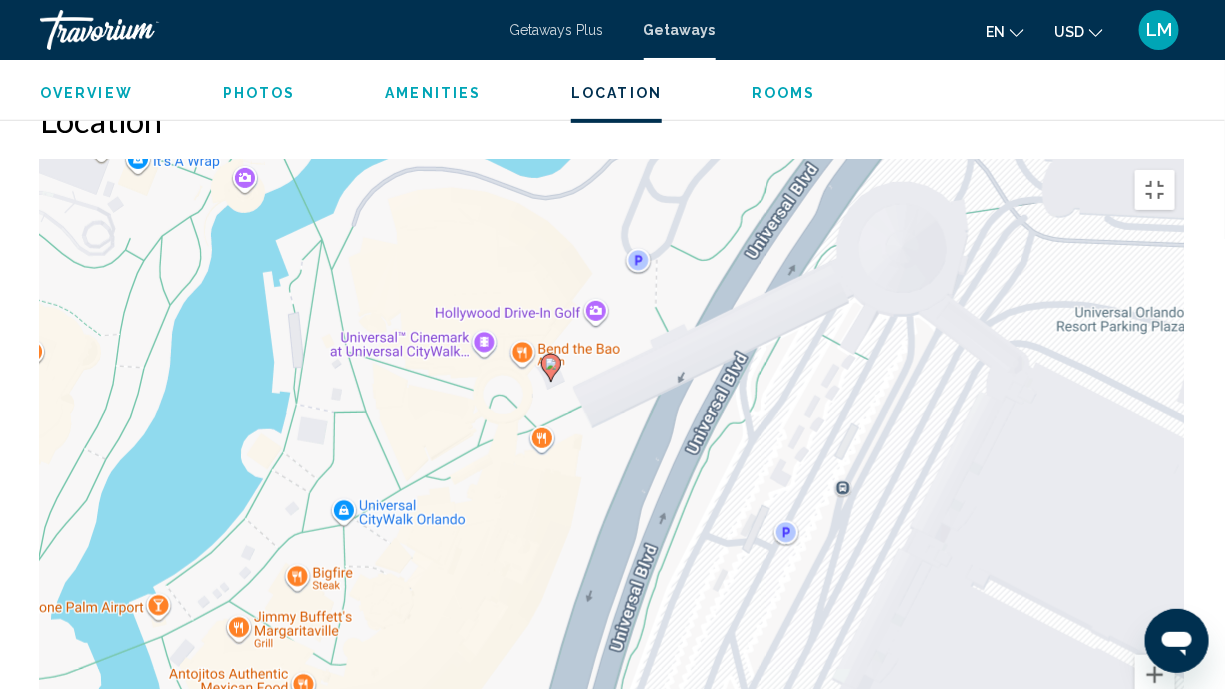 drag, startPoint x: 409, startPoint y: 513, endPoint x: 533, endPoint y: 460, distance: 134.85178 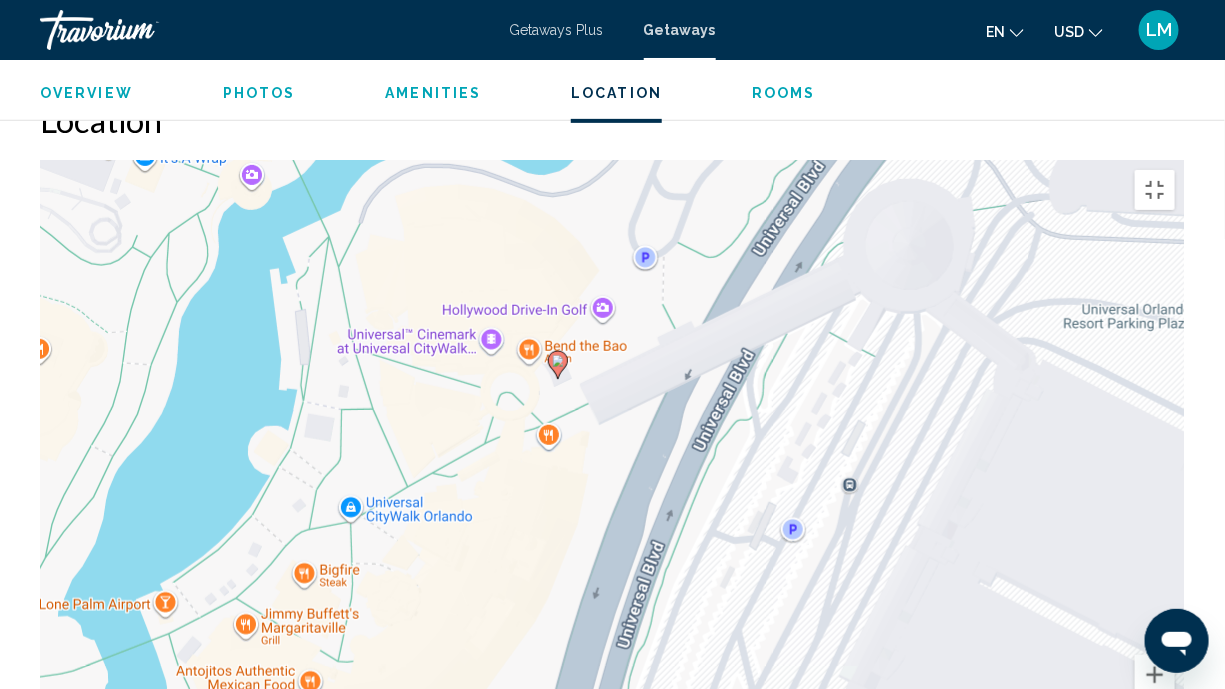 click on "To activate drag with keyboard, press Alt + Enter. Once in keyboard drag state, use the arrow keys to move the marker. To complete the drag, press the Enter key. To cancel, press Escape." at bounding box center (612, 460) 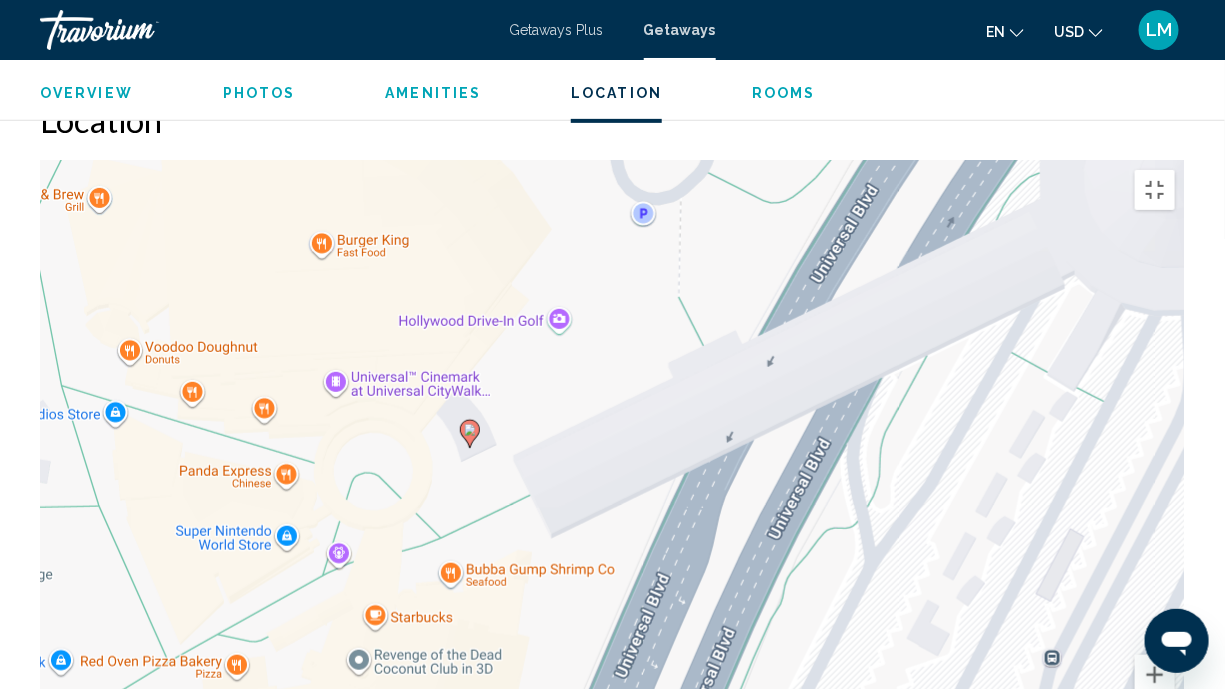 drag, startPoint x: 641, startPoint y: 124, endPoint x: 518, endPoint y: 389, distance: 292.15408 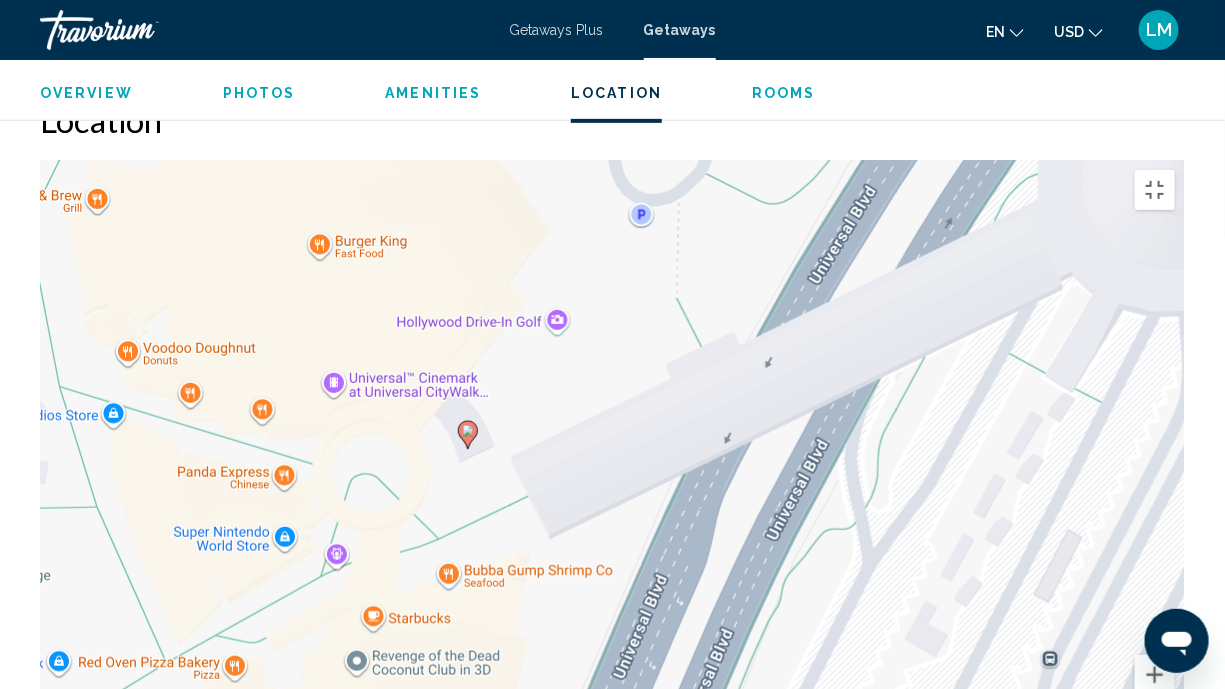 click on "To activate drag with keyboard, press Alt + Enter. Once in keyboard drag state, use the arrow keys to move the marker. To complete the drag, press the Enter key. To cancel, press Escape." at bounding box center [612, 460] 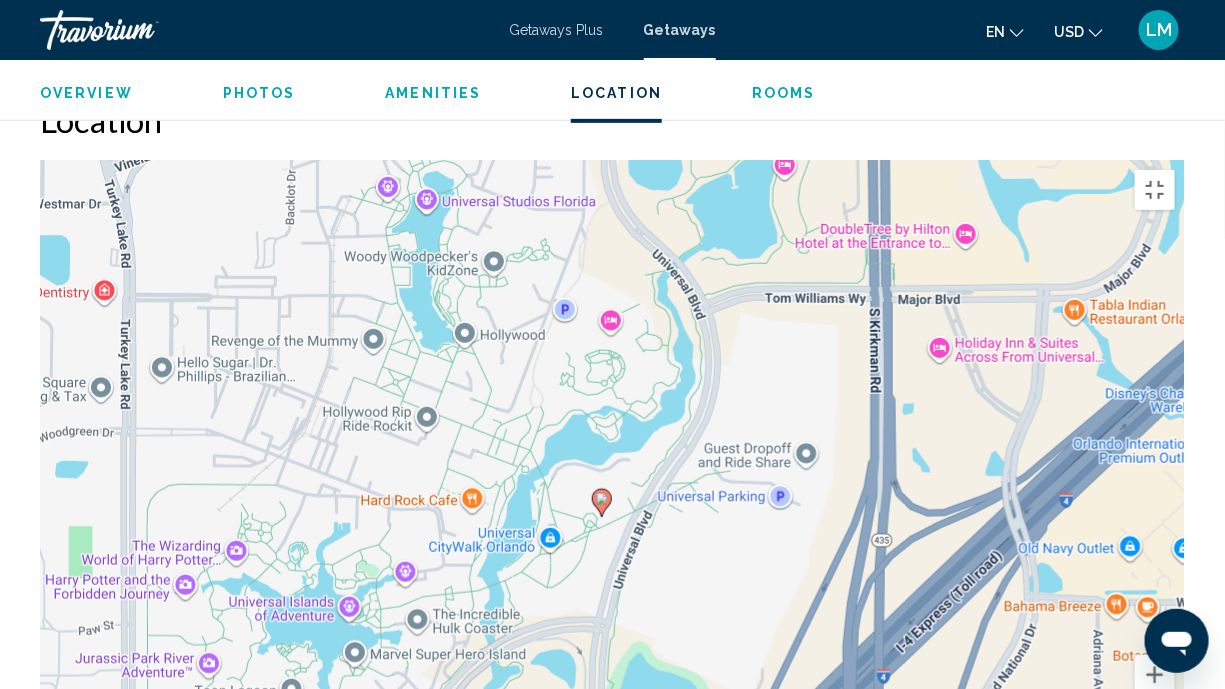 drag, startPoint x: 800, startPoint y: 192, endPoint x: 754, endPoint y: 297, distance: 114.6342 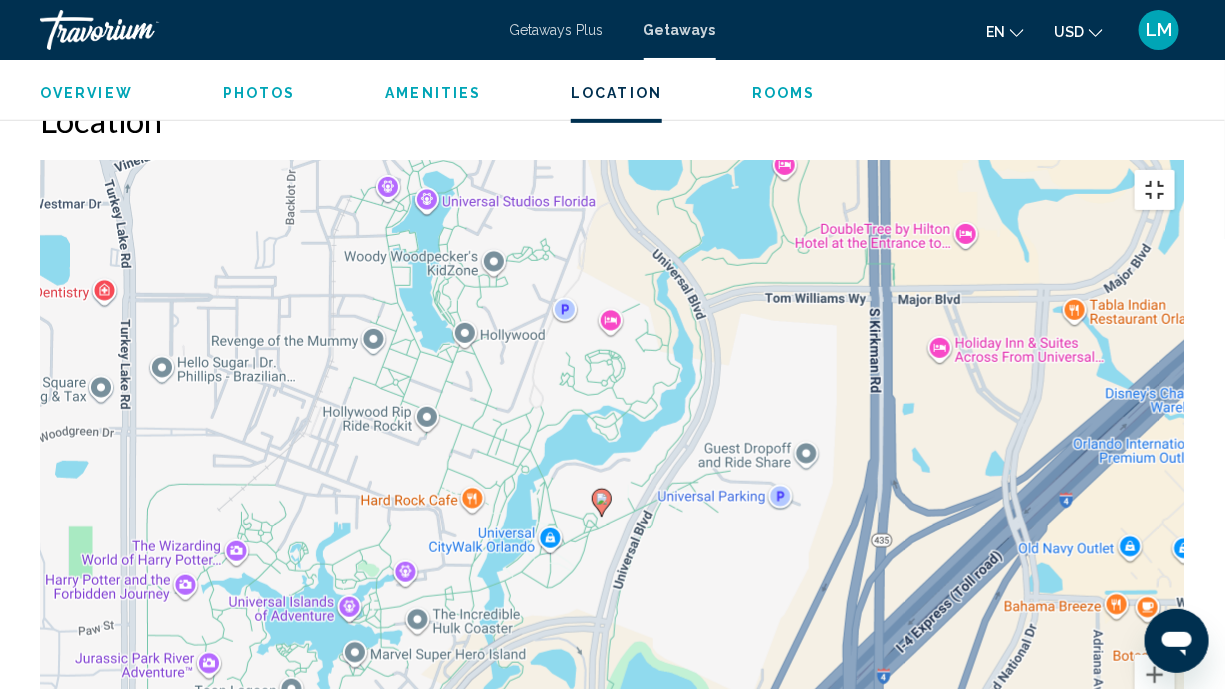 click at bounding box center [1155, 190] 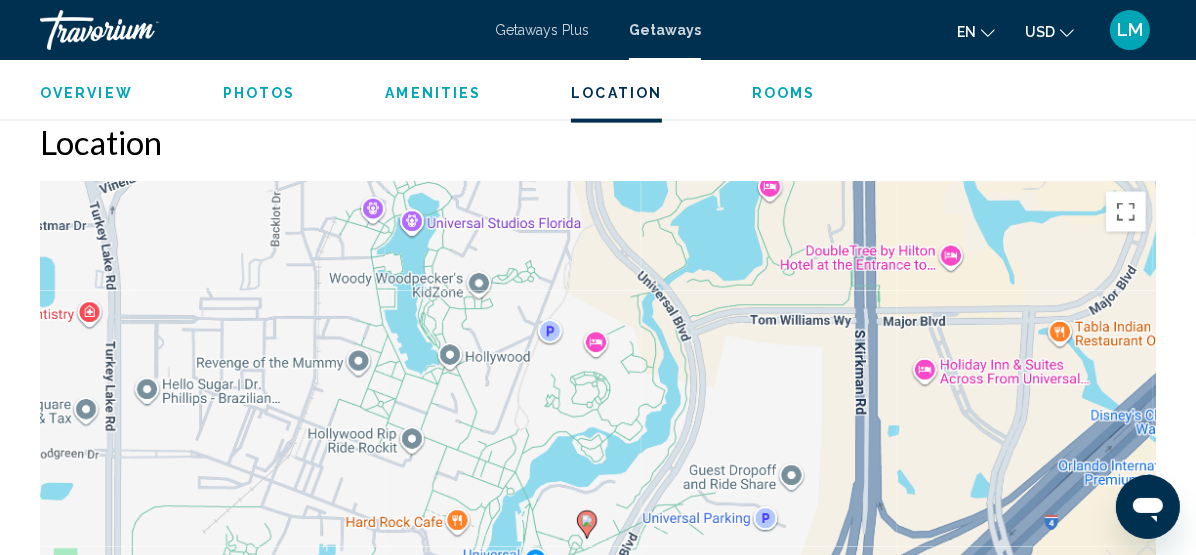 click on "Overview" at bounding box center (86, 93) 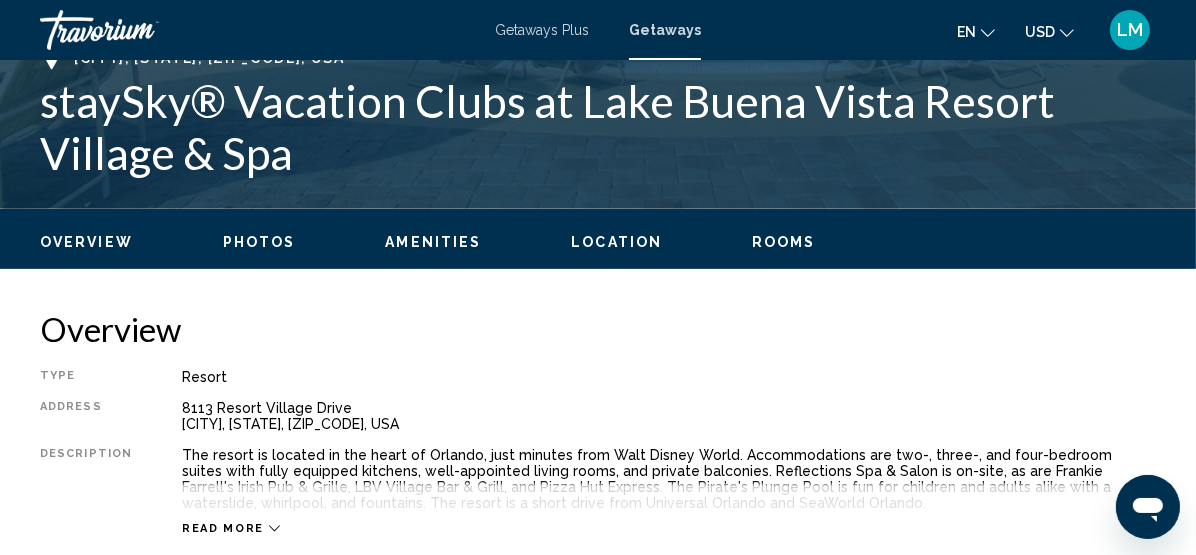 scroll, scrollTop: 627, scrollLeft: 0, axis: vertical 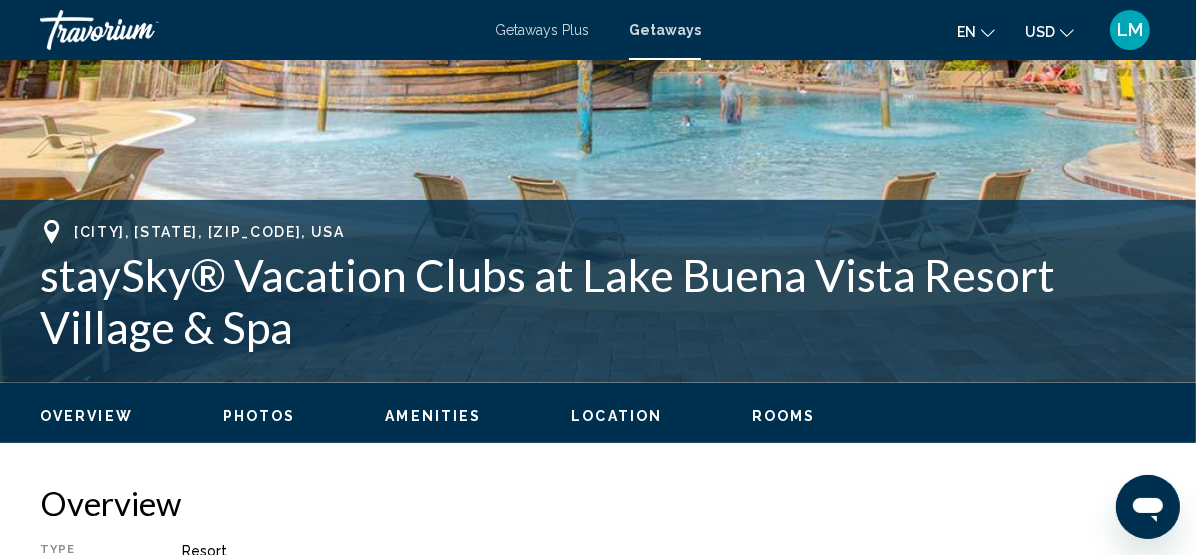 click on "Location" at bounding box center [616, 416] 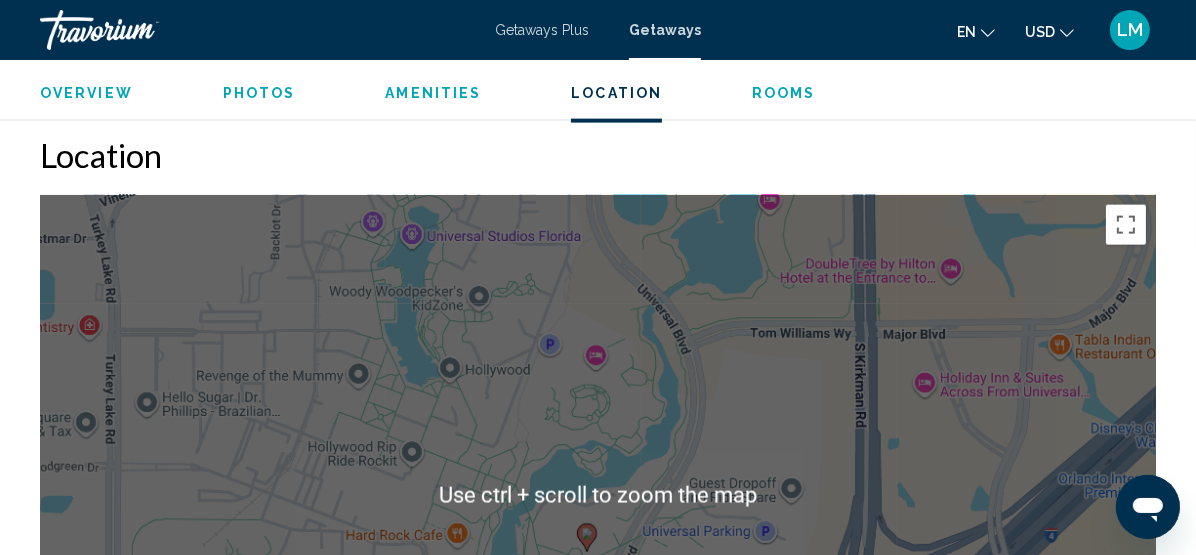 scroll, scrollTop: 2557, scrollLeft: 0, axis: vertical 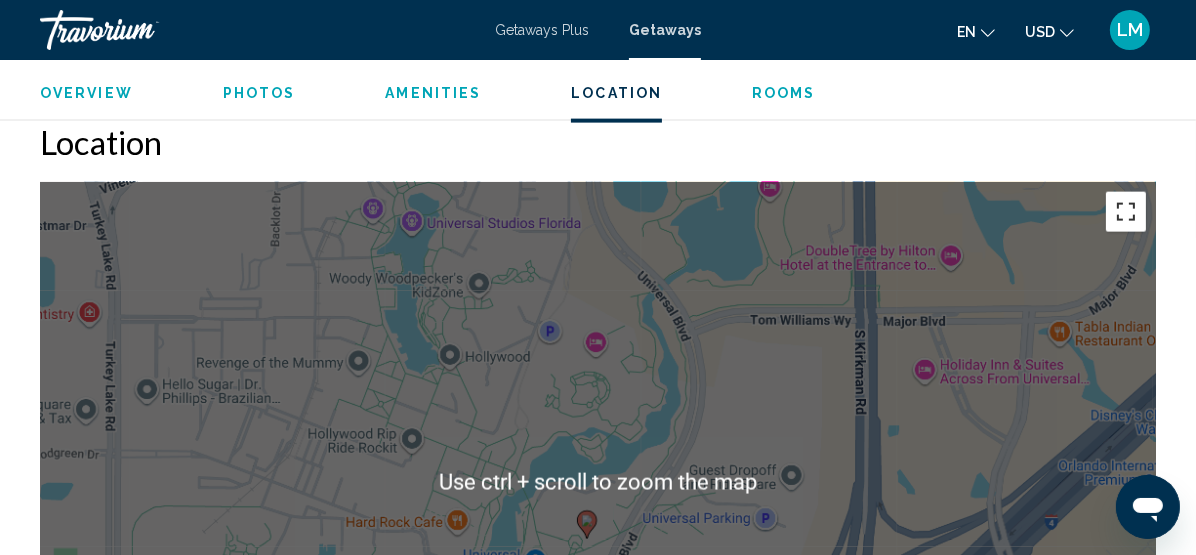 drag, startPoint x: 1125, startPoint y: 209, endPoint x: 1137, endPoint y: 310, distance: 101.71037 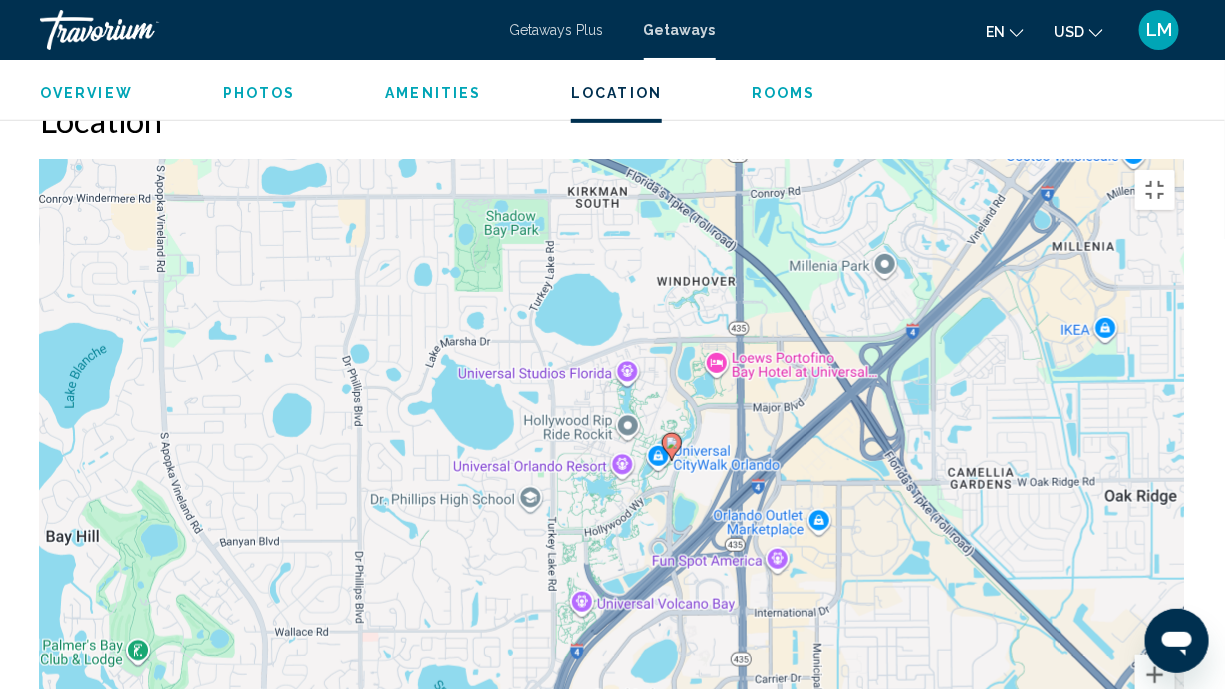 drag, startPoint x: 637, startPoint y: 601, endPoint x: 496, endPoint y: 546, distance: 151.34729 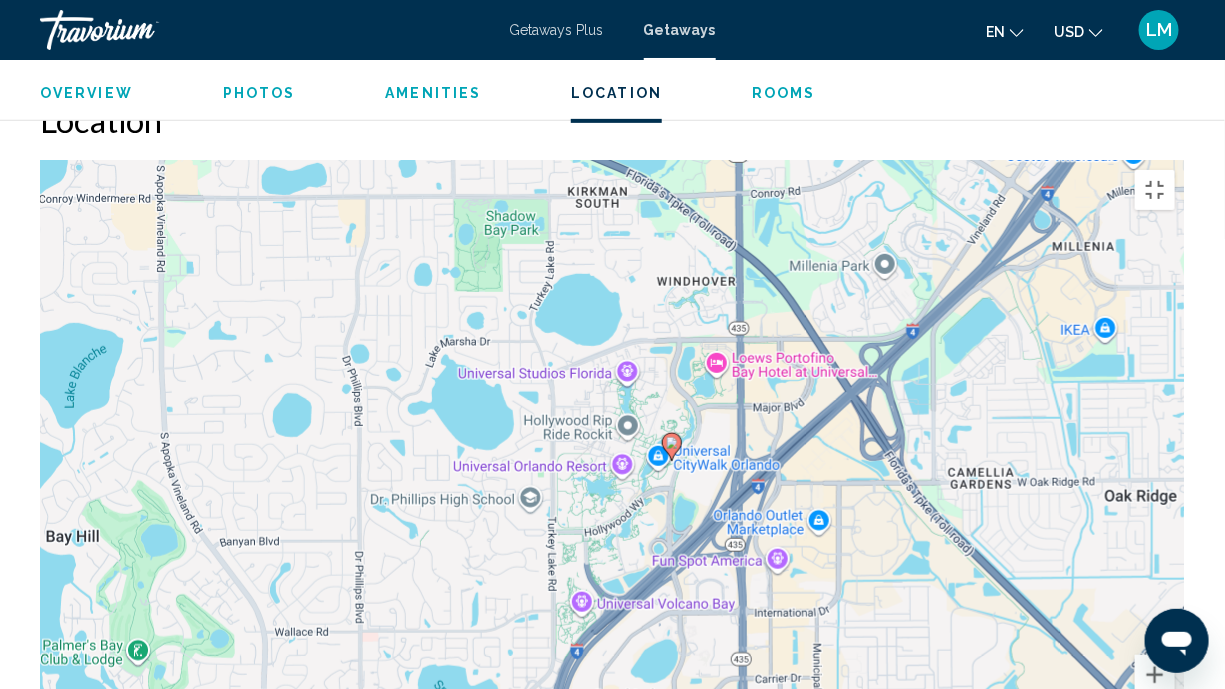 click on "To activate drag with keyboard, press Alt + Enter. Once in keyboard drag state, use the arrow keys to move the marker. To complete the drag, press the Enter key. To cancel, press Escape." at bounding box center [612, 460] 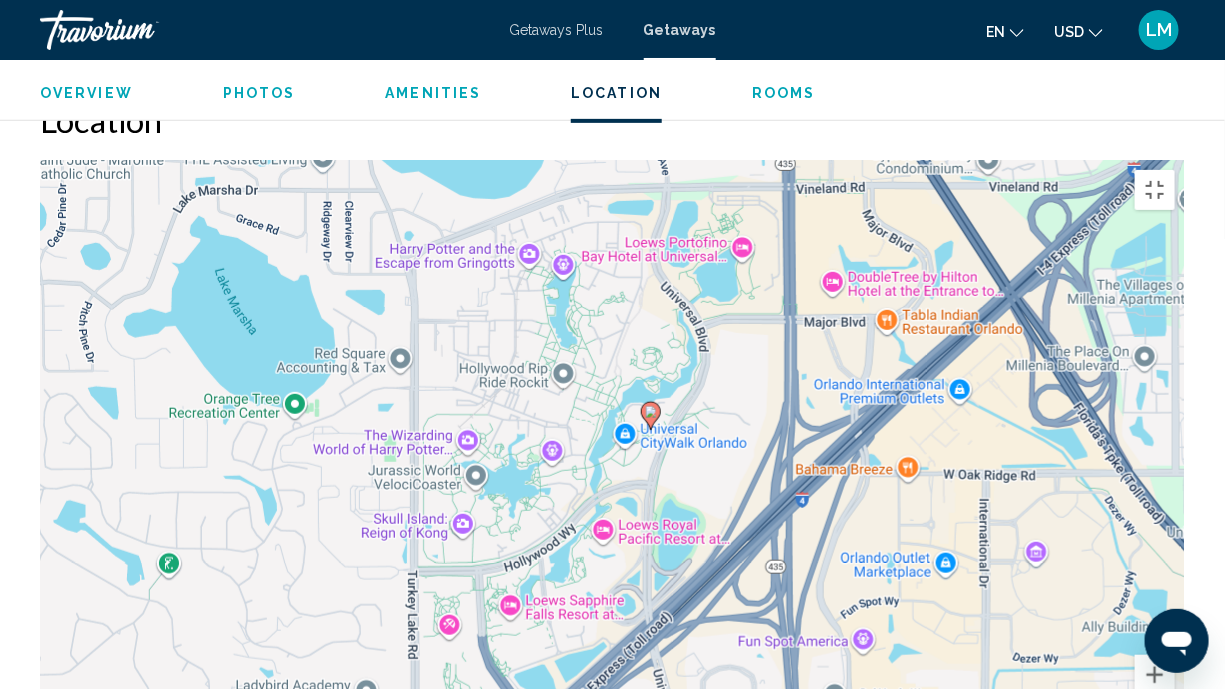 click on "To activate drag with keyboard, press Alt + Enter. Once in keyboard drag state, use the arrow keys to move the marker. To complete the drag, press the Enter key. To cancel, press Escape." at bounding box center [612, 460] 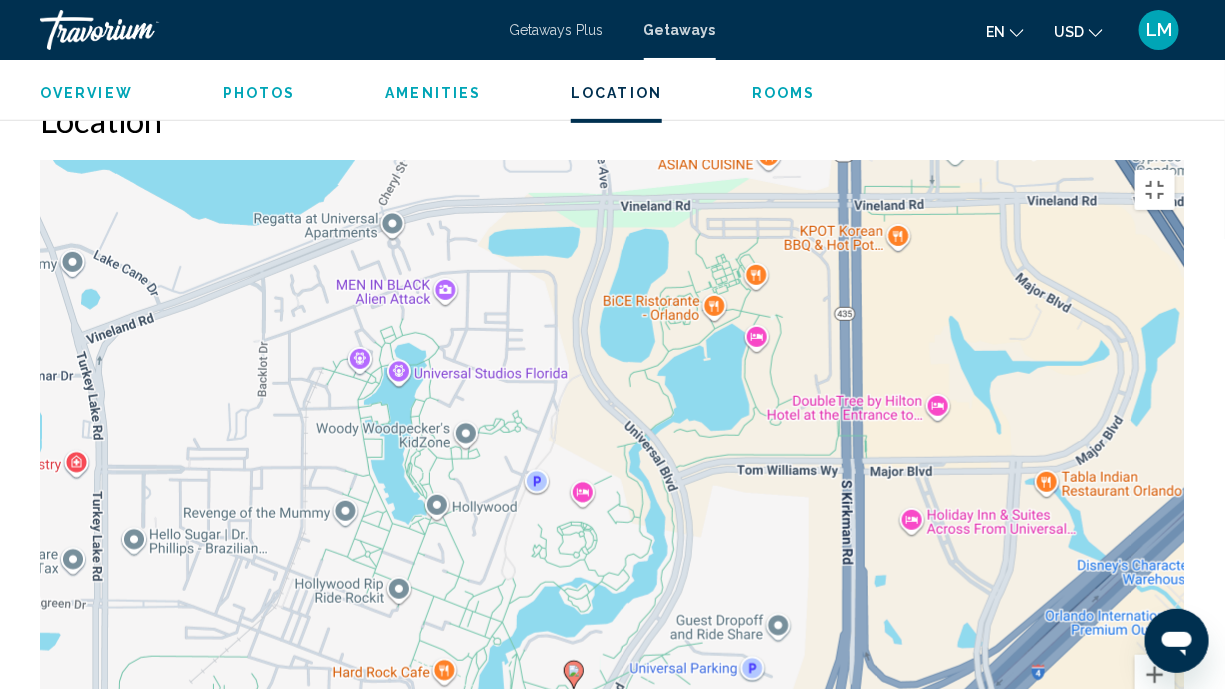 drag, startPoint x: 756, startPoint y: 209, endPoint x: 768, endPoint y: 413, distance: 204.35263 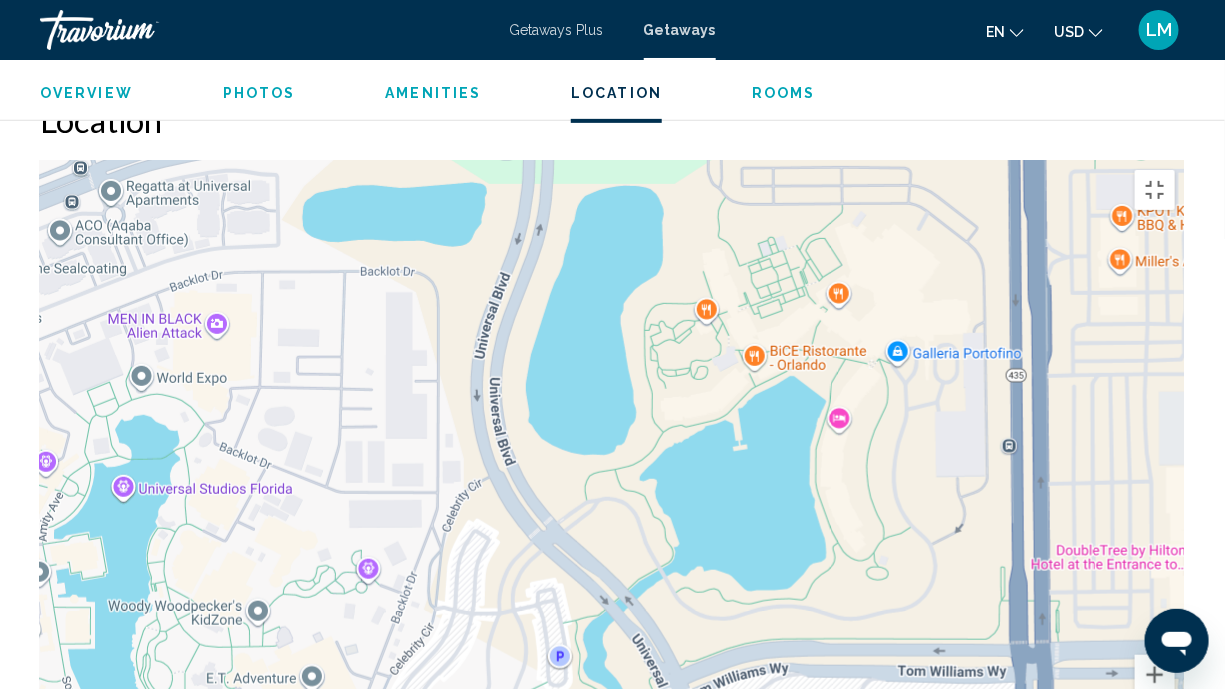 drag, startPoint x: 659, startPoint y: 301, endPoint x: 673, endPoint y: 493, distance: 192.50974 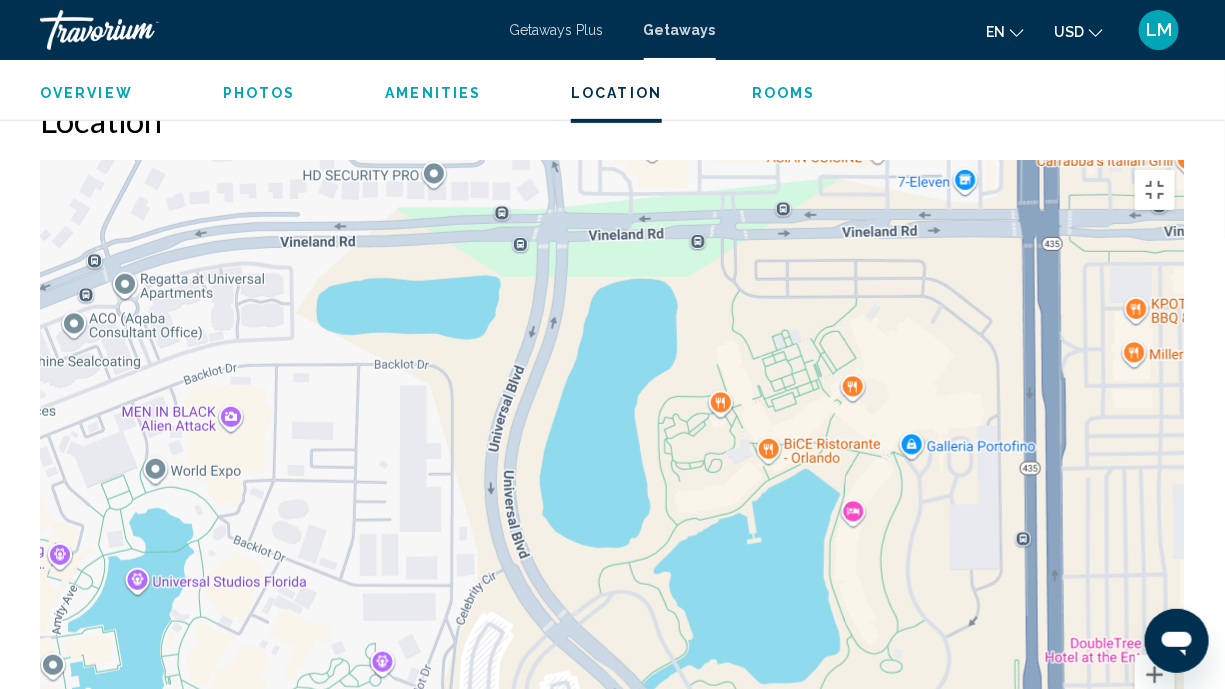 click at bounding box center [612, 460] 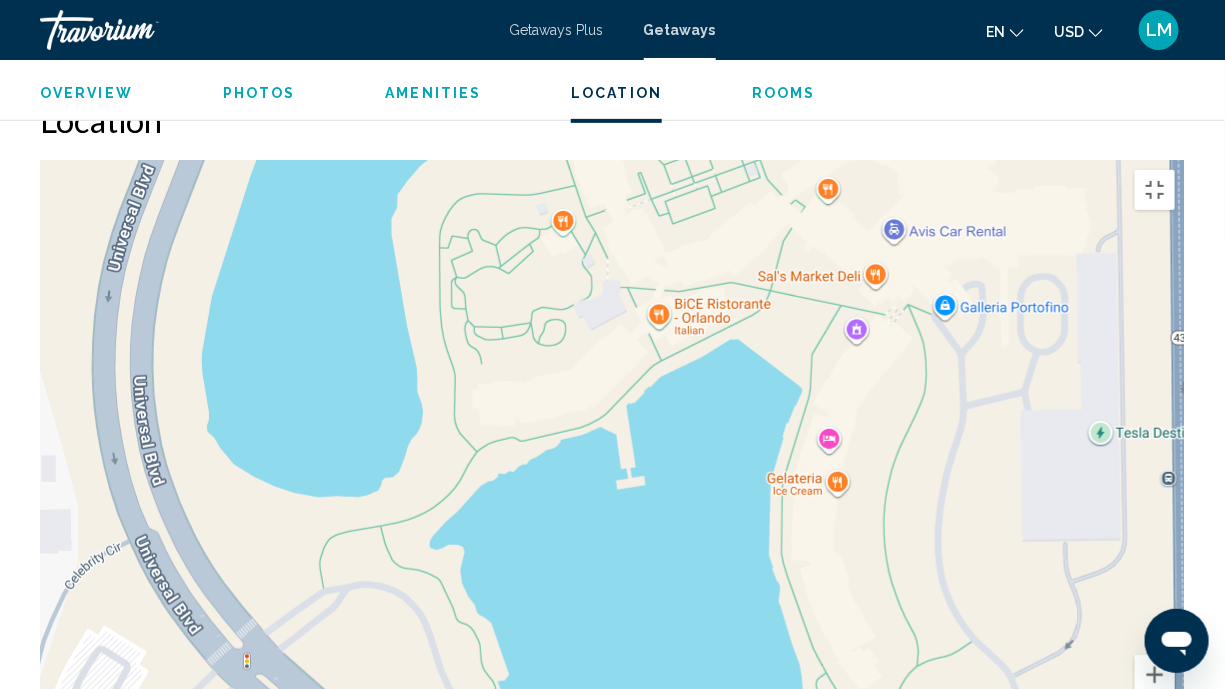 click at bounding box center (612, 460) 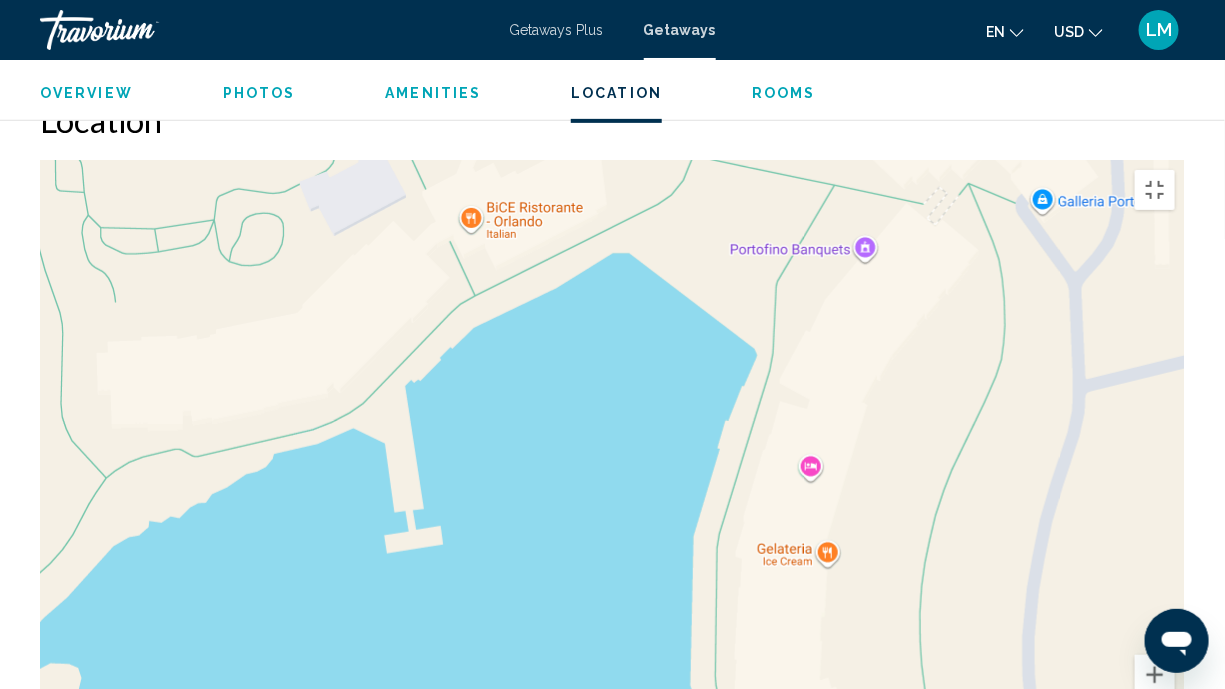 click at bounding box center [612, 460] 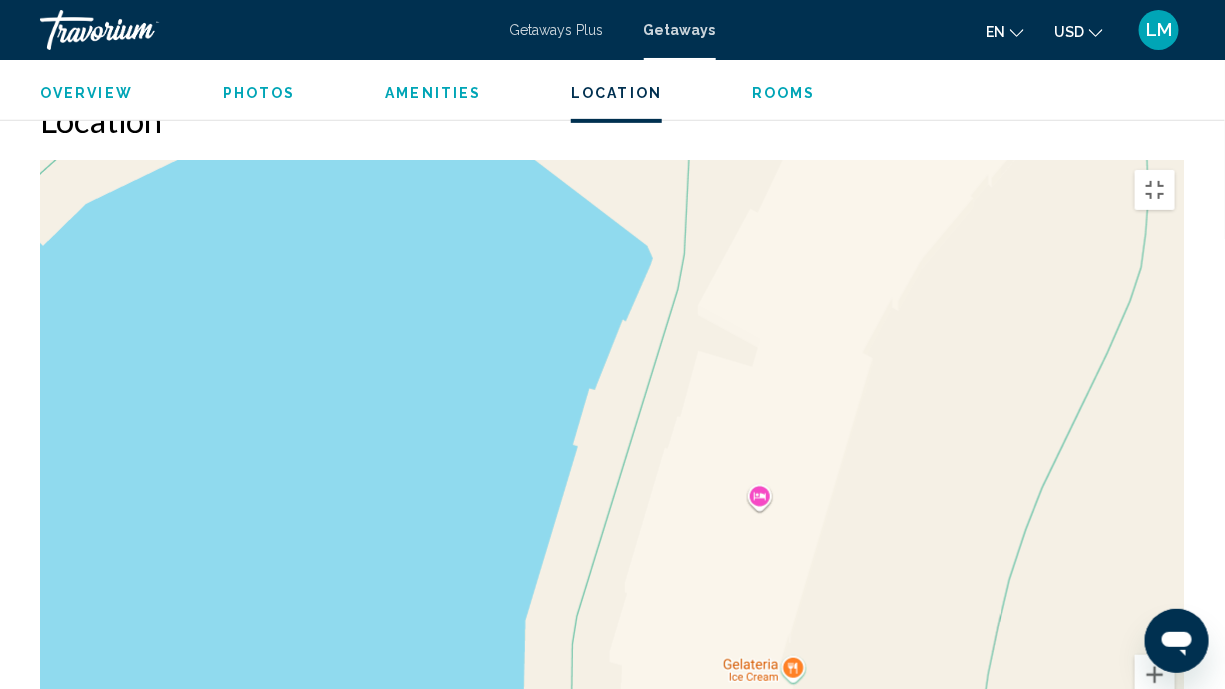 click at bounding box center [612, 460] 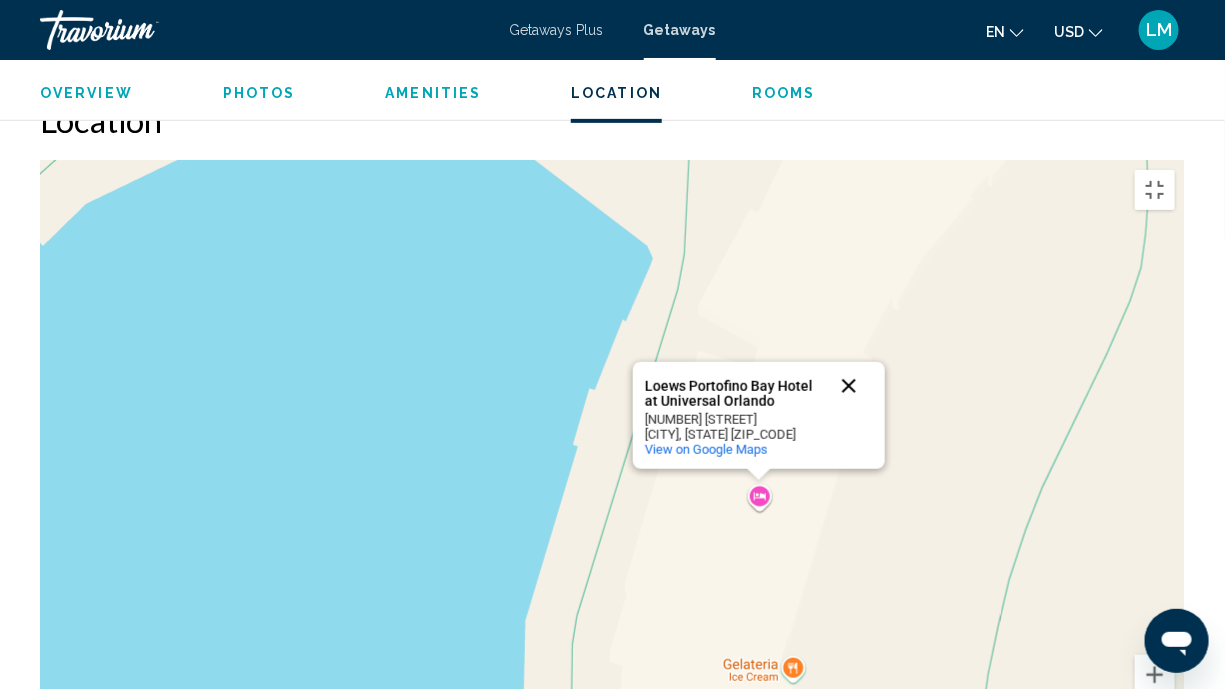click at bounding box center [849, 386] 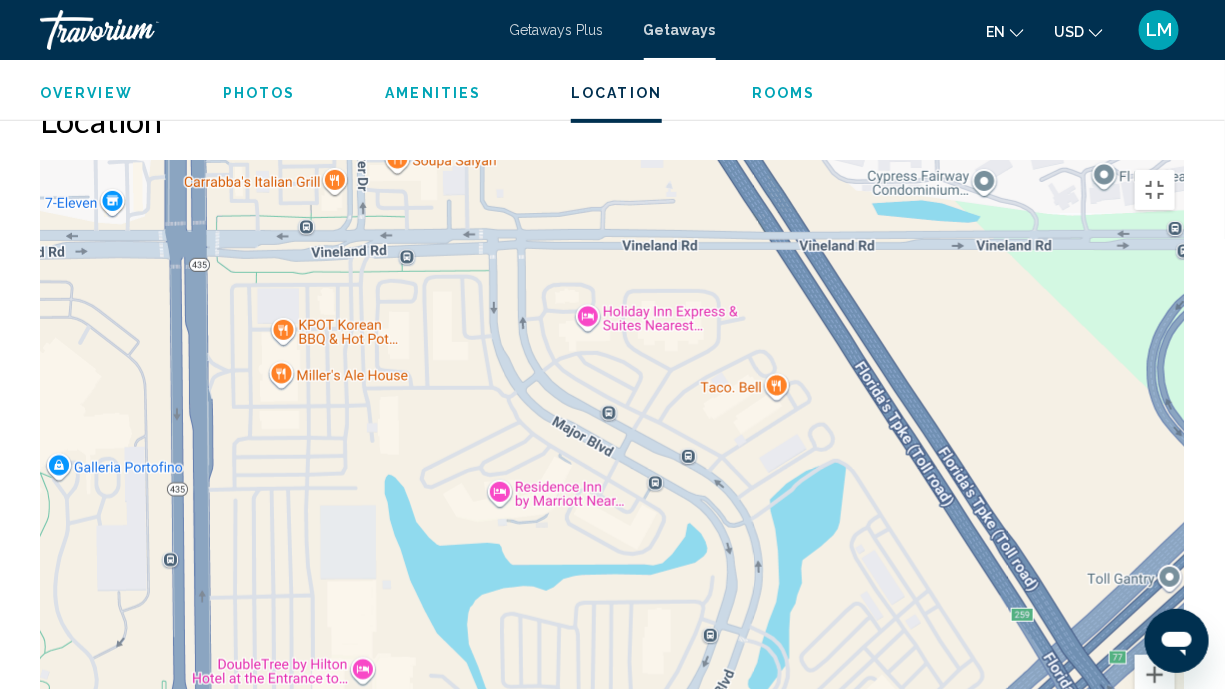 drag, startPoint x: 803, startPoint y: 269, endPoint x: 0, endPoint y: 369, distance: 809.2027 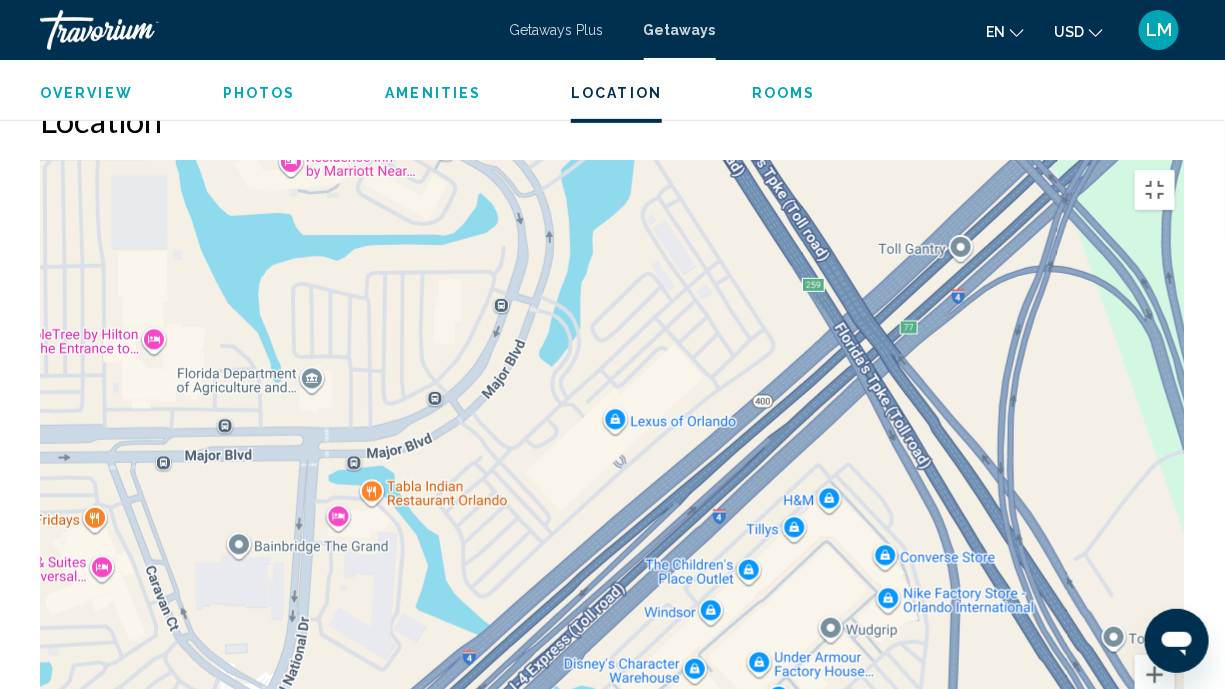 drag, startPoint x: 509, startPoint y: 511, endPoint x: 294, endPoint y: 185, distance: 390.51376 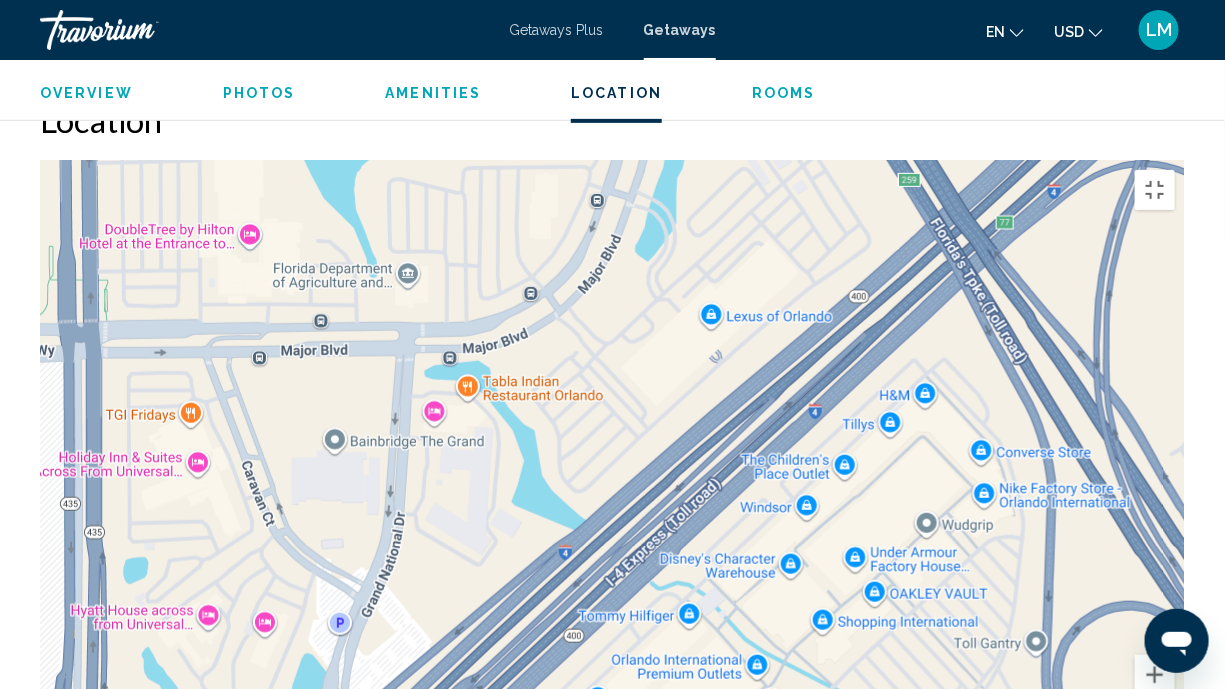drag, startPoint x: 389, startPoint y: 524, endPoint x: 486, endPoint y: 417, distance: 144.42299 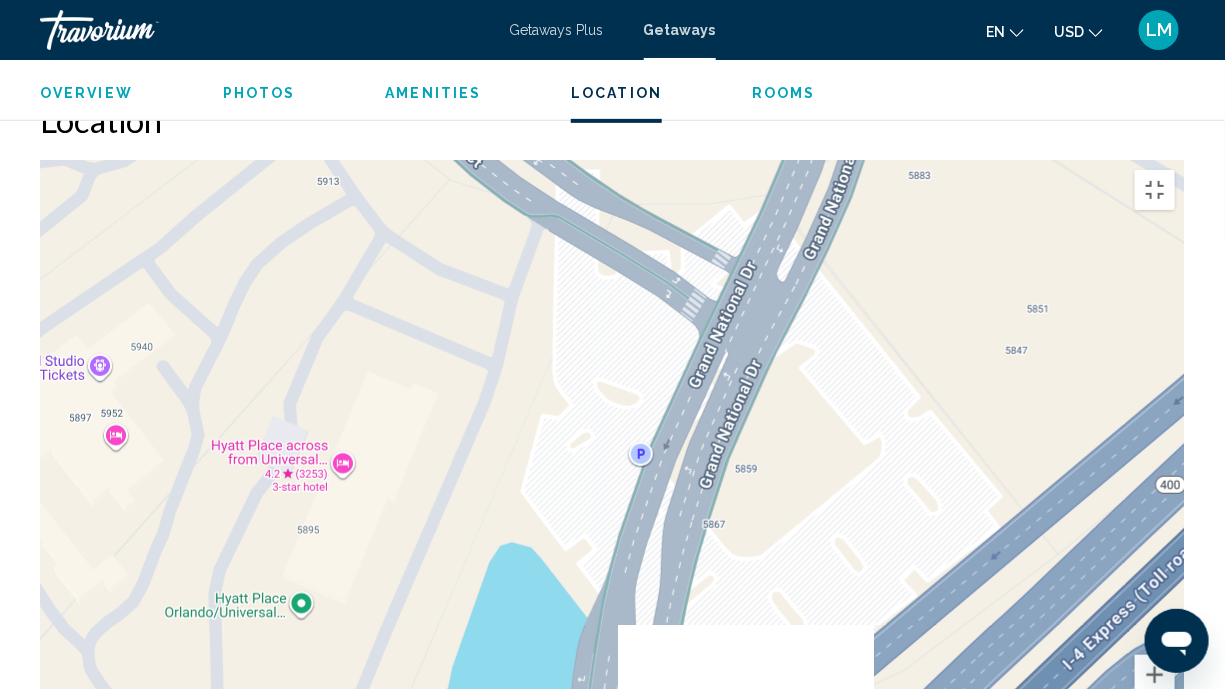 drag, startPoint x: 259, startPoint y: 530, endPoint x: 492, endPoint y: 144, distance: 450.87137 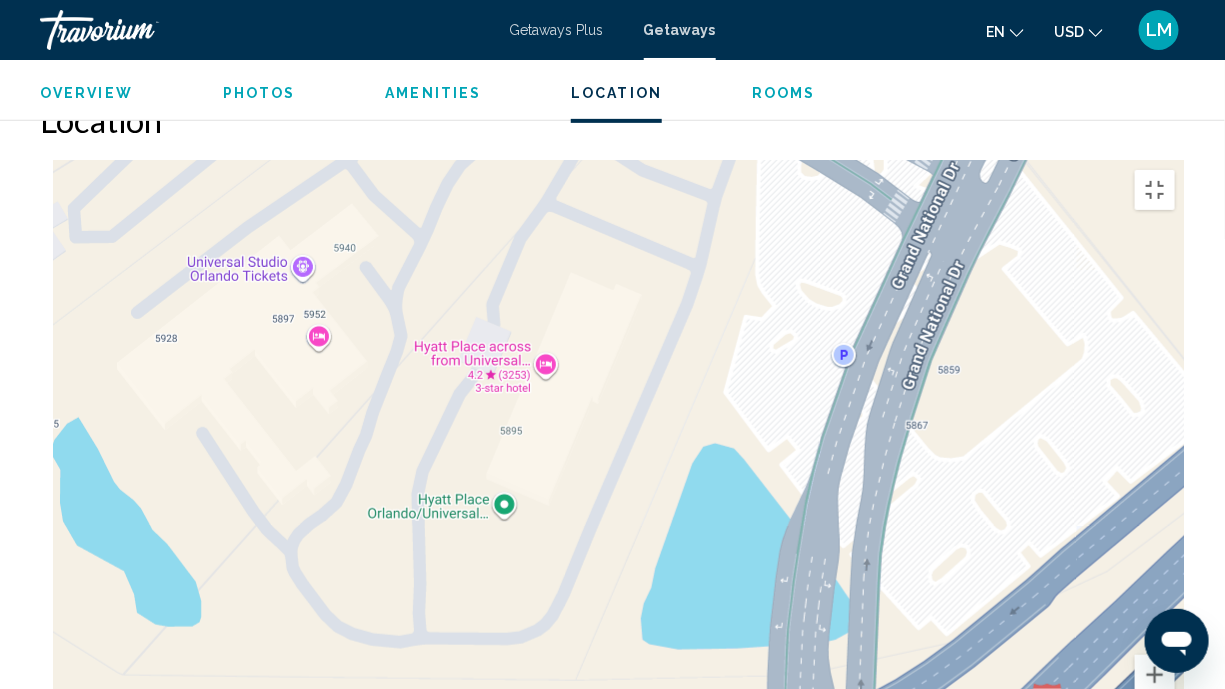 drag, startPoint x: 214, startPoint y: 387, endPoint x: 376, endPoint y: 330, distance: 171.73526 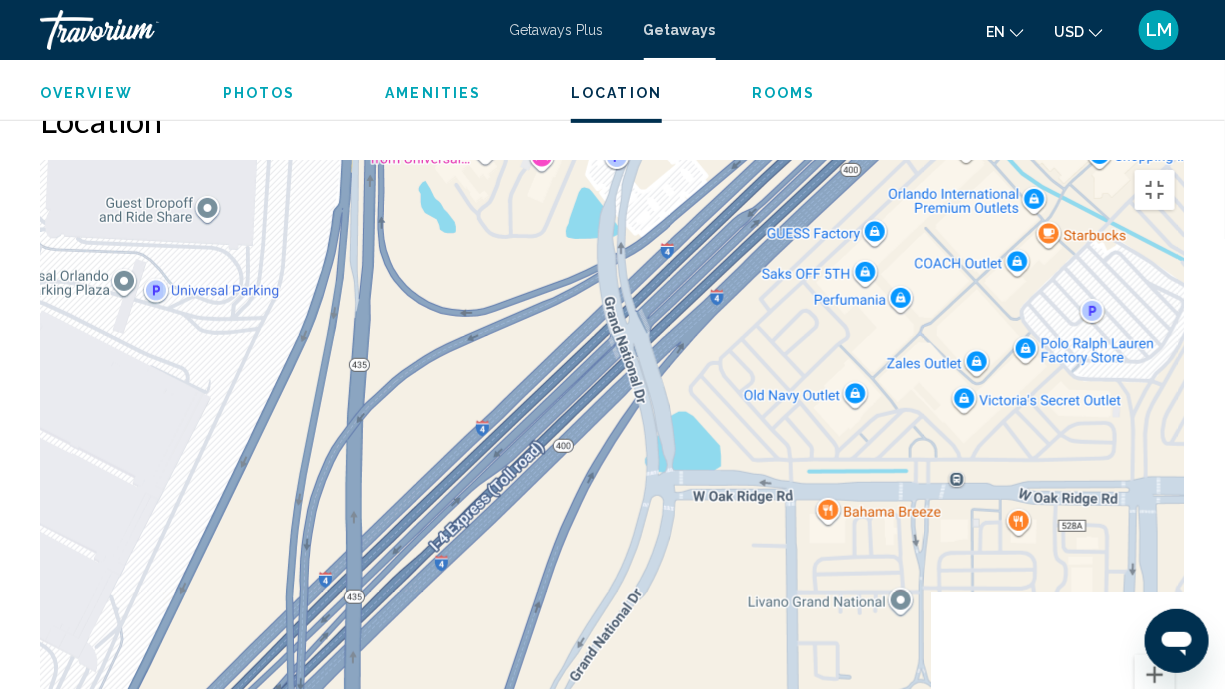 drag, startPoint x: 384, startPoint y: 479, endPoint x: 562, endPoint y: 114, distance: 406.0899 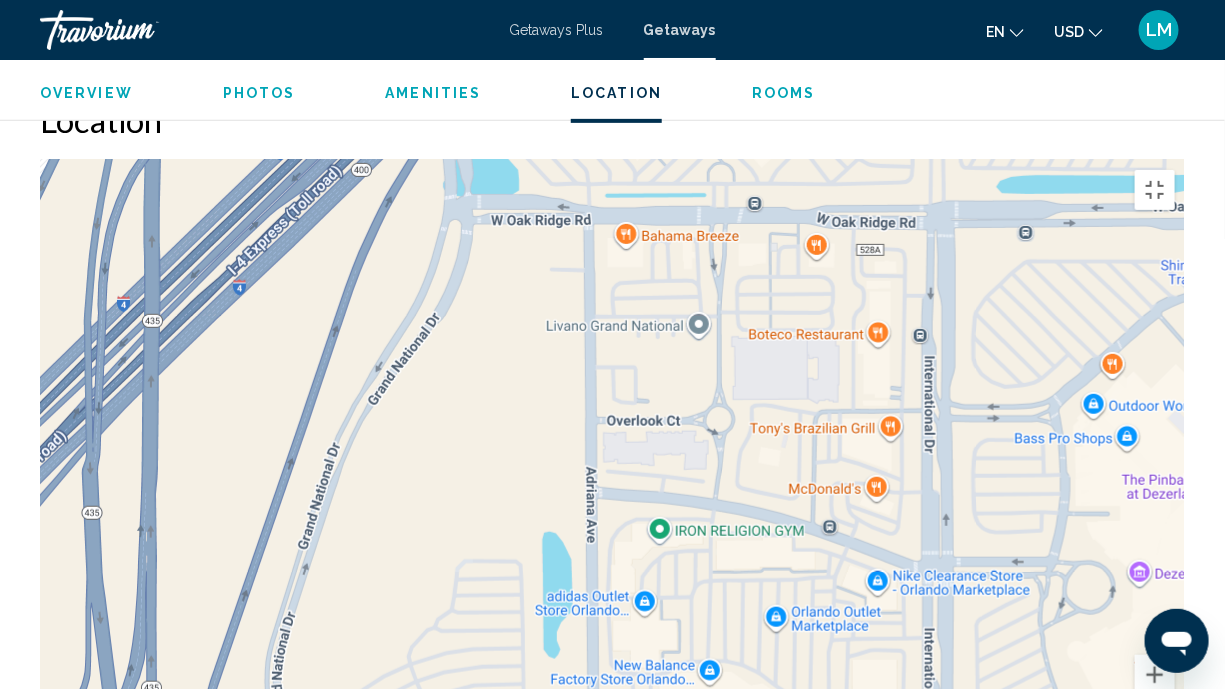 drag, startPoint x: 792, startPoint y: 479, endPoint x: 505, endPoint y: 350, distance: 314.65854 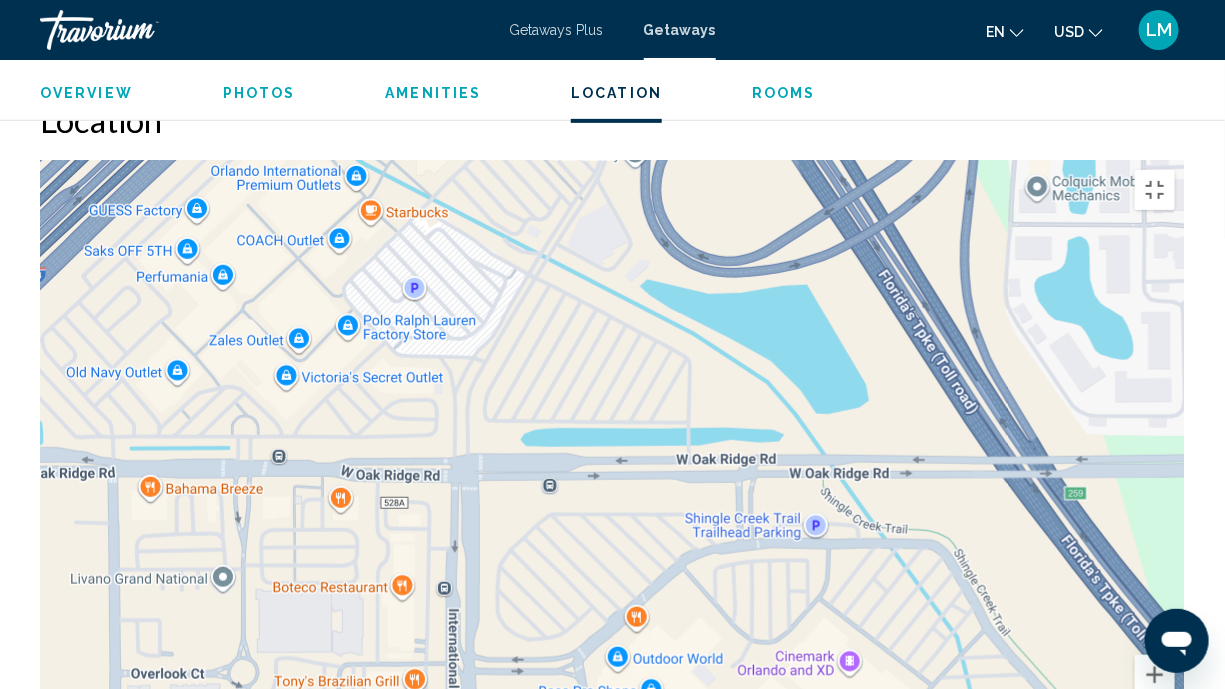 drag, startPoint x: 748, startPoint y: 163, endPoint x: 340, endPoint y: 465, distance: 507.61008 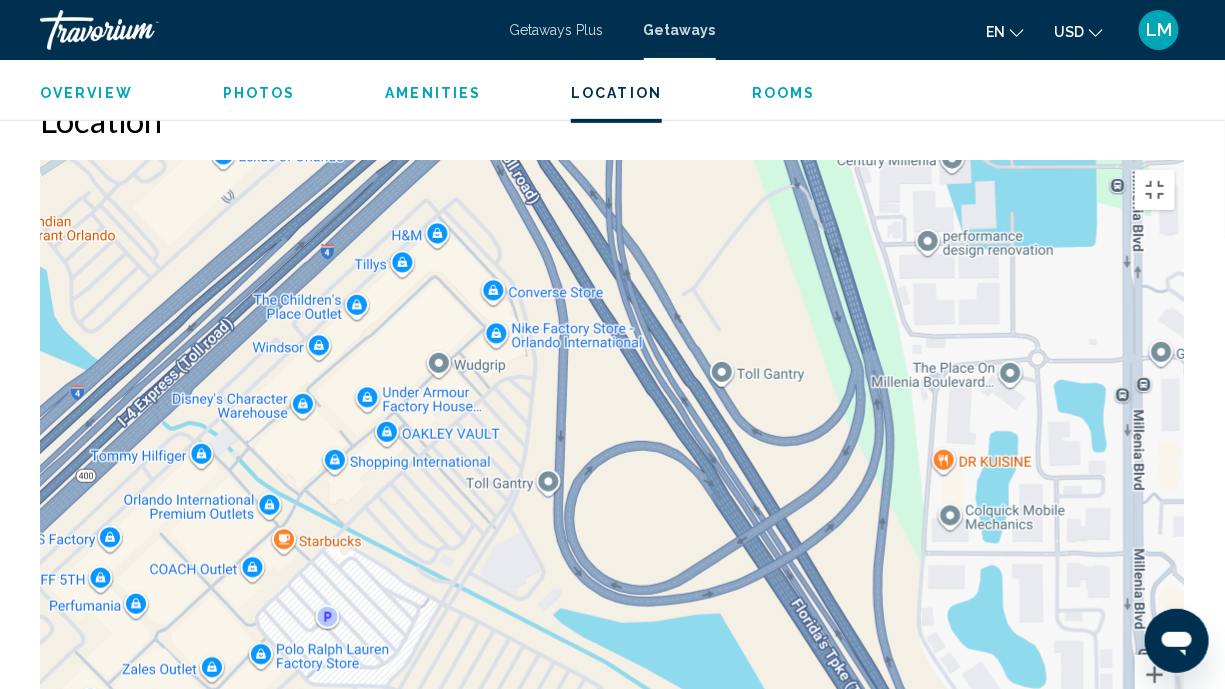 drag, startPoint x: 736, startPoint y: 220, endPoint x: 560, endPoint y: 542, distance: 366.96048 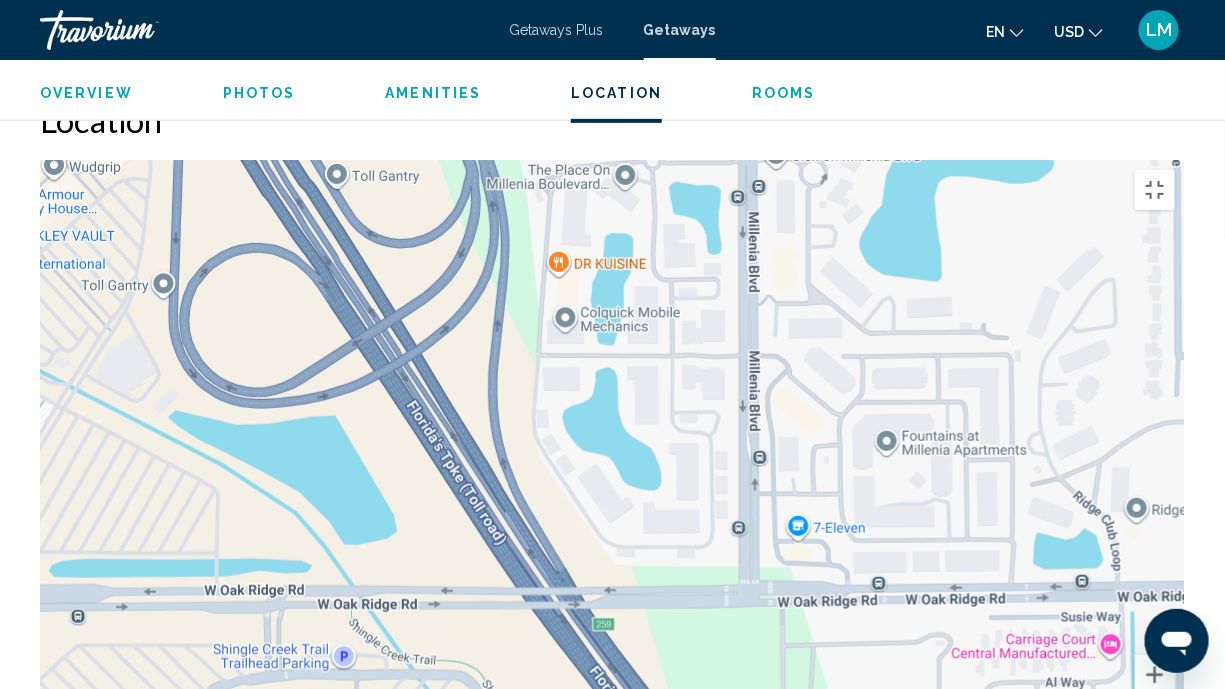 drag, startPoint x: 722, startPoint y: 360, endPoint x: 555, endPoint y: 0, distance: 396.84885 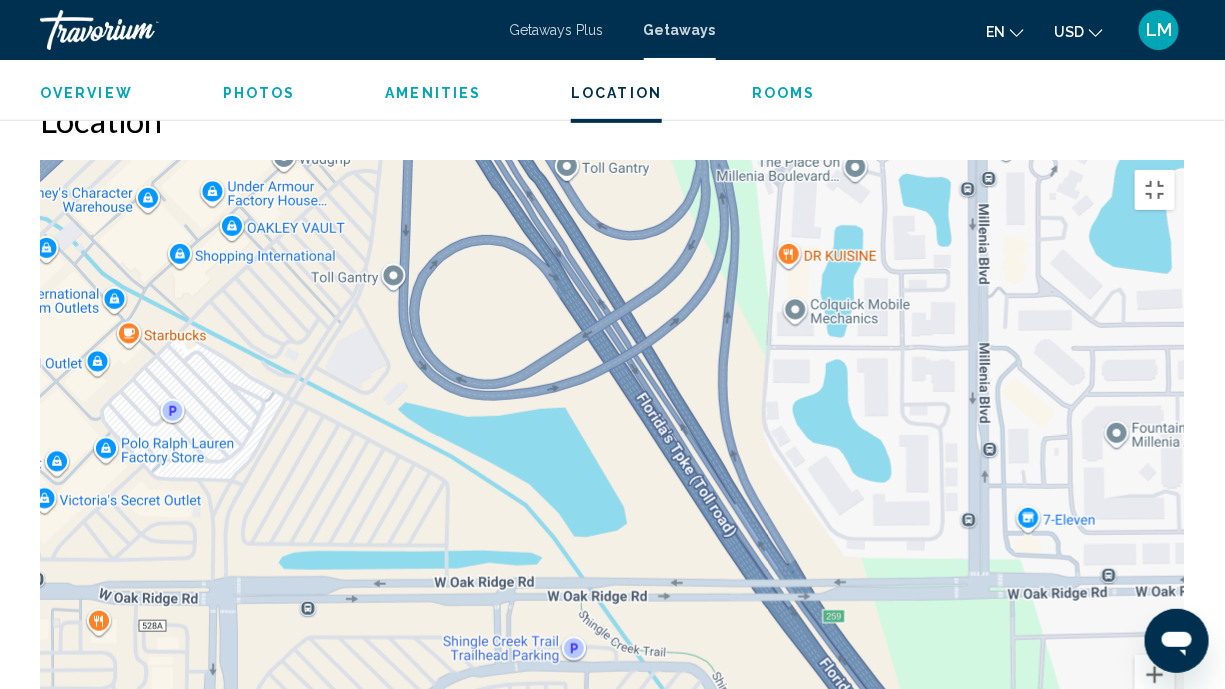 drag, startPoint x: 197, startPoint y: 626, endPoint x: 433, endPoint y: 451, distance: 293.80435 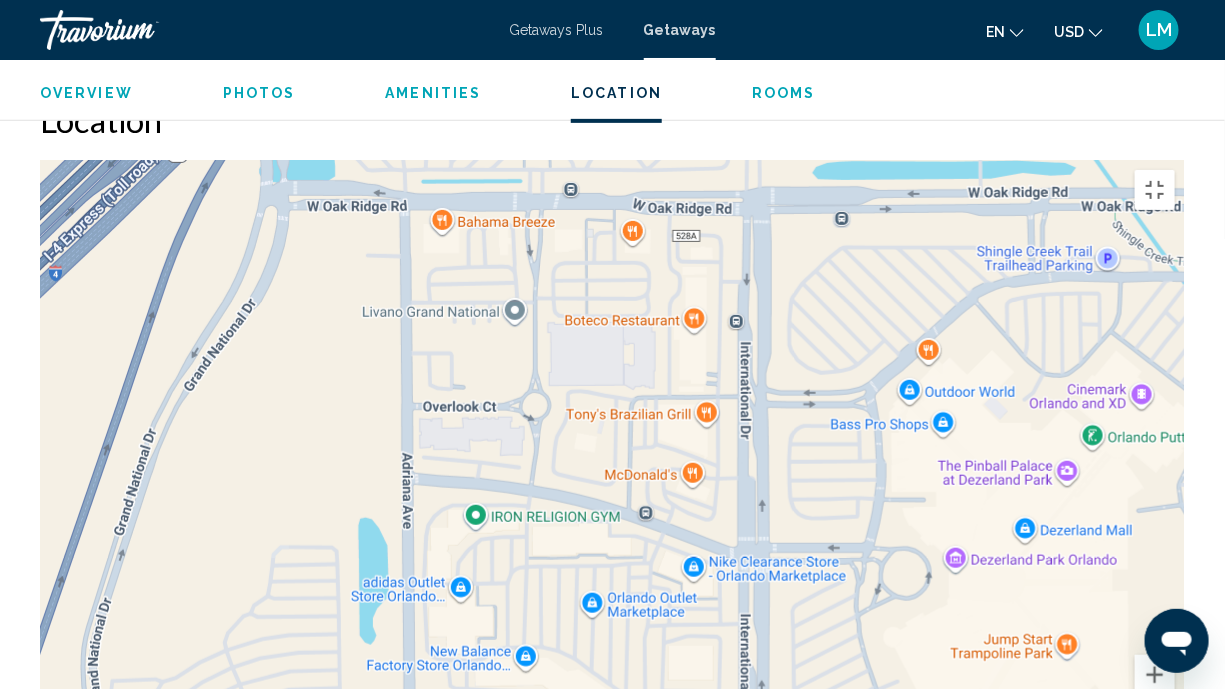 drag, startPoint x: 311, startPoint y: 521, endPoint x: 491, endPoint y: 314, distance: 274.31552 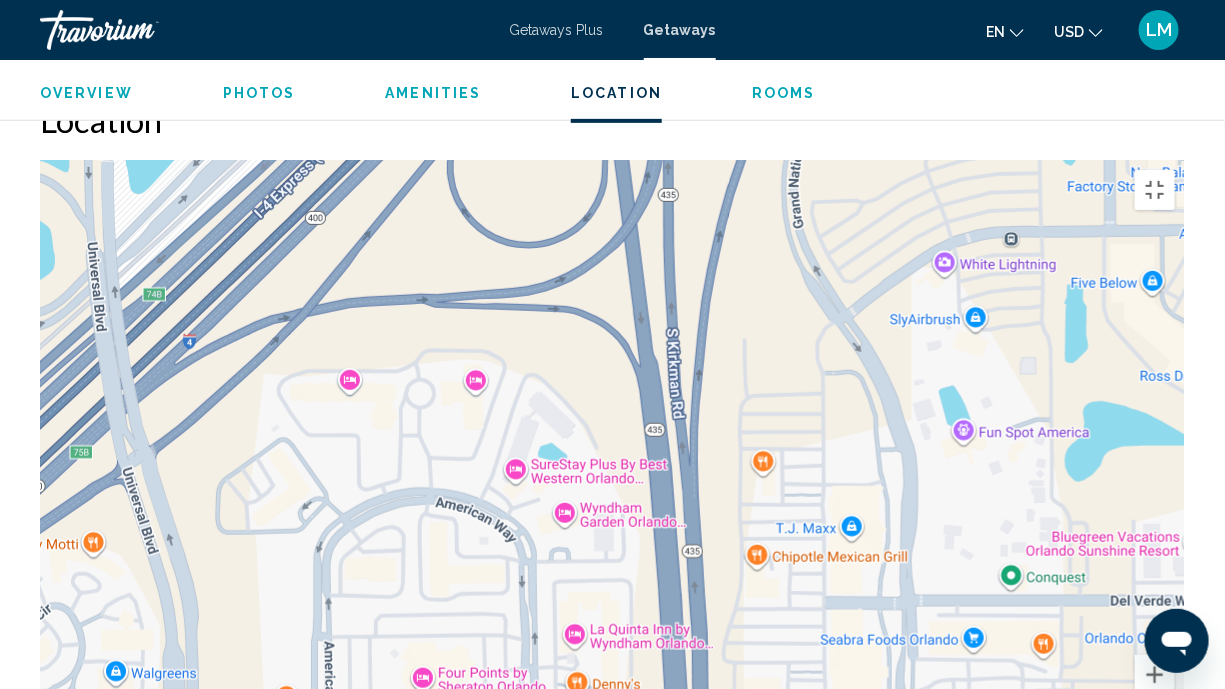 drag, startPoint x: 401, startPoint y: 595, endPoint x: 895, endPoint y: 493, distance: 504.42047 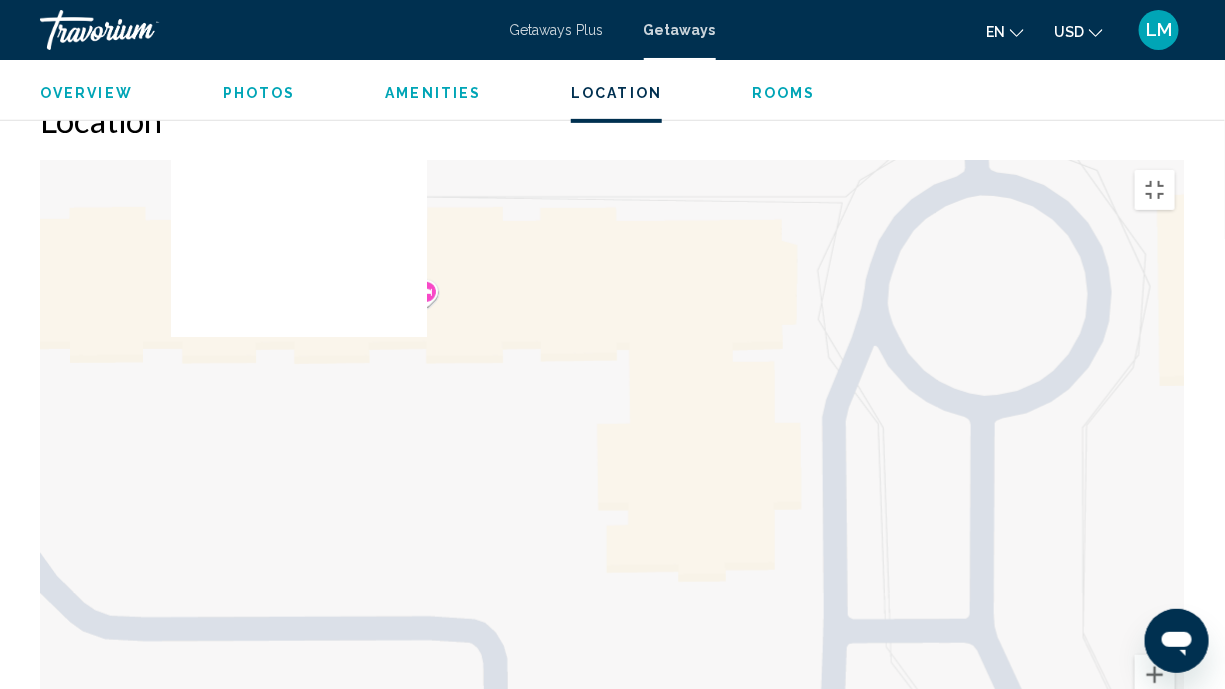 drag, startPoint x: 512, startPoint y: 270, endPoint x: 526, endPoint y: 479, distance: 209.46837 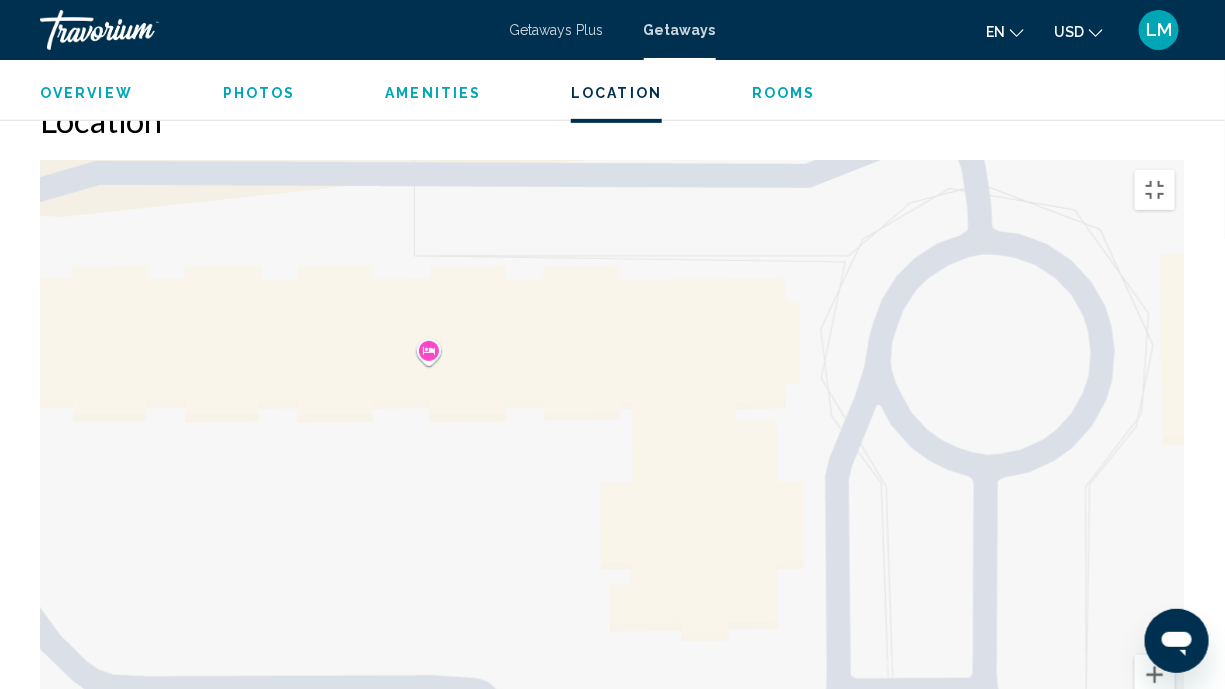 click at bounding box center [612, 460] 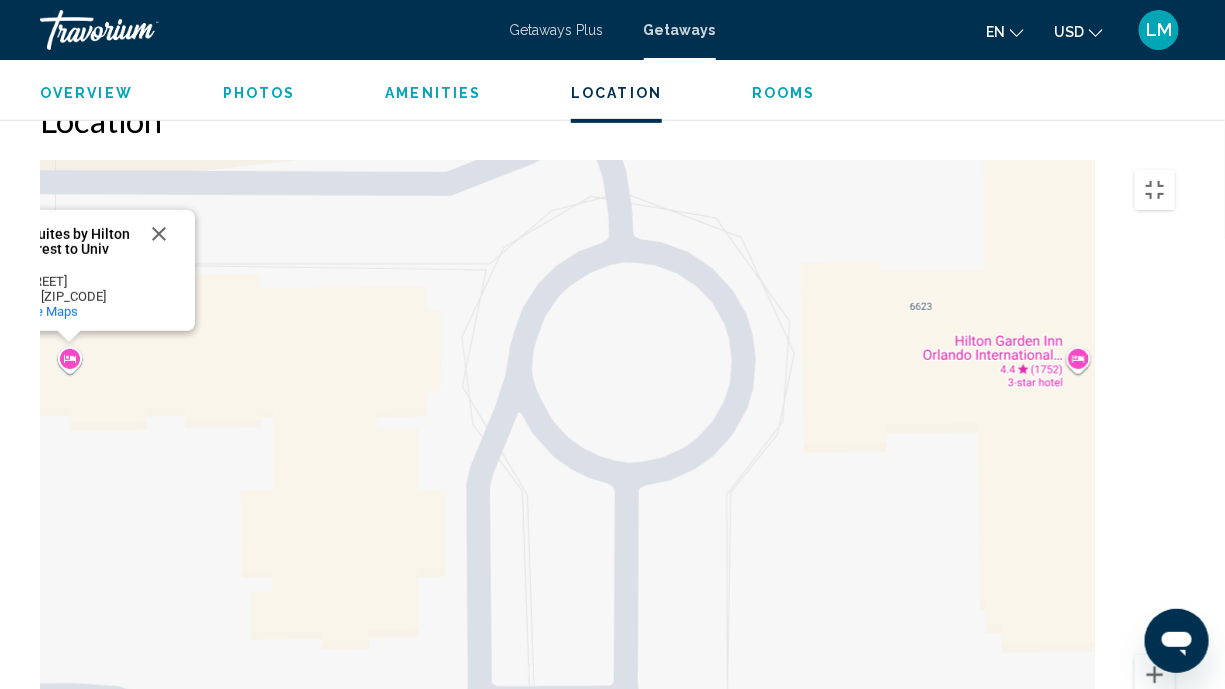 drag, startPoint x: 855, startPoint y: 286, endPoint x: 414, endPoint y: 283, distance: 441.0102 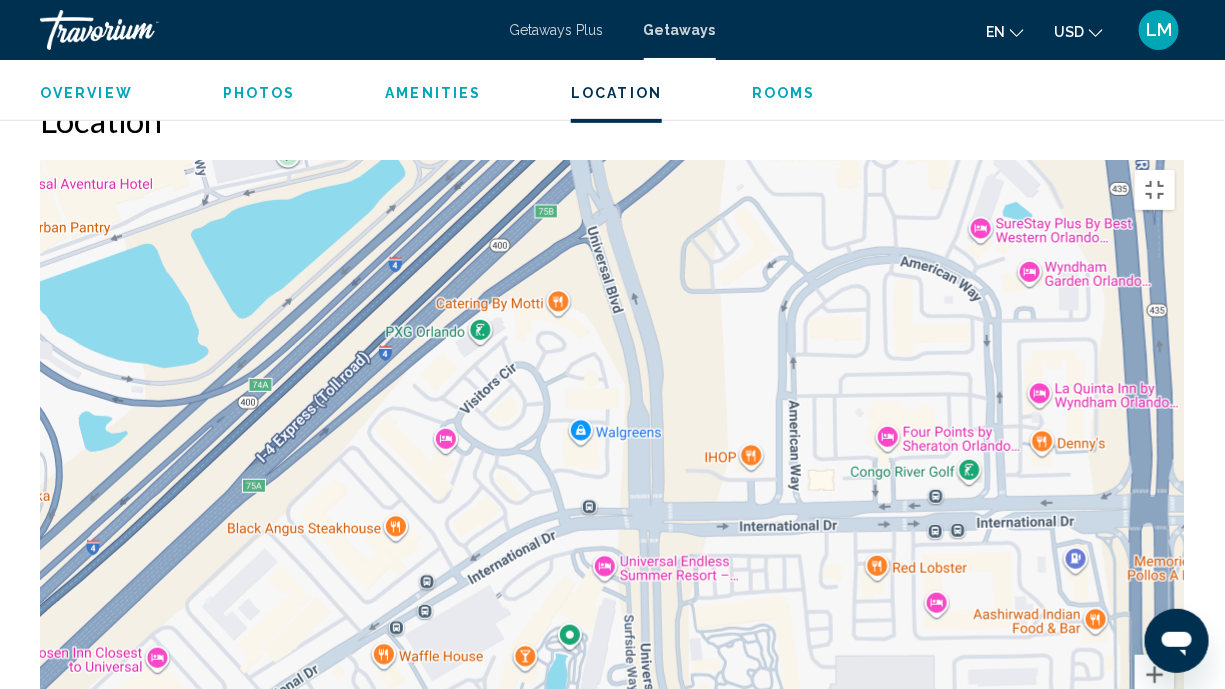 drag, startPoint x: 322, startPoint y: 548, endPoint x: 718, endPoint y: 266, distance: 486.14813 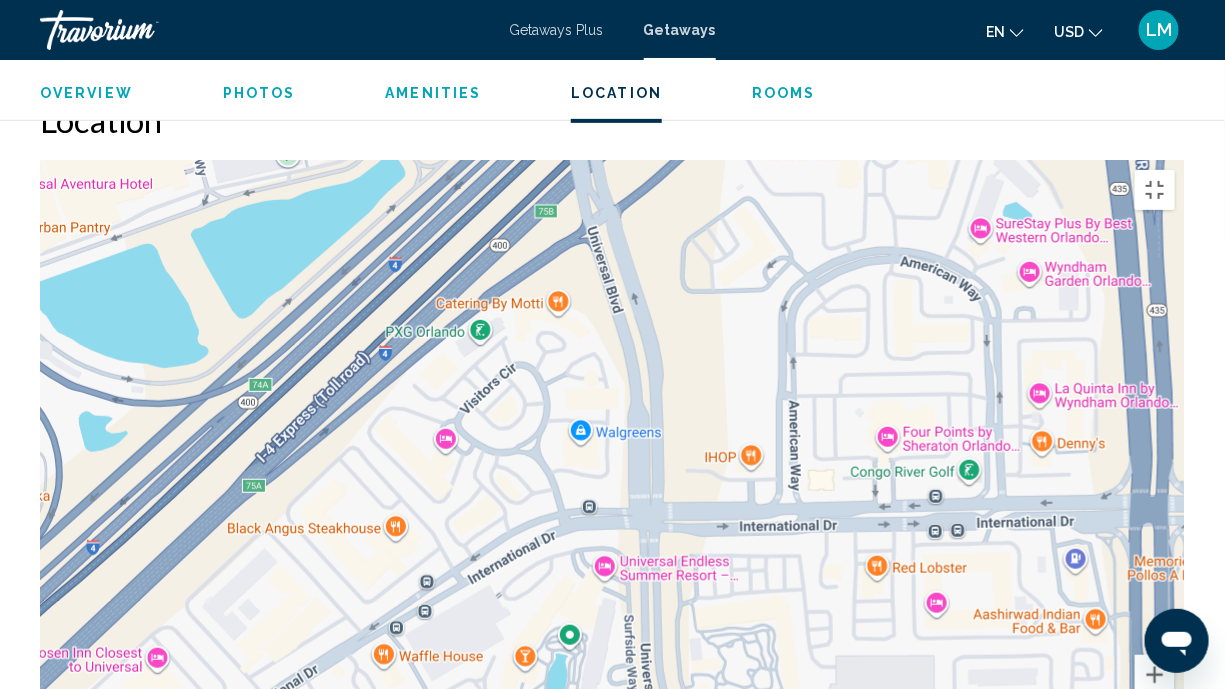 click on "[HOTEL_NAME] [HOTEL_NAME] [NUMBER] [STREET] [CITY], [STATE] [ZIP_CODE] View on Google Maps" at bounding box center (612, 460) 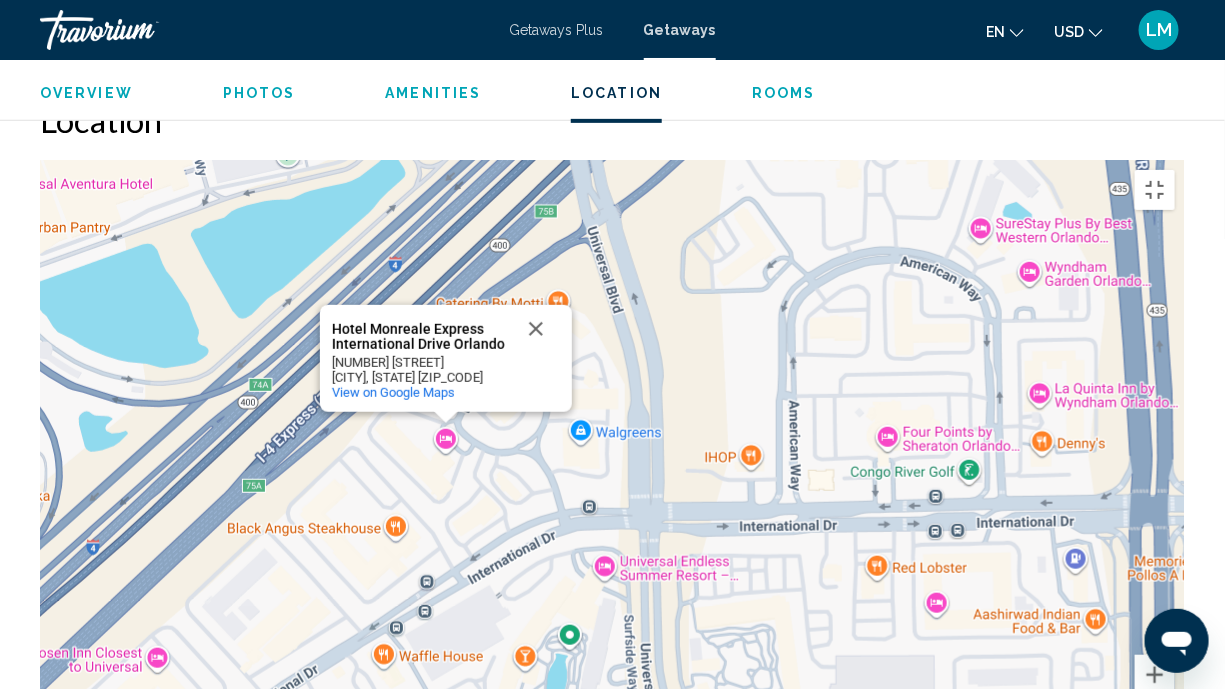 click on "[HOTEL_NAME] [HOTEL_NAME] [NUMBER] [STREET] [CITY], [STATE] [ZIP_CODE] View on Google Maps" at bounding box center (612, 460) 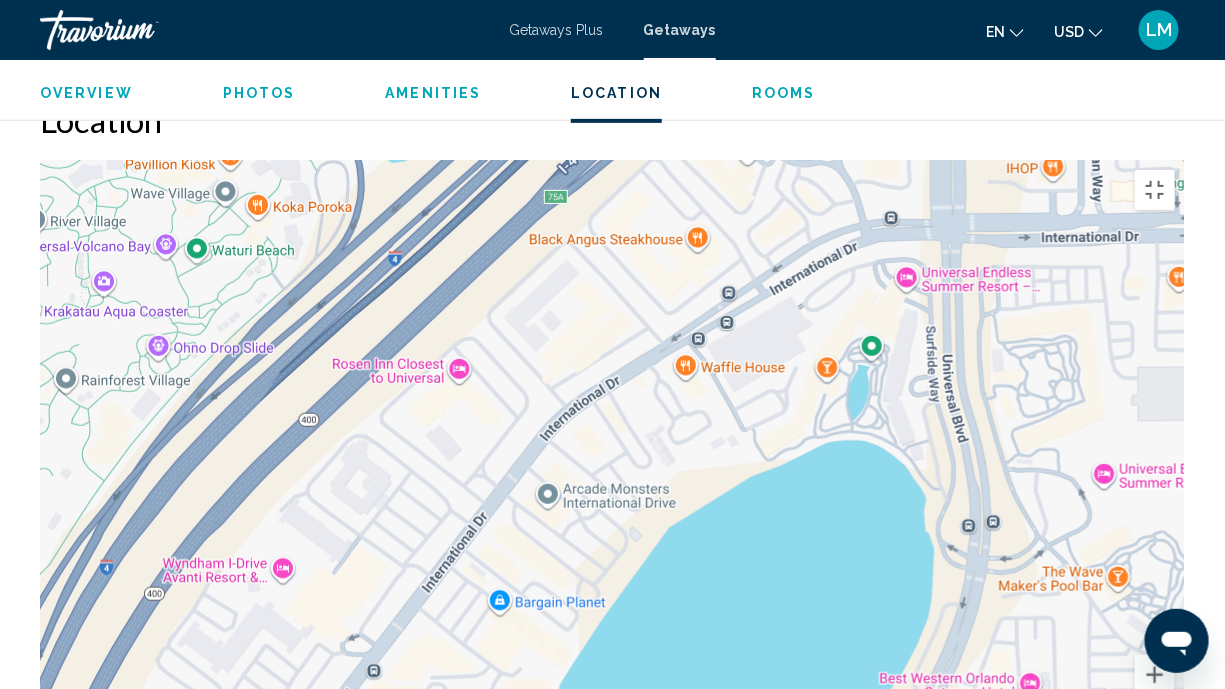 drag, startPoint x: 489, startPoint y: 392, endPoint x: 793, endPoint y: 103, distance: 419.44846 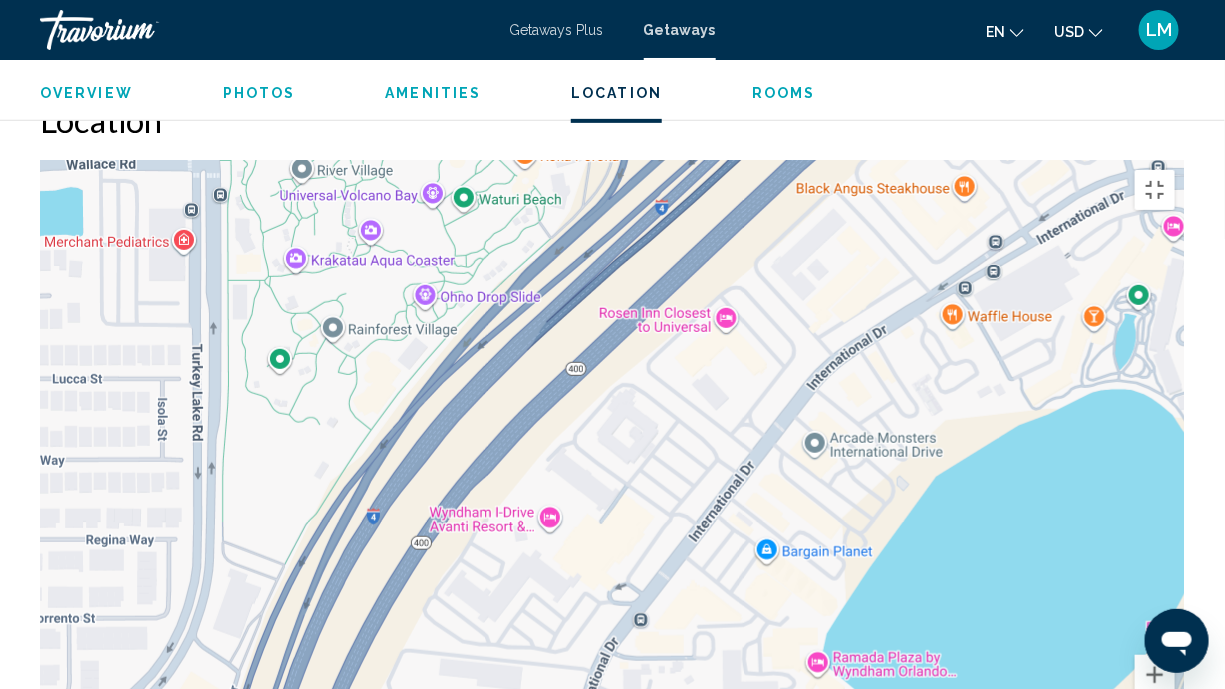 drag, startPoint x: 255, startPoint y: 278, endPoint x: 539, endPoint y: 163, distance: 306.40005 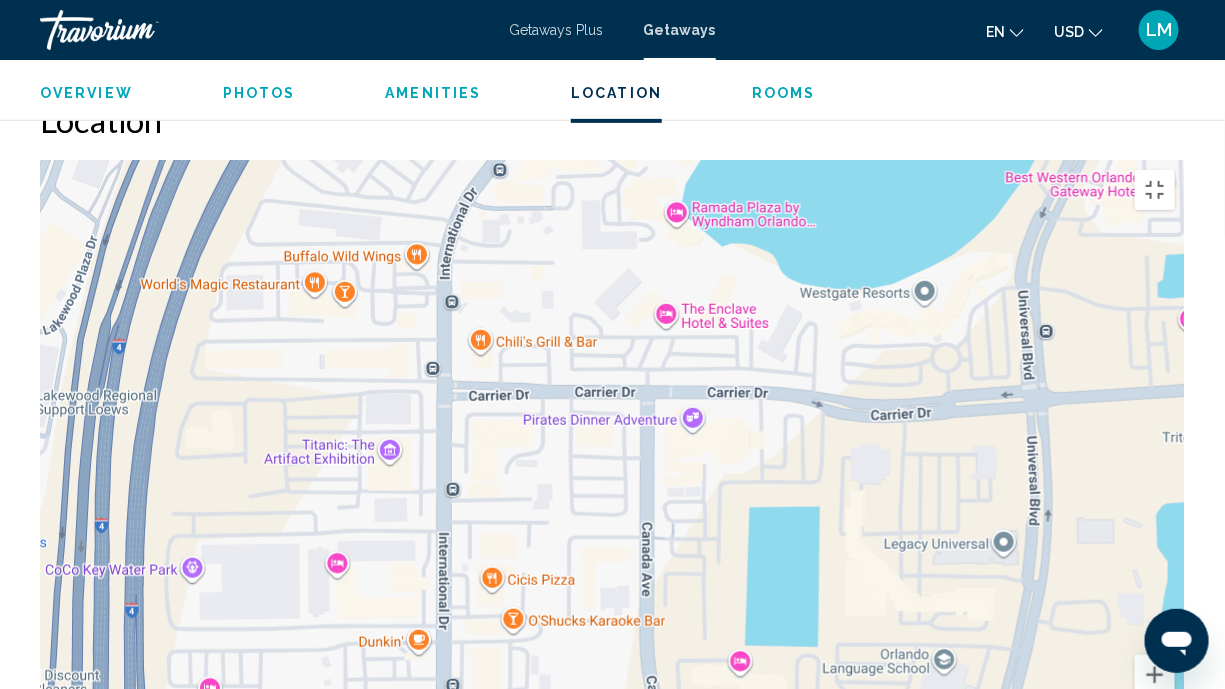 drag, startPoint x: 677, startPoint y: 431, endPoint x: 502, endPoint y: 169, distance: 315.06982 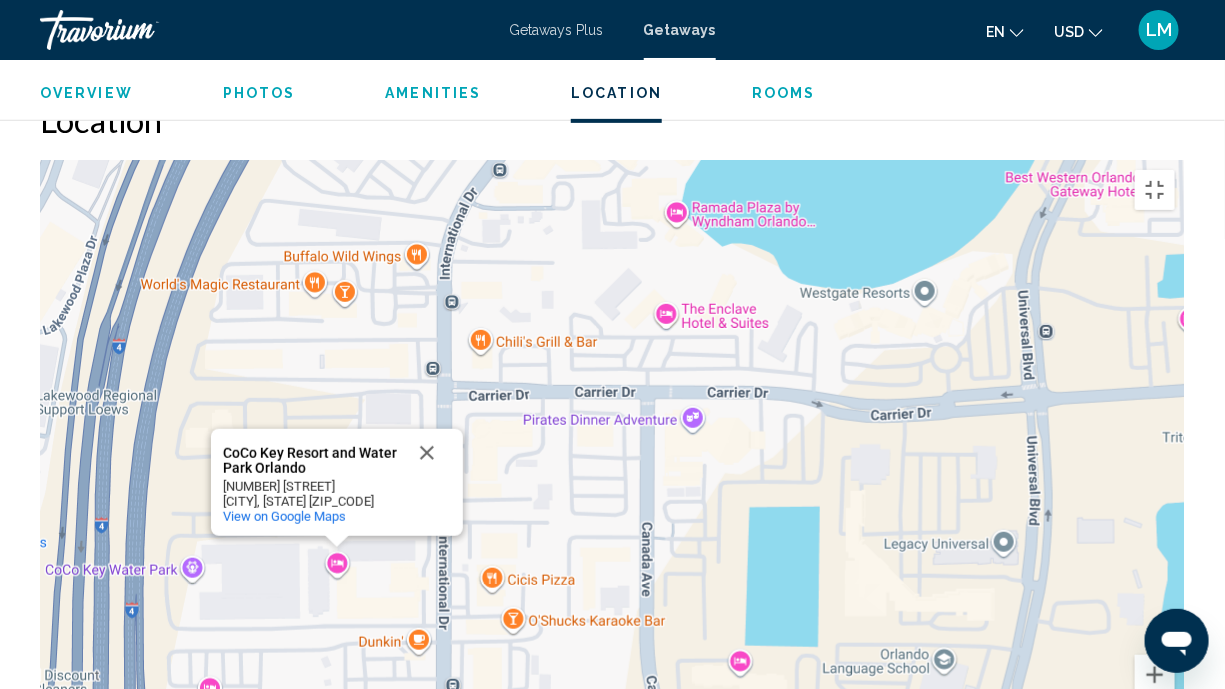 drag, startPoint x: 421, startPoint y: 332, endPoint x: 327, endPoint y: 415, distance: 125.39936 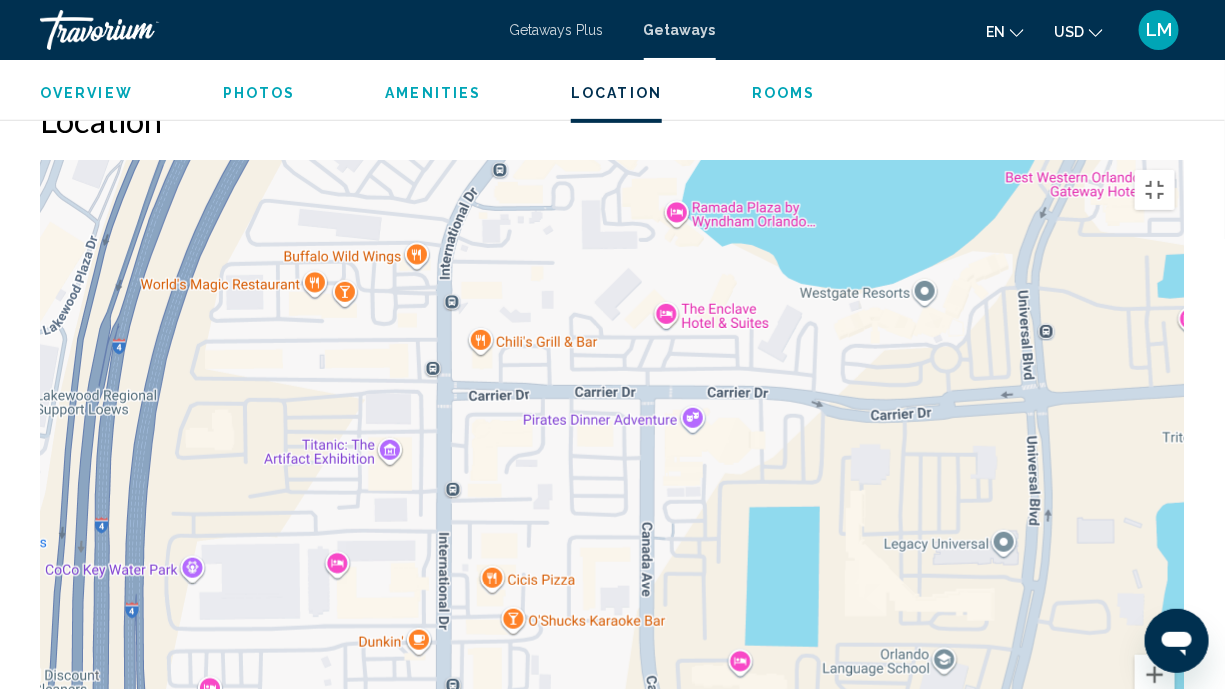 click at bounding box center [612, 460] 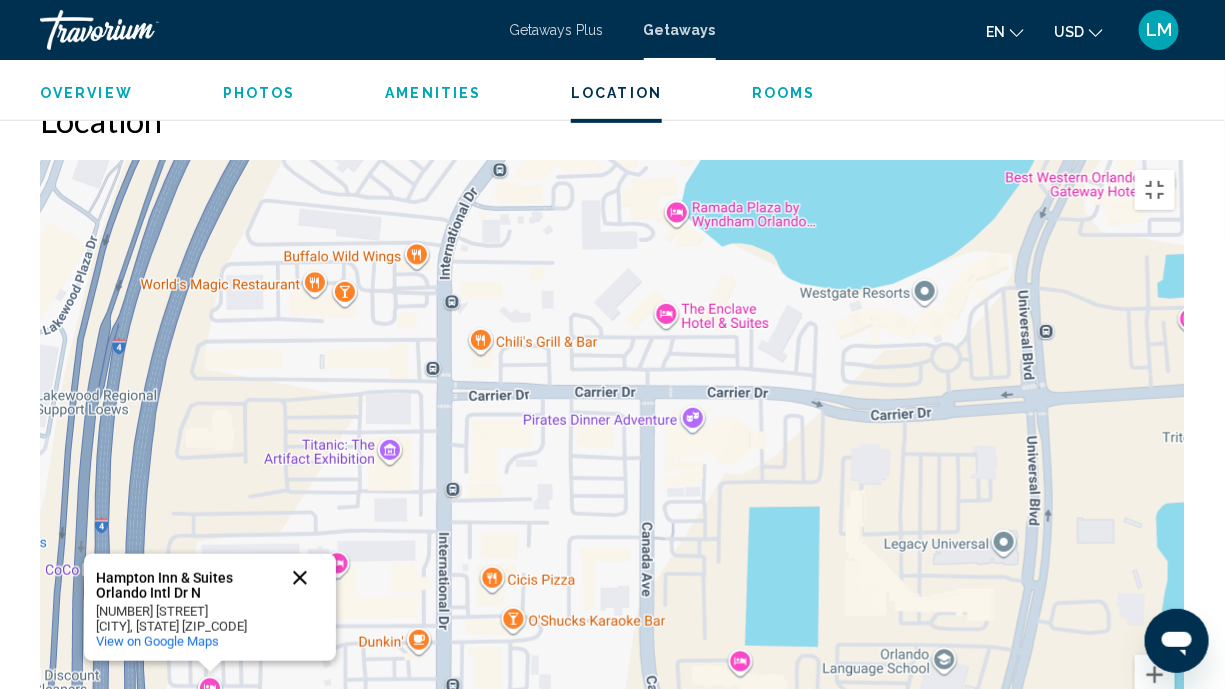 click at bounding box center [300, 578] 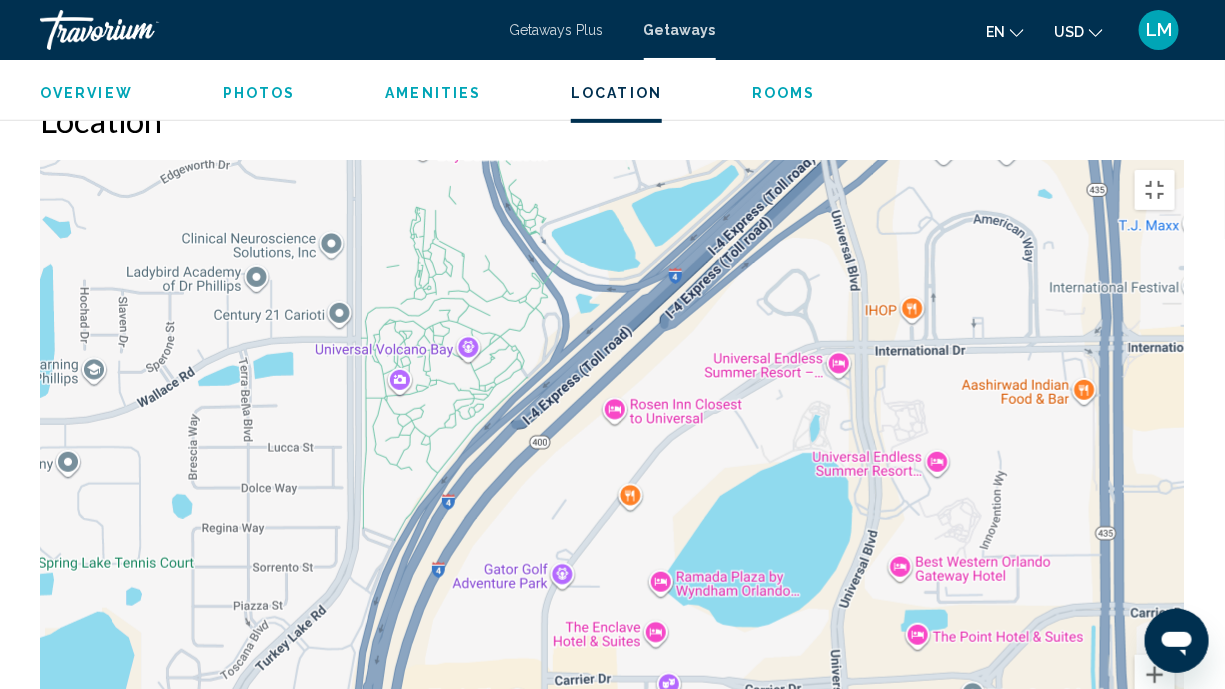 drag, startPoint x: 842, startPoint y: 116, endPoint x: 759, endPoint y: 404, distance: 299.72153 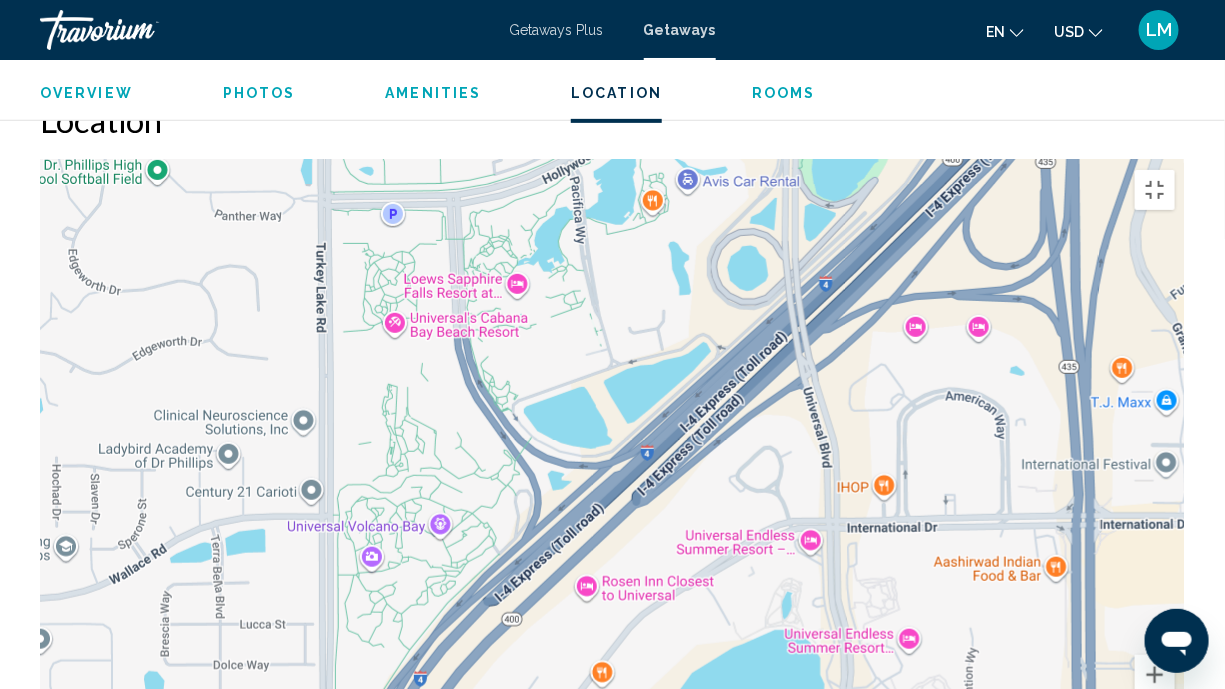 drag, startPoint x: 608, startPoint y: 31, endPoint x: 579, endPoint y: 214, distance: 185.28357 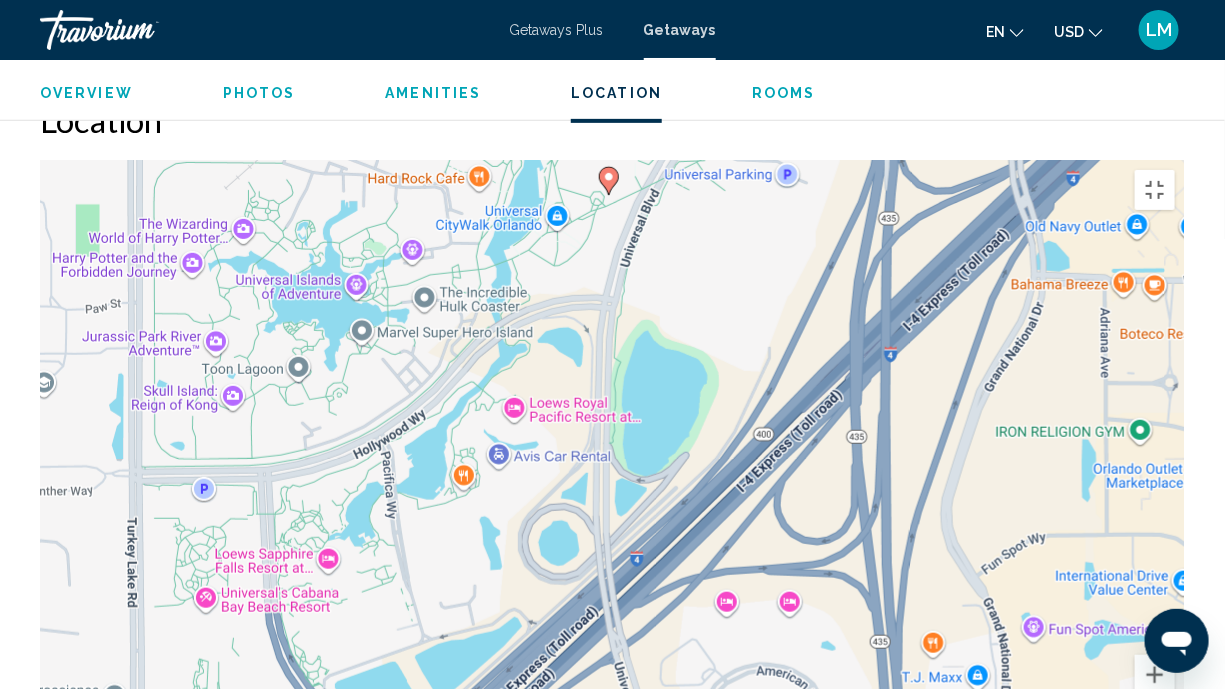 drag, startPoint x: 582, startPoint y: 278, endPoint x: 417, endPoint y: 557, distance: 324.13885 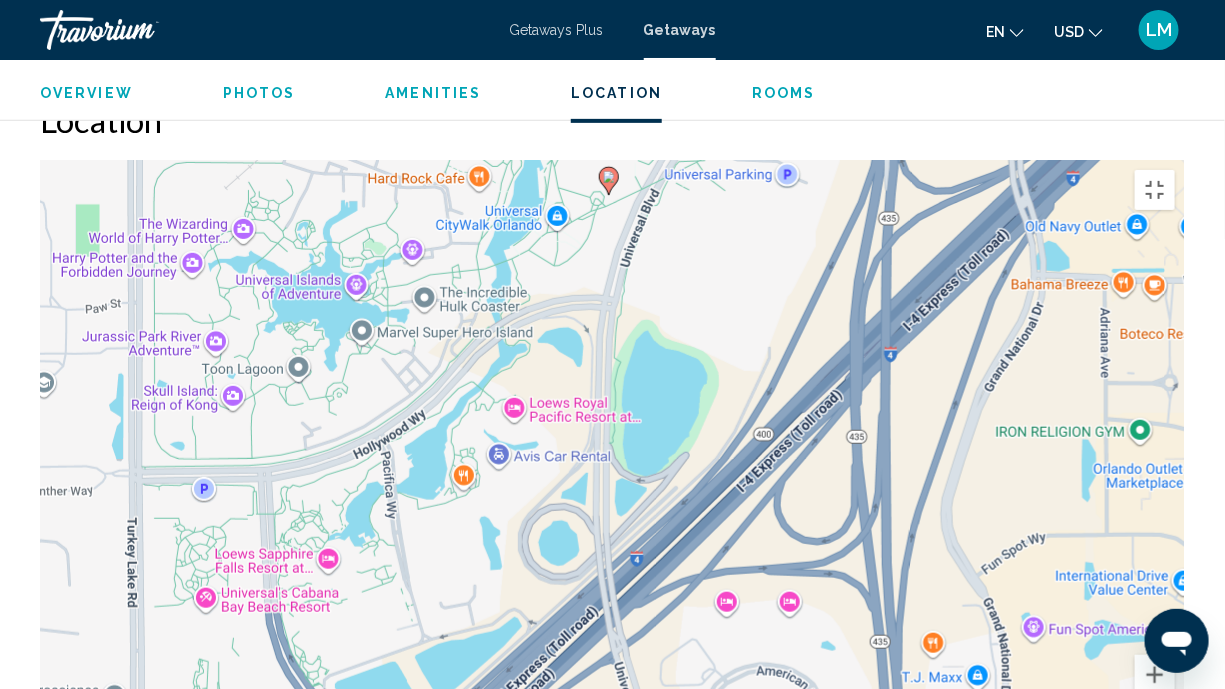 click on "To activate drag with keyboard, press Alt + Enter. Once in keyboard drag state, use the arrow keys to move the marker. To complete the drag, press the Enter key. To cancel, press Escape." at bounding box center (612, 460) 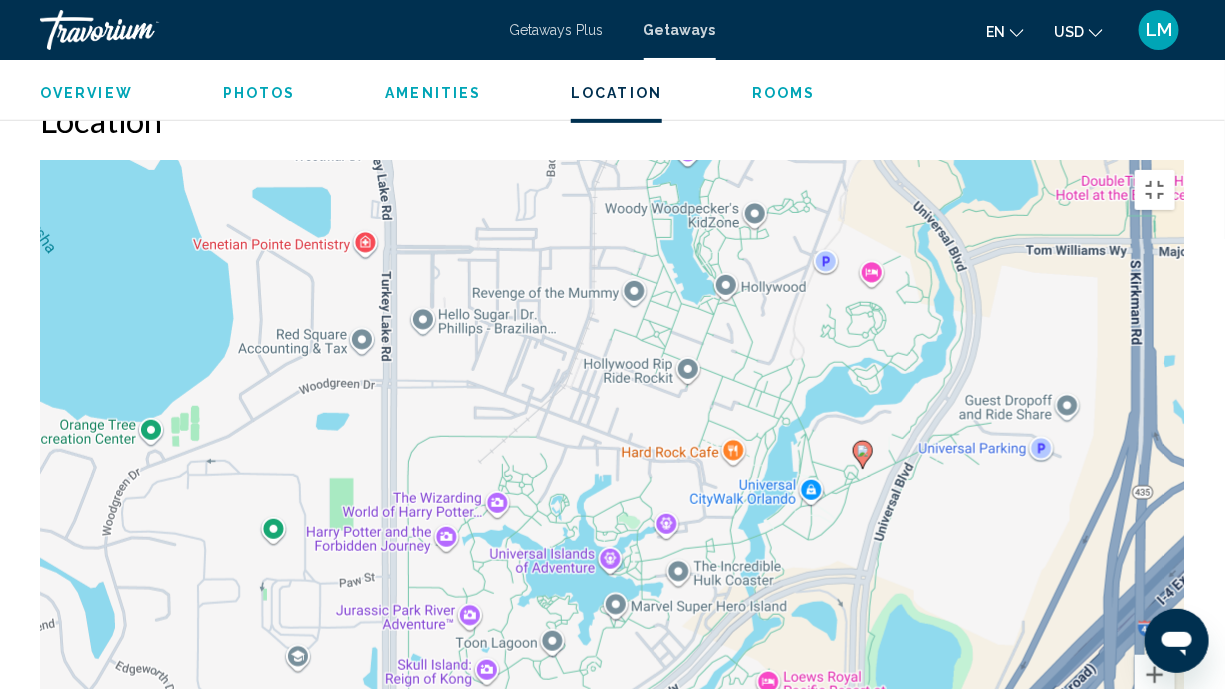 drag, startPoint x: 660, startPoint y: 239, endPoint x: 933, endPoint y: 426, distance: 330.90482 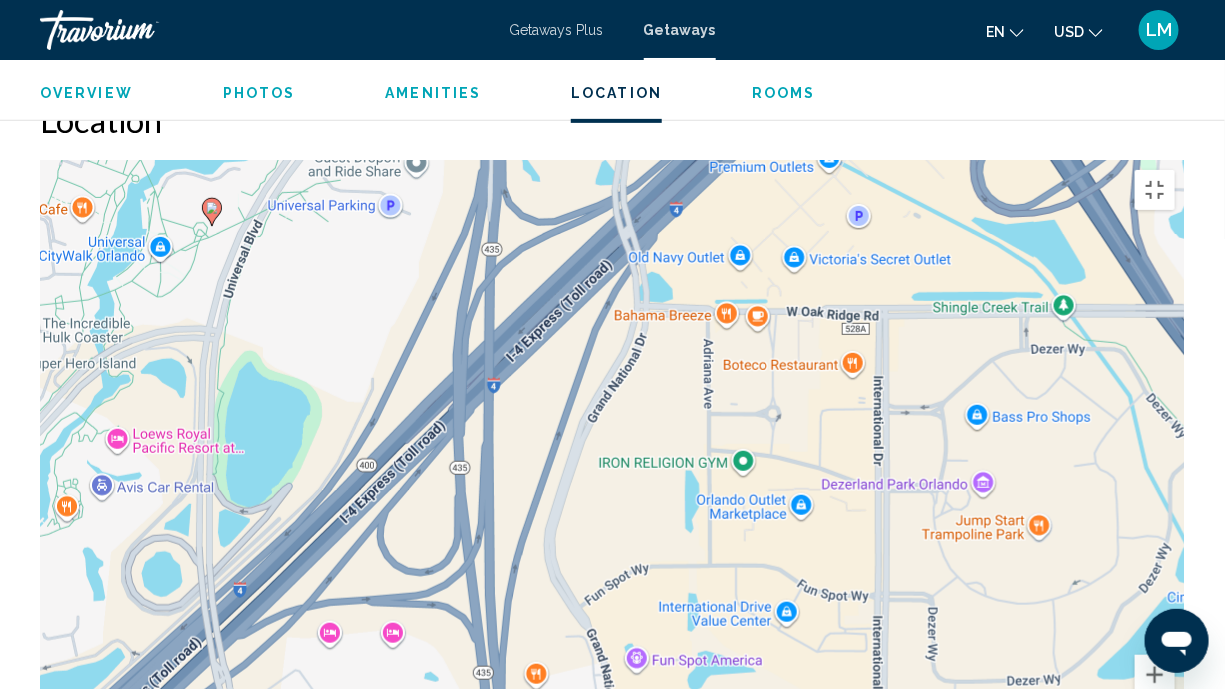 drag, startPoint x: 648, startPoint y: 253, endPoint x: 0, endPoint y: 13, distance: 691.01666 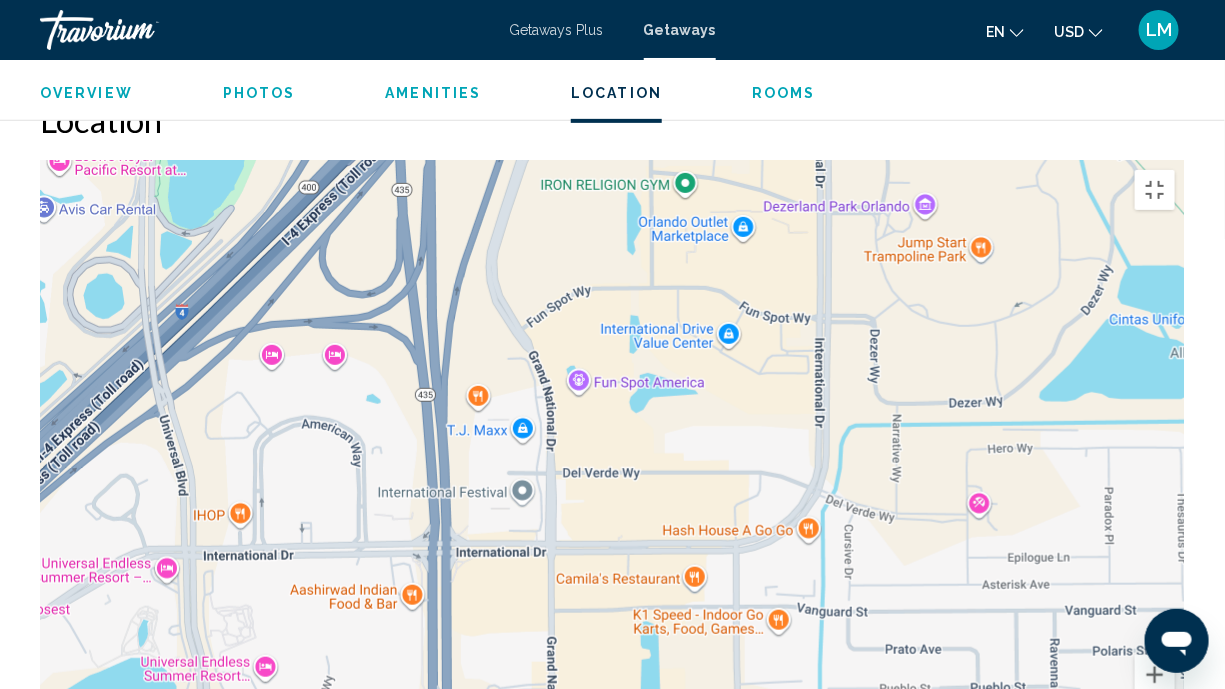drag, startPoint x: 866, startPoint y: 568, endPoint x: 807, endPoint y: 266, distance: 307.7093 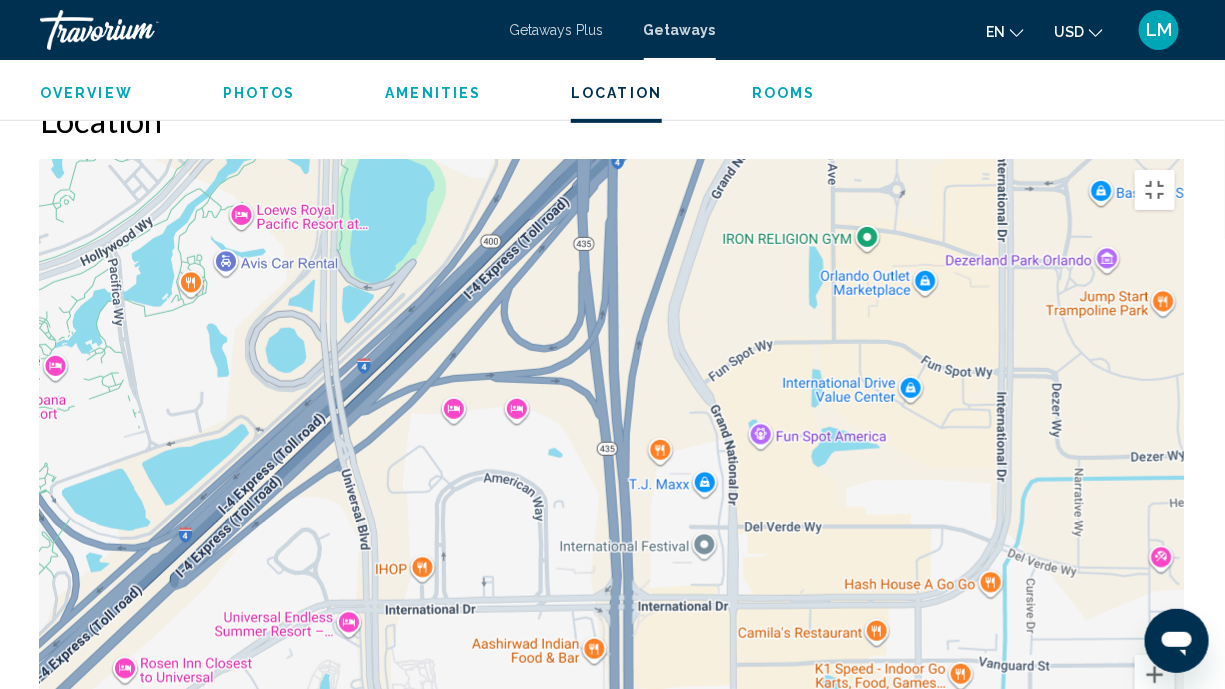 drag, startPoint x: 893, startPoint y: 306, endPoint x: 1069, endPoint y: 392, distance: 195.88773 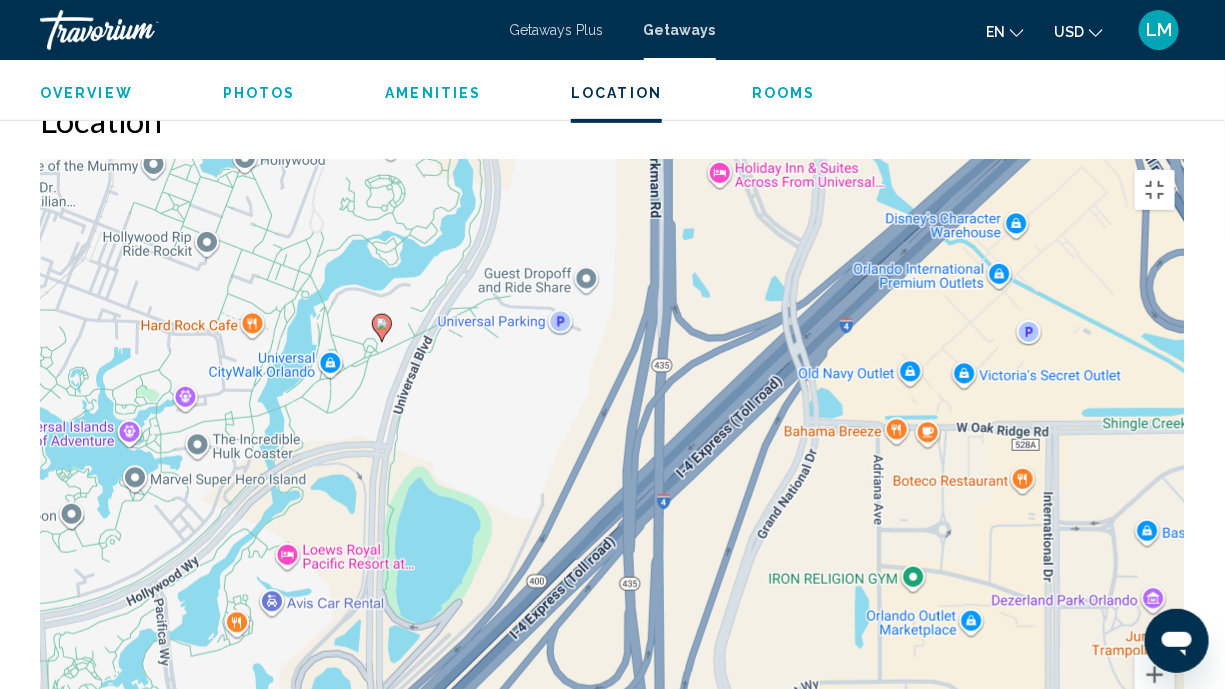 drag, startPoint x: 589, startPoint y: 277, endPoint x: 619, endPoint y: 612, distance: 336.3406 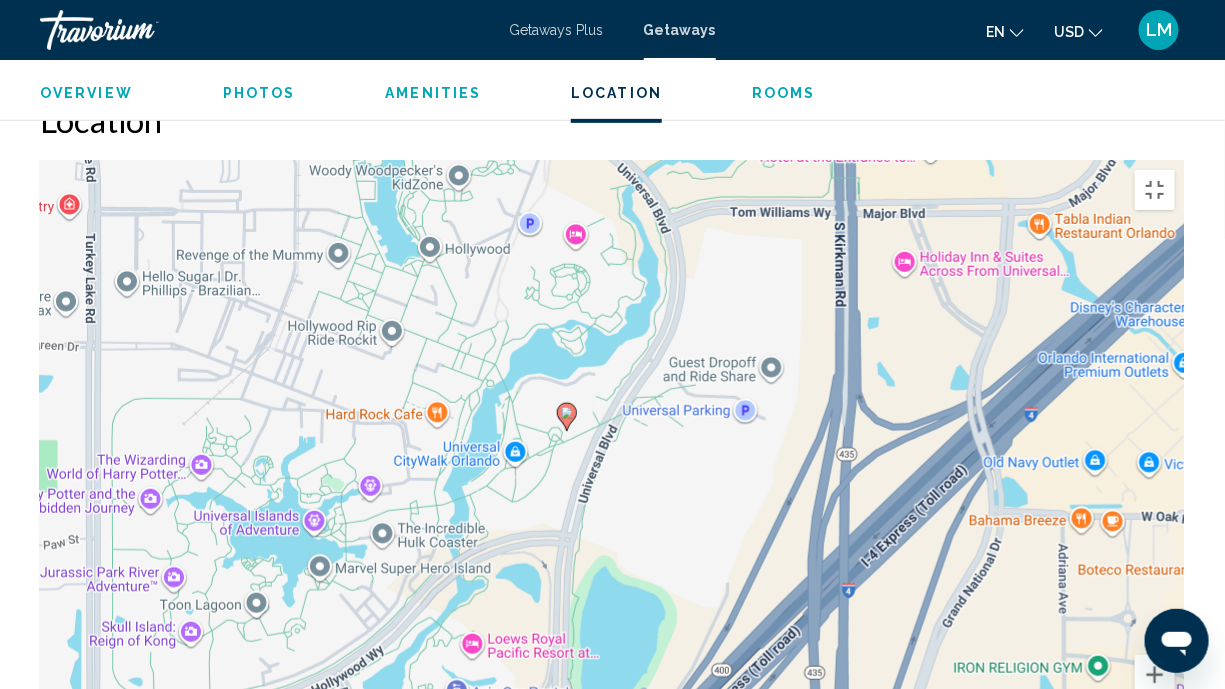 drag, startPoint x: 711, startPoint y: 329, endPoint x: 898, endPoint y: 377, distance: 193.06216 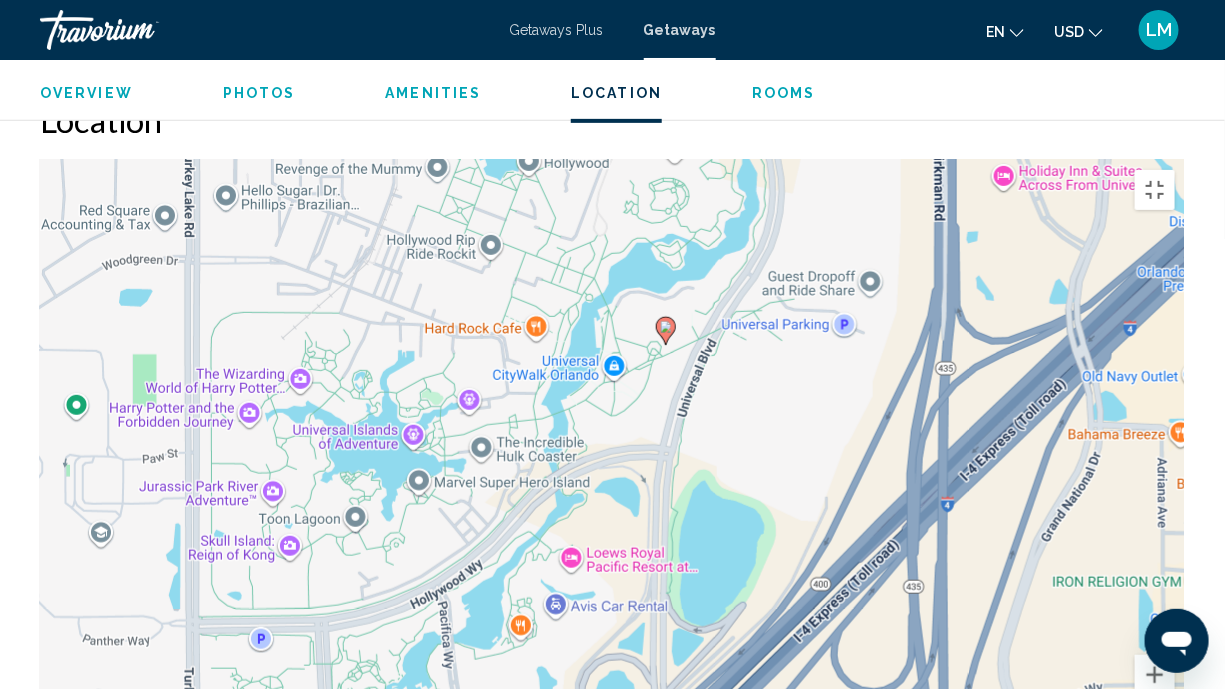 drag, startPoint x: 682, startPoint y: 435, endPoint x: 780, endPoint y: 351, distance: 129.07362 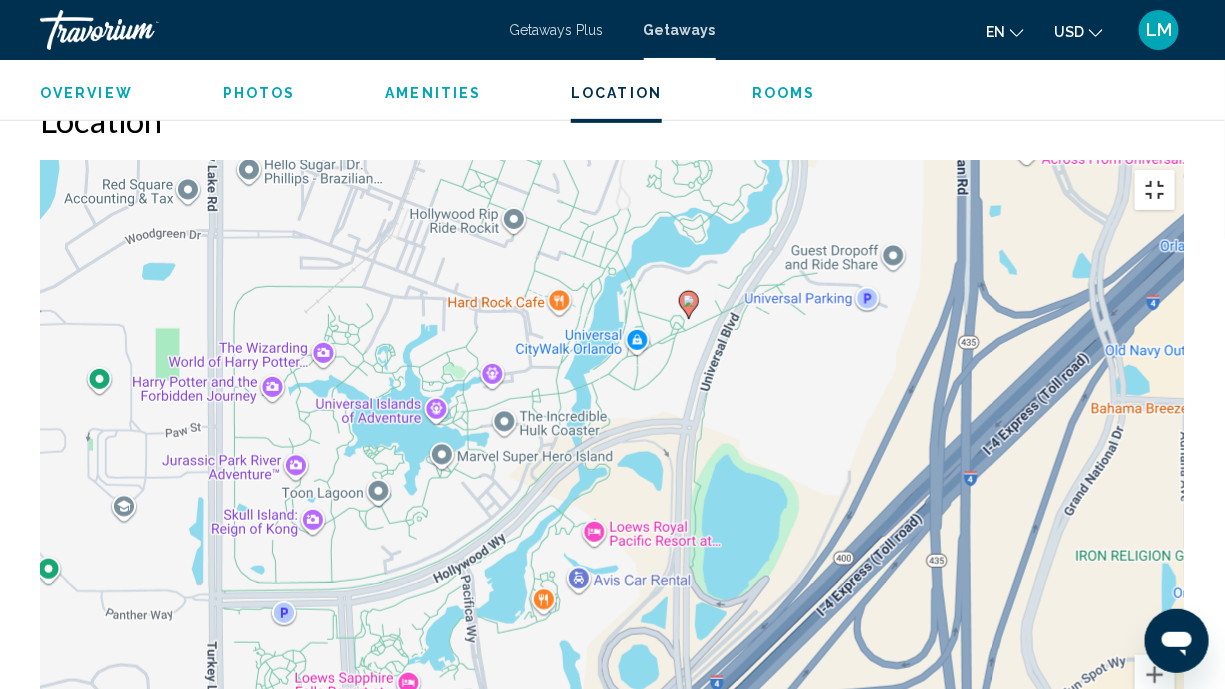 click at bounding box center (1155, 190) 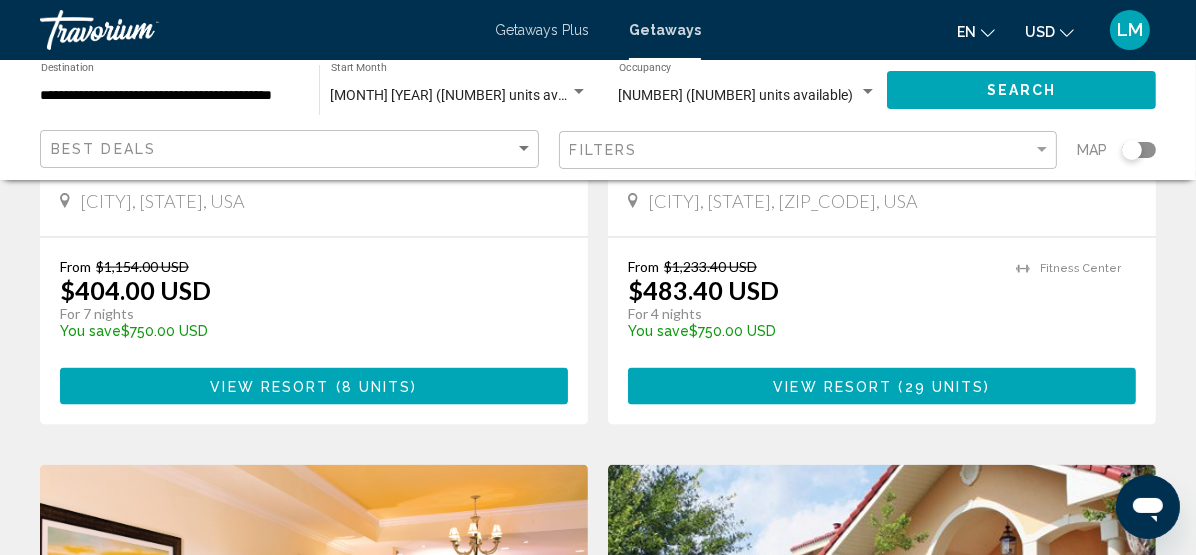 scroll, scrollTop: 2727, scrollLeft: 0, axis: vertical 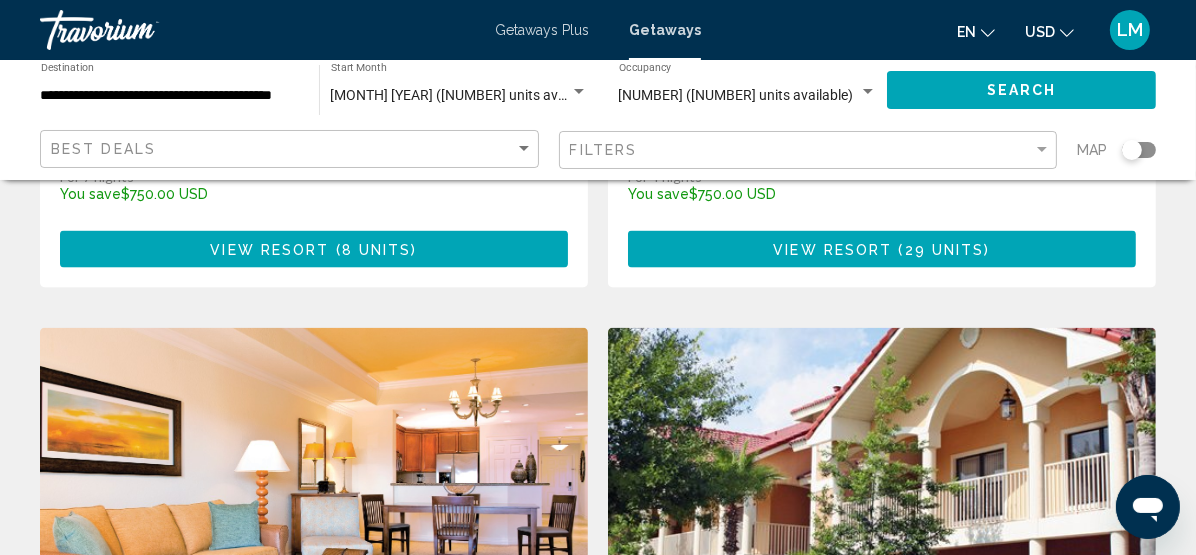 click on "1" at bounding box center (528, 1711) 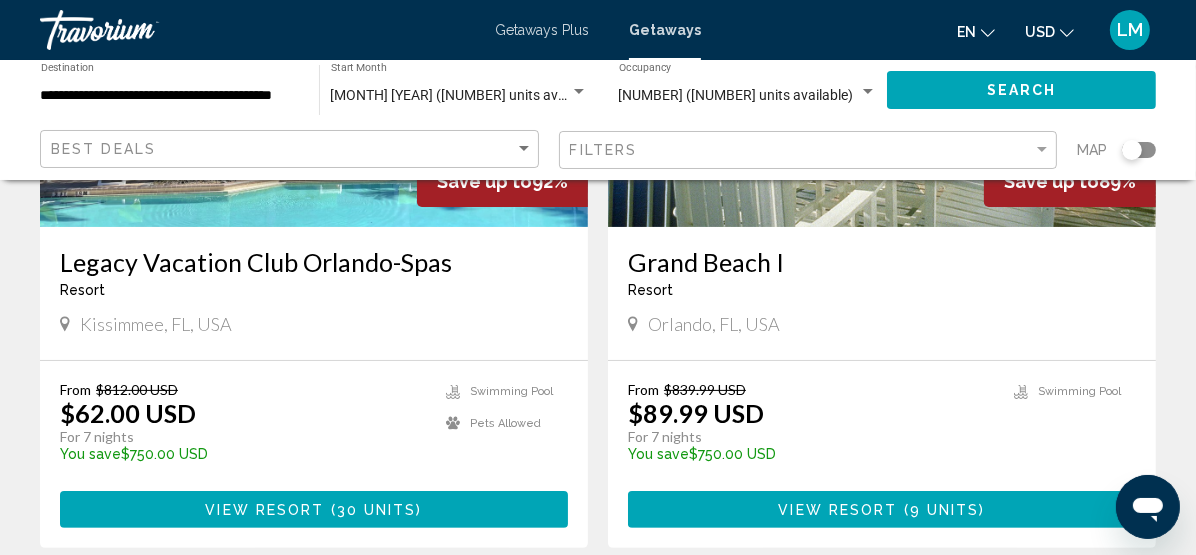 scroll, scrollTop: 91, scrollLeft: 0, axis: vertical 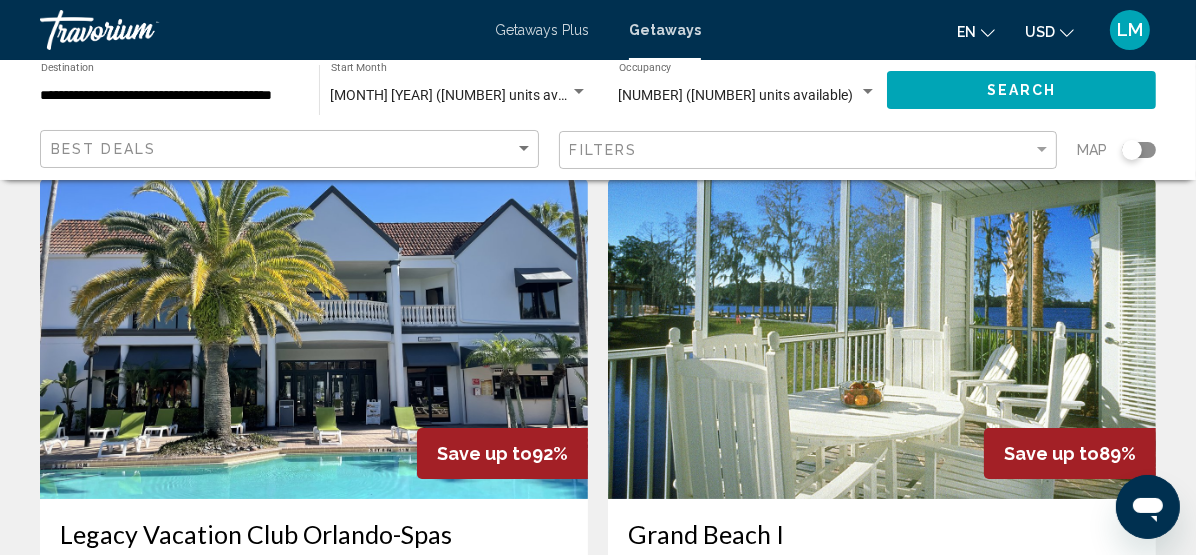 click at bounding box center (882, 339) 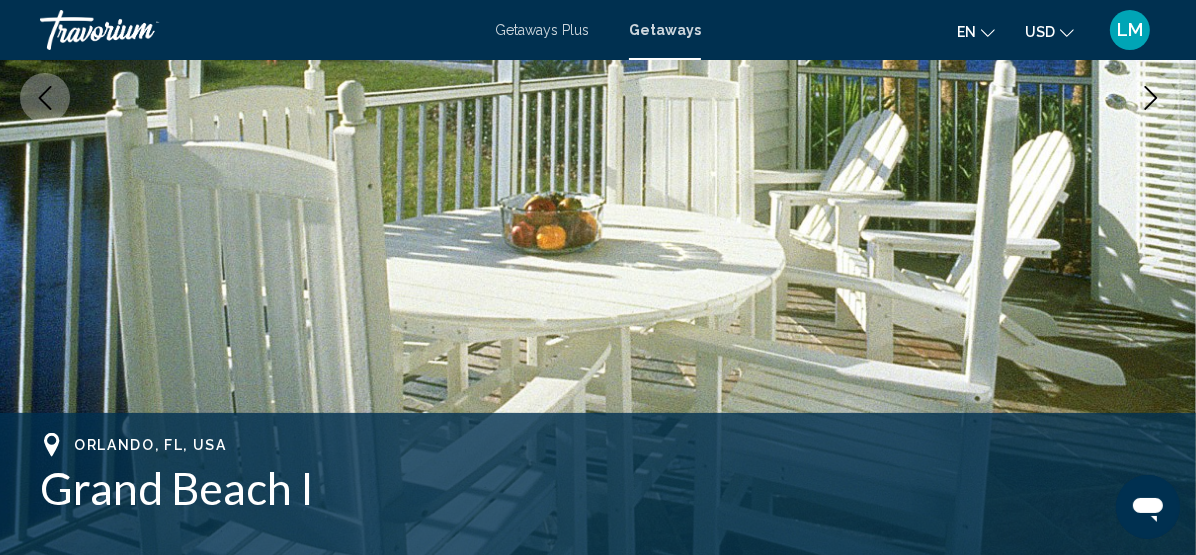 scroll, scrollTop: 530, scrollLeft: 0, axis: vertical 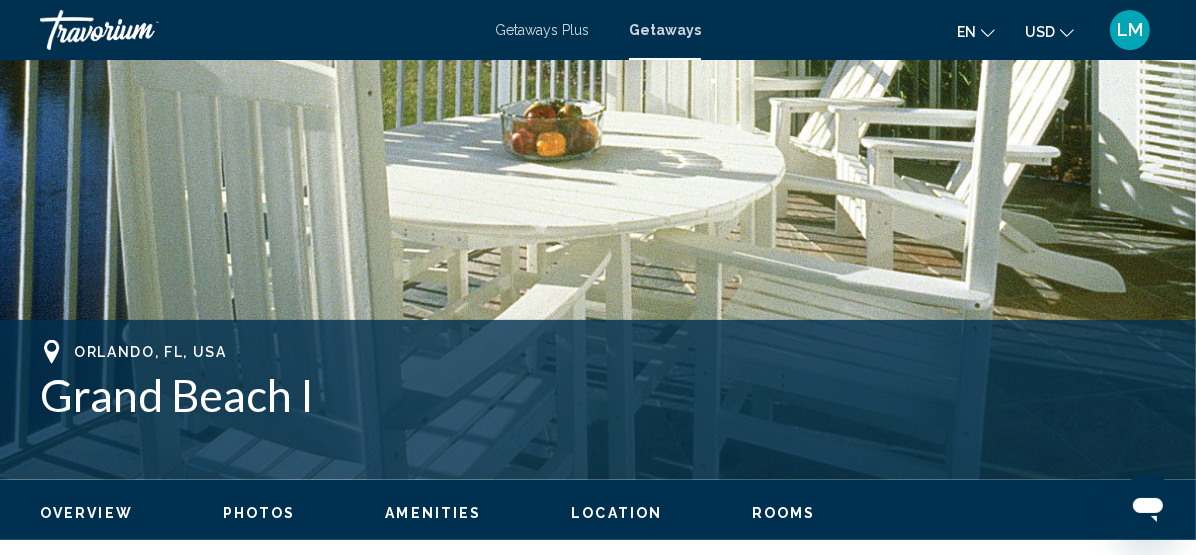 click on "Location" at bounding box center [616, 513] 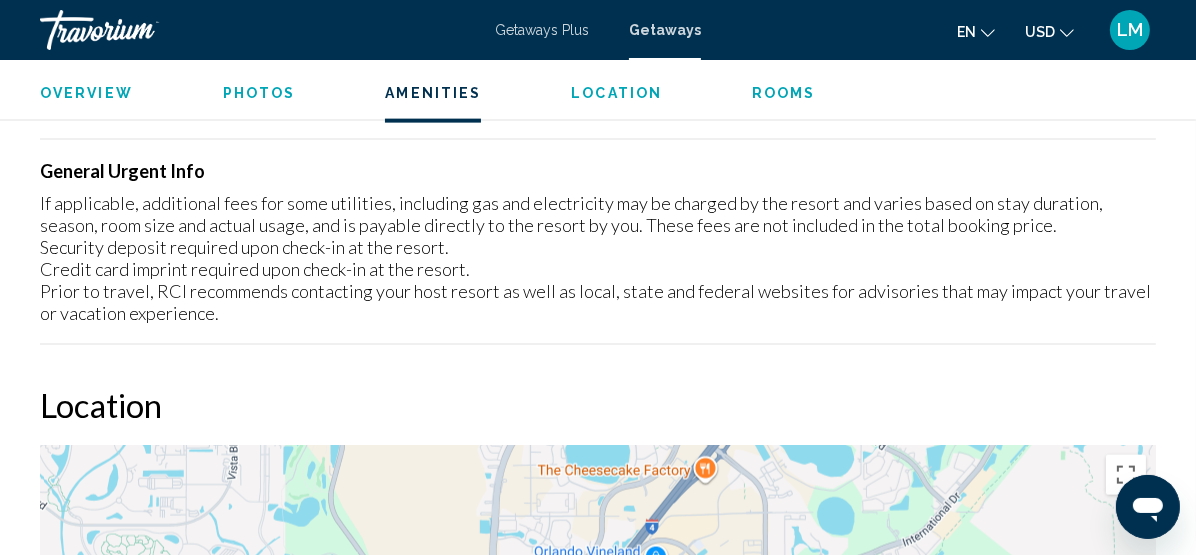 scroll, scrollTop: 2771, scrollLeft: 0, axis: vertical 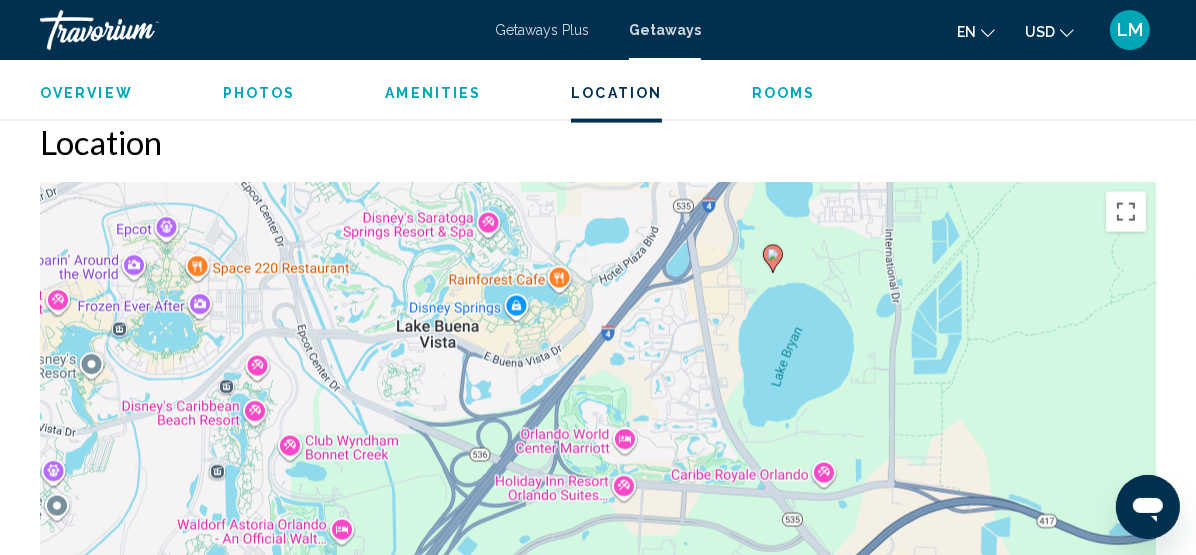 drag, startPoint x: 755, startPoint y: 447, endPoint x: 908, endPoint y: 251, distance: 248.64633 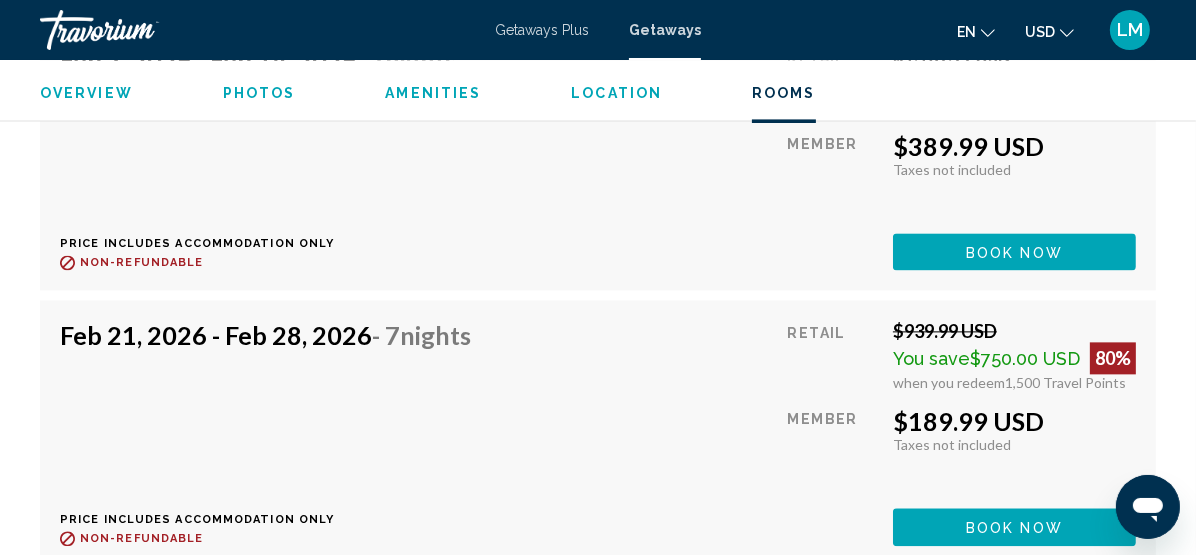 scroll, scrollTop: 4044, scrollLeft: 0, axis: vertical 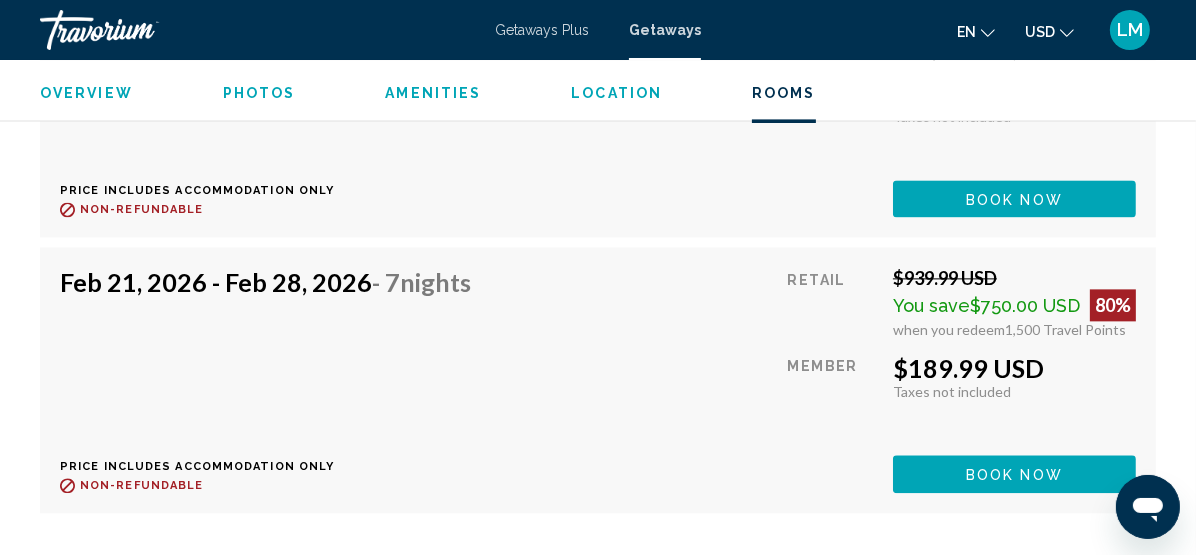 click on "Location" at bounding box center [616, 93] 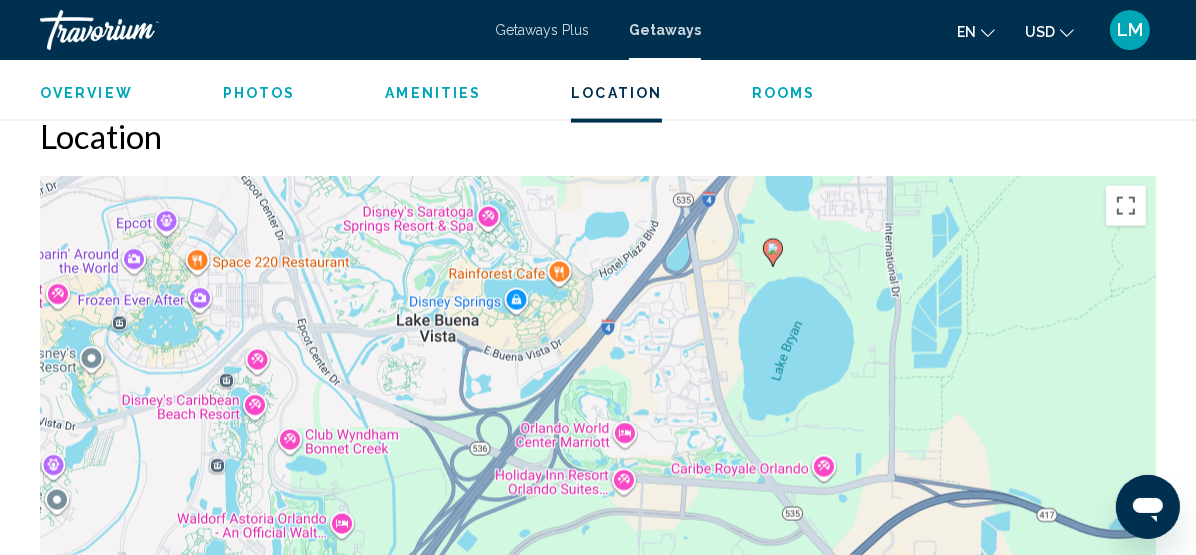 scroll, scrollTop: 2771, scrollLeft: 0, axis: vertical 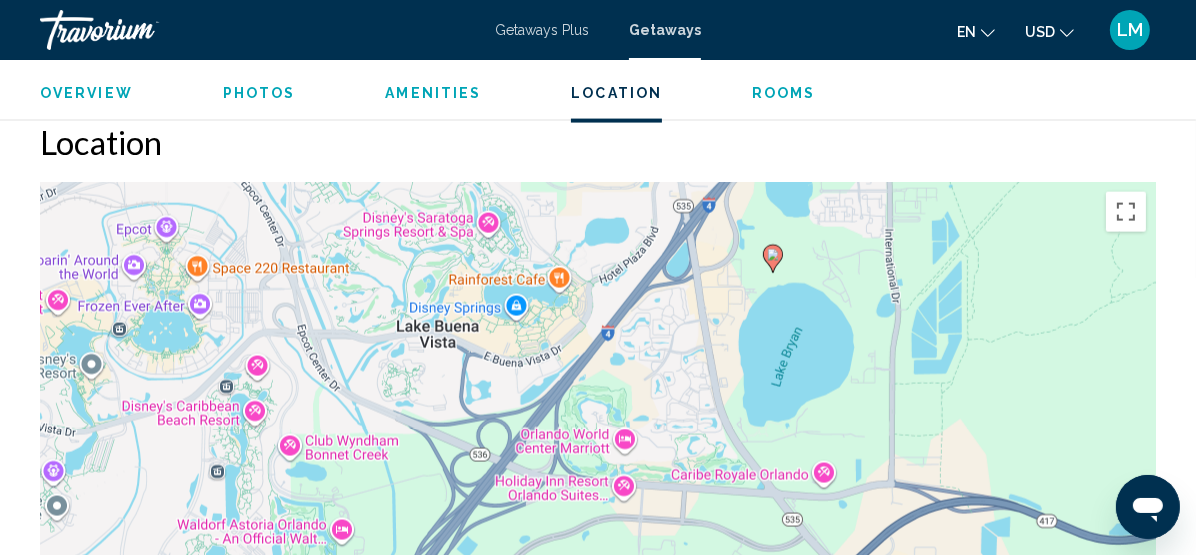 click on "To activate drag with keyboard, press Alt + Enter. Once in keyboard drag state, use the arrow keys to move the marker. To complete the drag, press the Enter key. To cancel, press Escape." at bounding box center (598, 482) 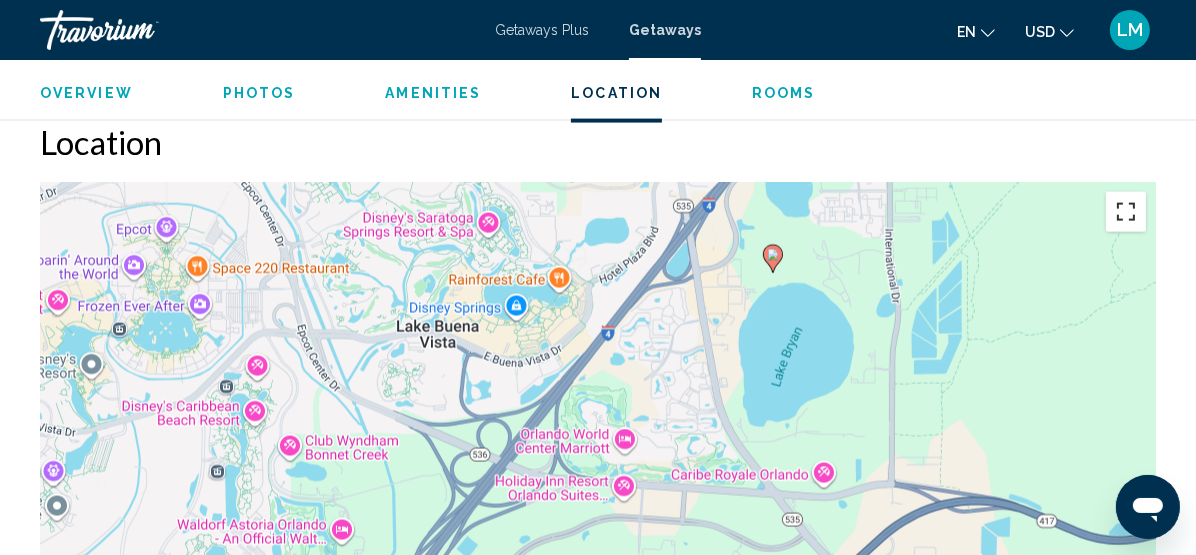 click at bounding box center [1126, 212] 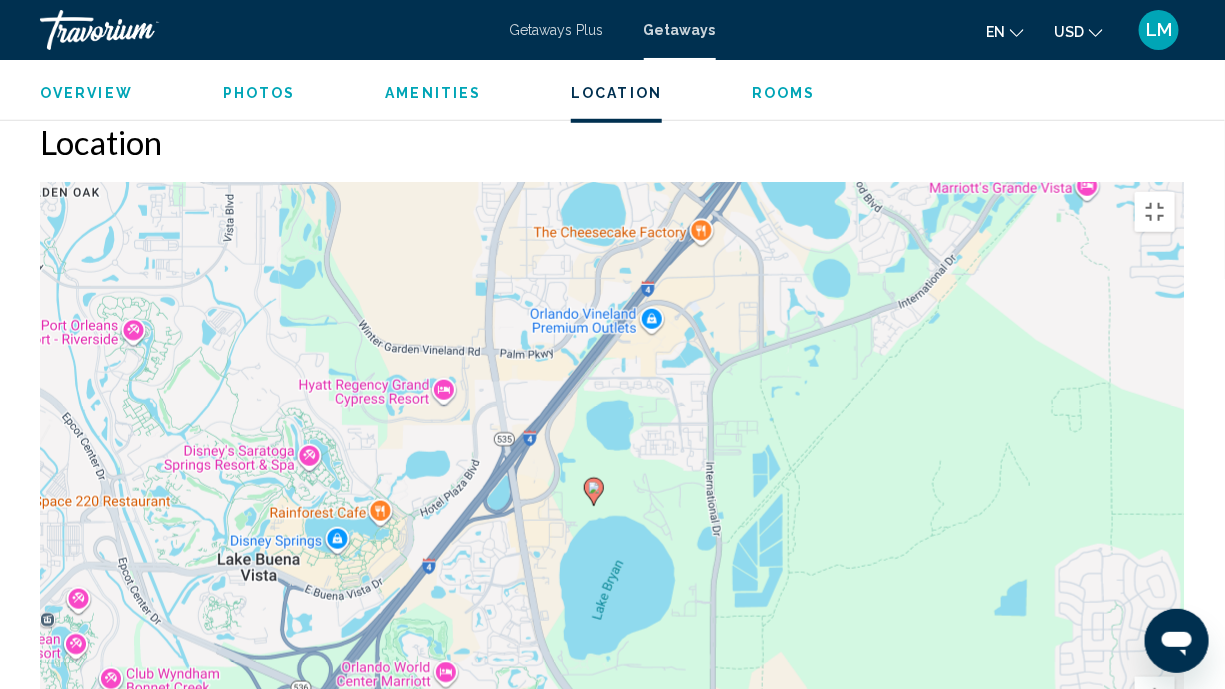 drag, startPoint x: 861, startPoint y: 125, endPoint x: 667, endPoint y: 362, distance: 306.27603 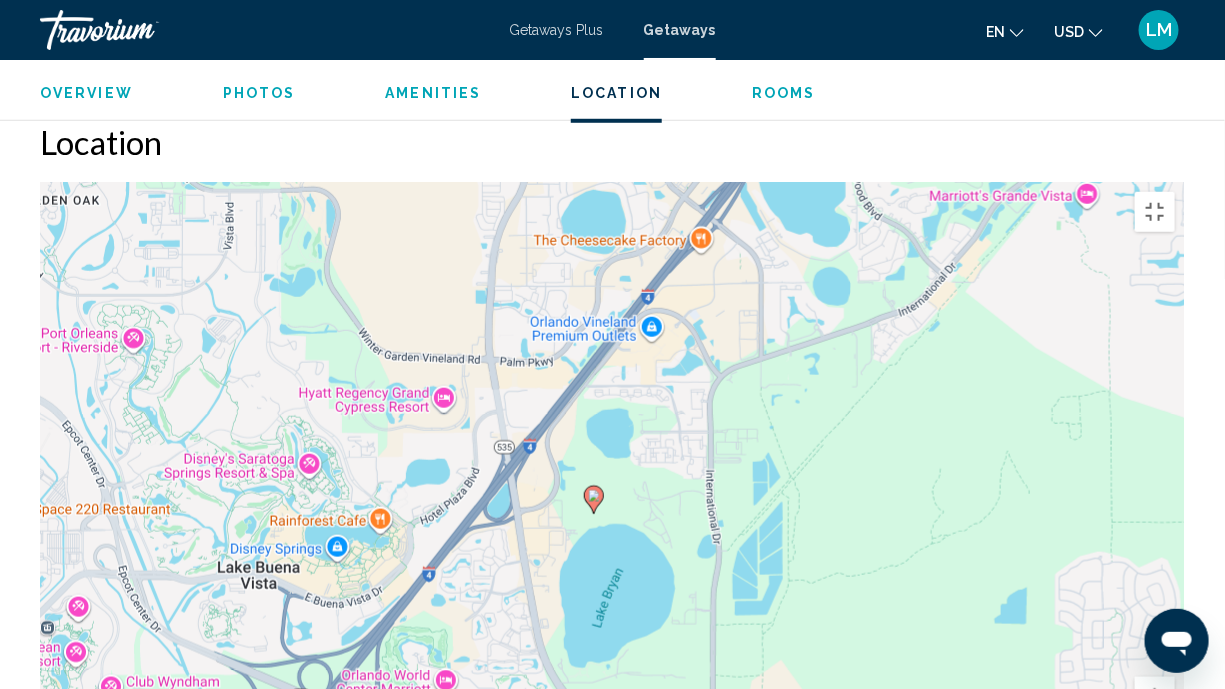 click on "To activate drag with keyboard, press Alt + Enter. Once in keyboard drag state, use the arrow keys to move the marker. To complete the drag, press the Enter key. To cancel, press Escape." at bounding box center [612, 482] 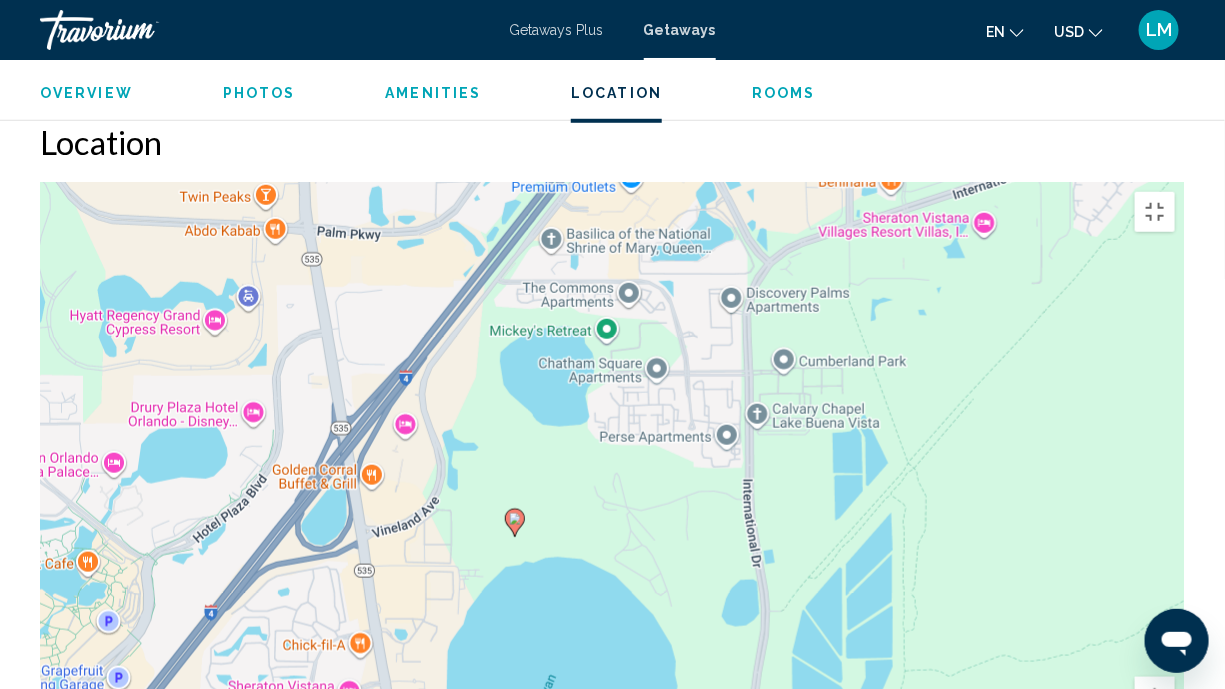click on "To activate drag with keyboard, press Alt + Enter. Once in keyboard drag state, use the arrow keys to move the marker. To complete the drag, press the Enter key. To cancel, press Escape." at bounding box center [612, 482] 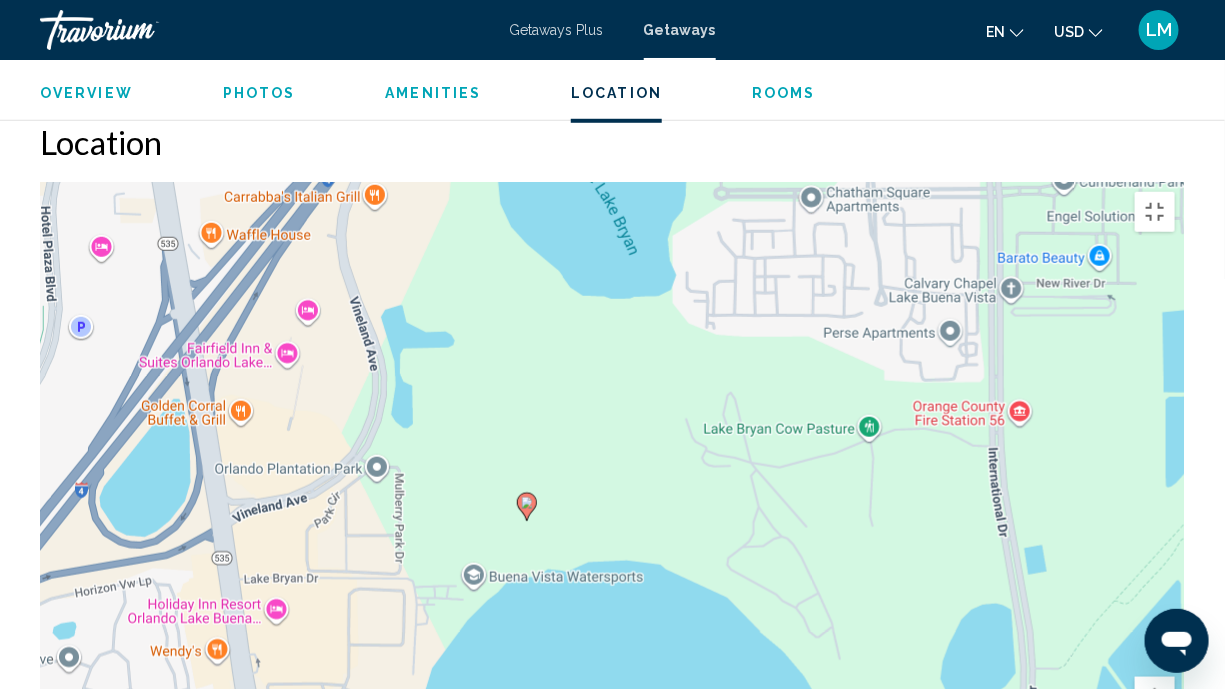 drag, startPoint x: 510, startPoint y: 408, endPoint x: 745, endPoint y: 315, distance: 252.73306 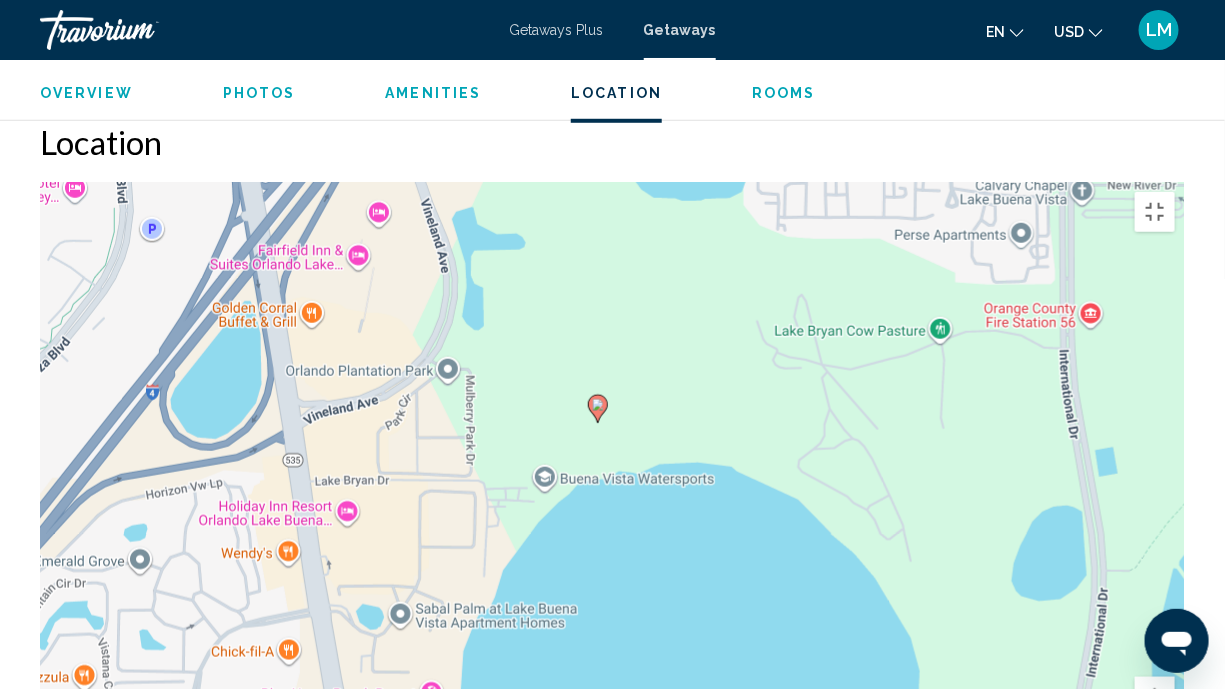 drag, startPoint x: 563, startPoint y: 553, endPoint x: 602, endPoint y: 475, distance: 87.20665 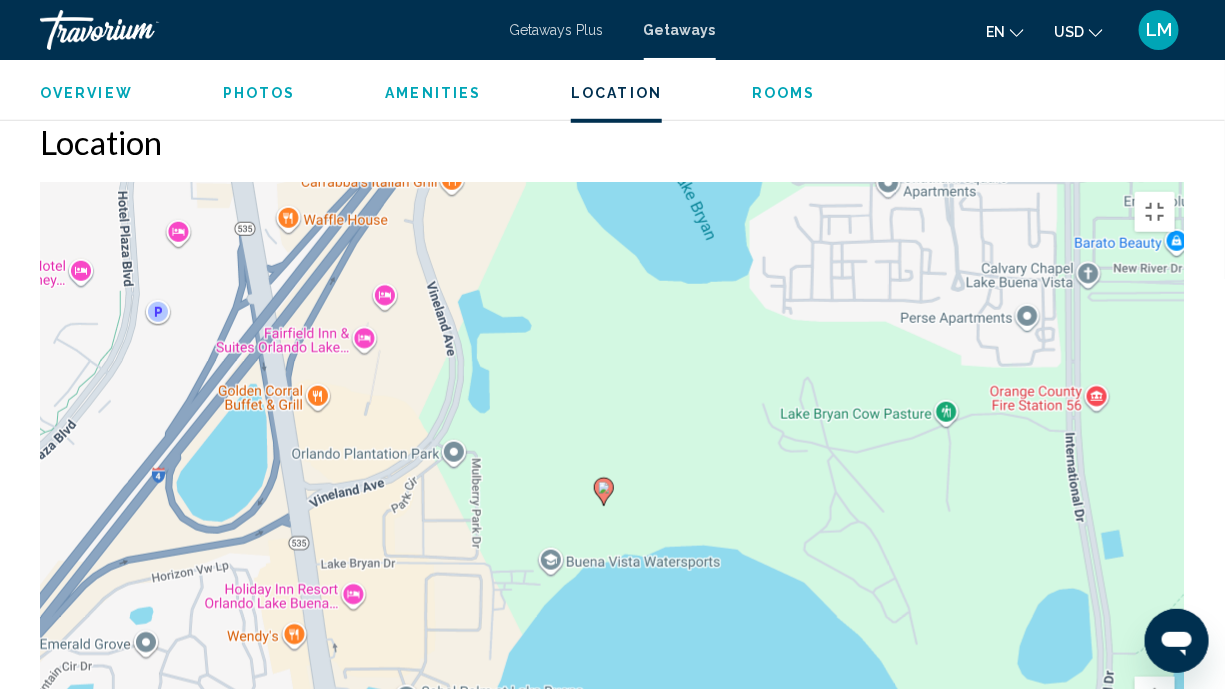 click on "To activate drag with keyboard, press Alt + Enter. Once in keyboard drag state, use the arrow keys to move the marker. To complete the drag, press the Enter key. To cancel, press Escape." at bounding box center [612, 482] 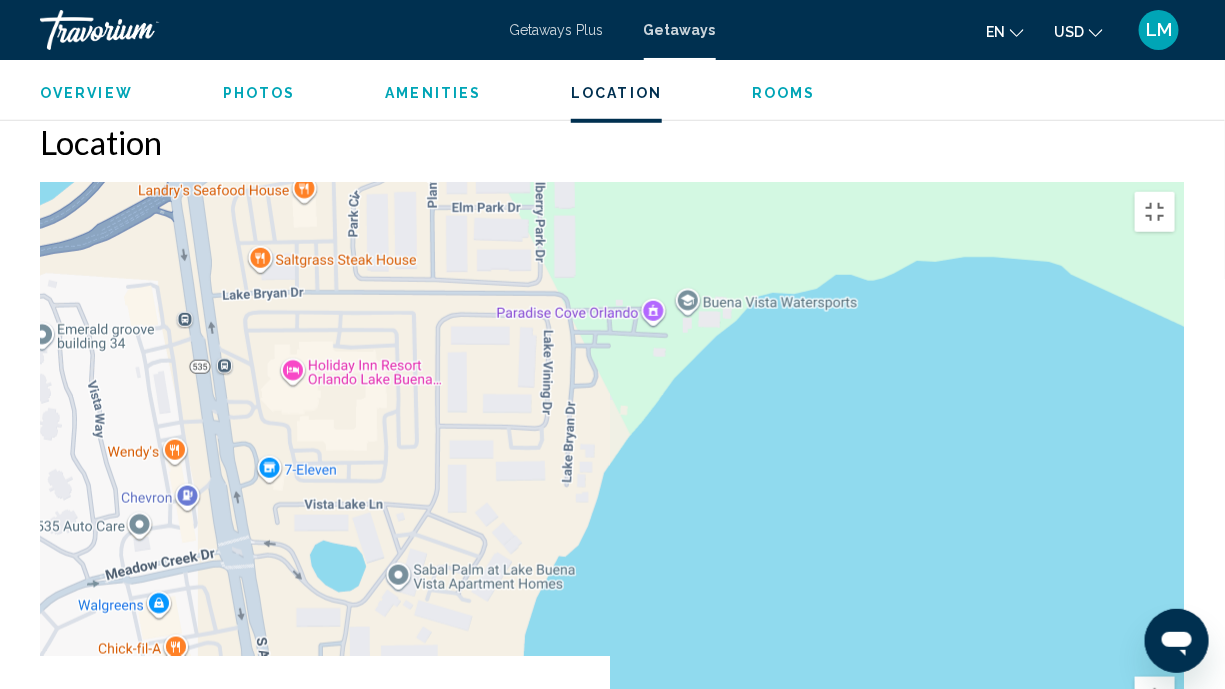 drag, startPoint x: 382, startPoint y: 521, endPoint x: 643, endPoint y: 144, distance: 458.53027 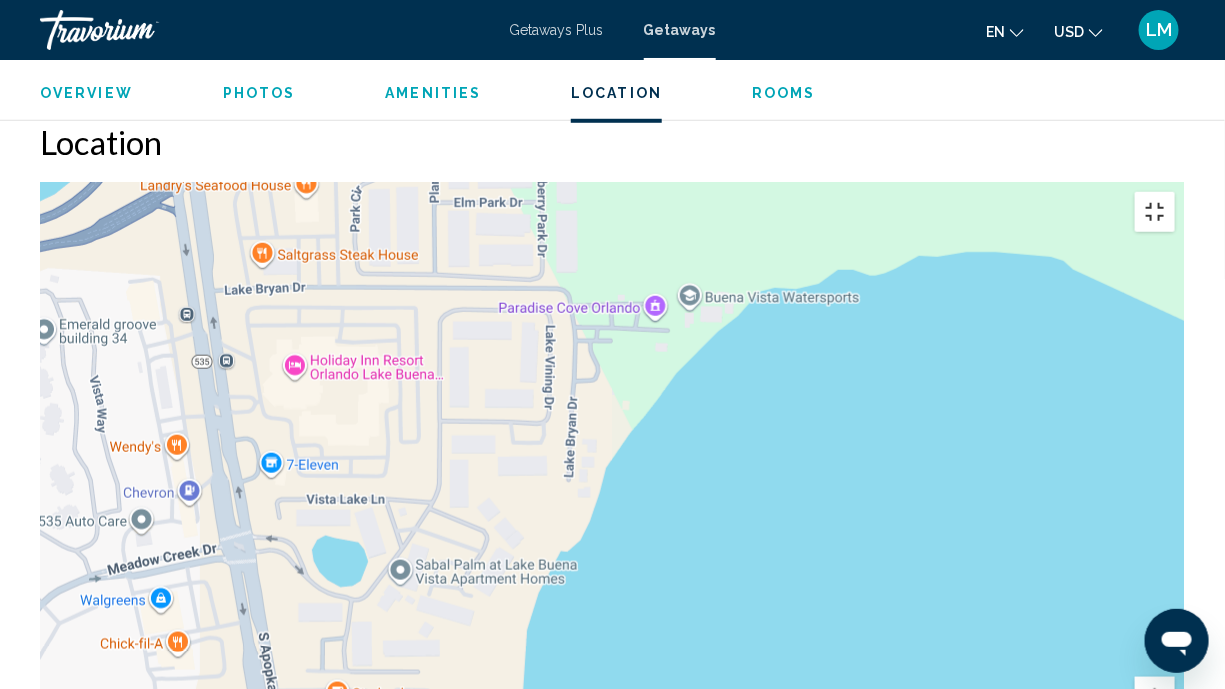 click at bounding box center [1155, 212] 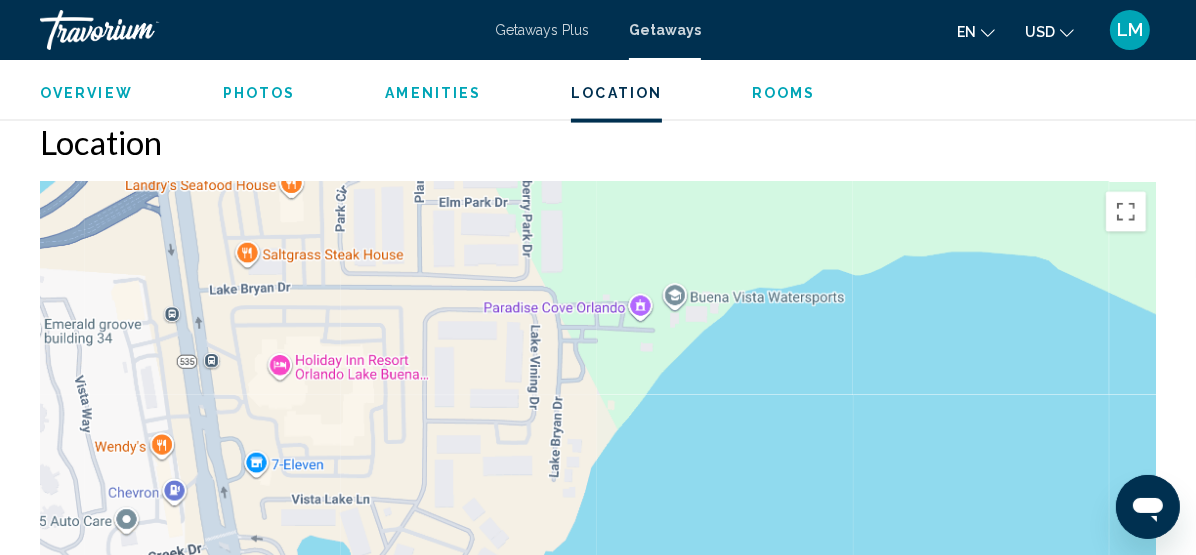 click on "Overview" at bounding box center [86, 93] 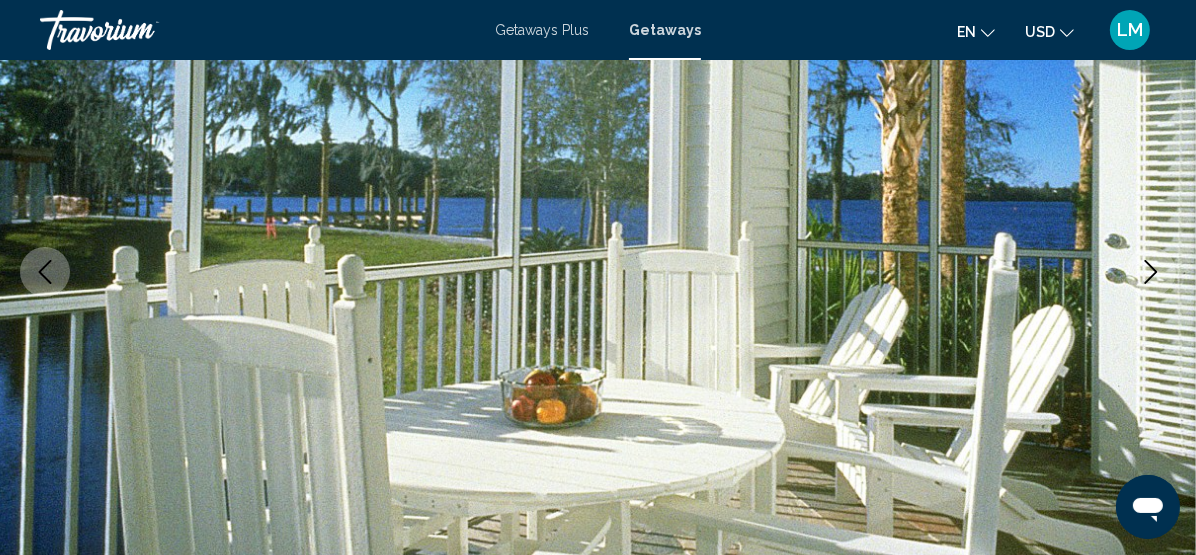 scroll, scrollTop: 81, scrollLeft: 0, axis: vertical 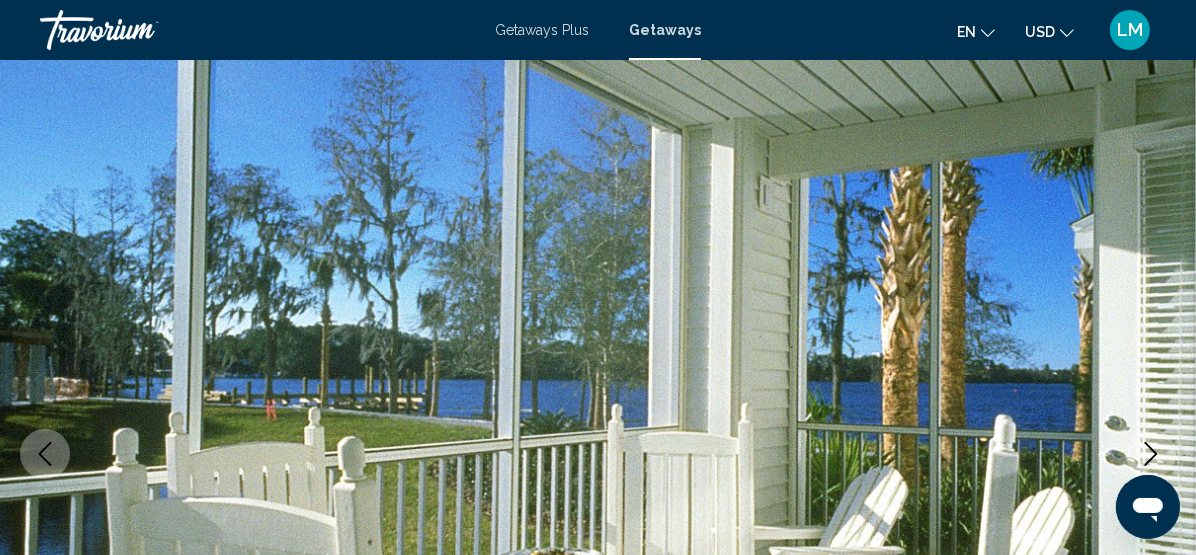 click 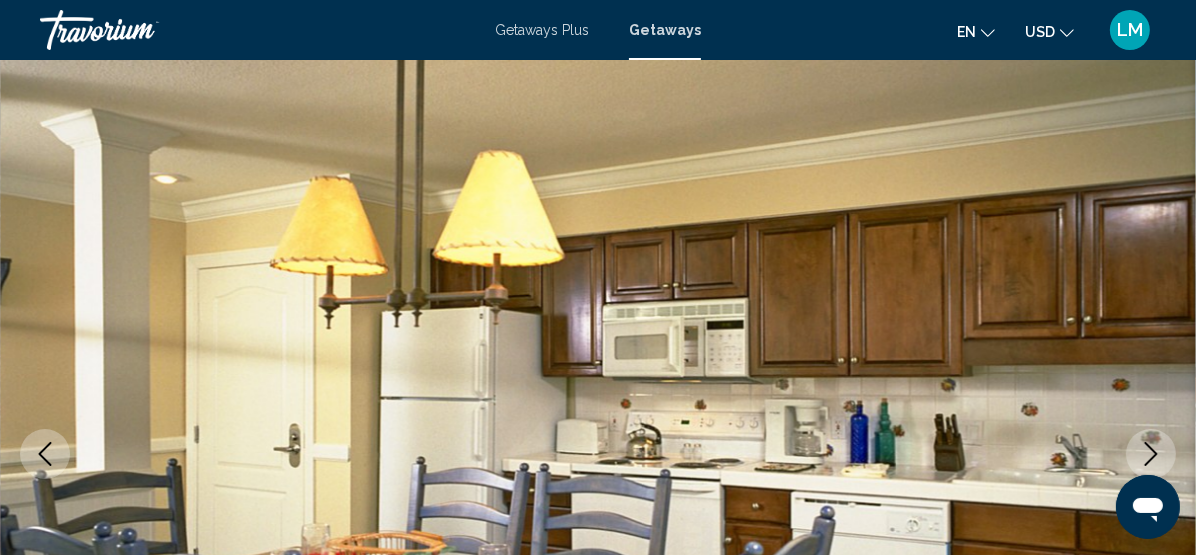 click 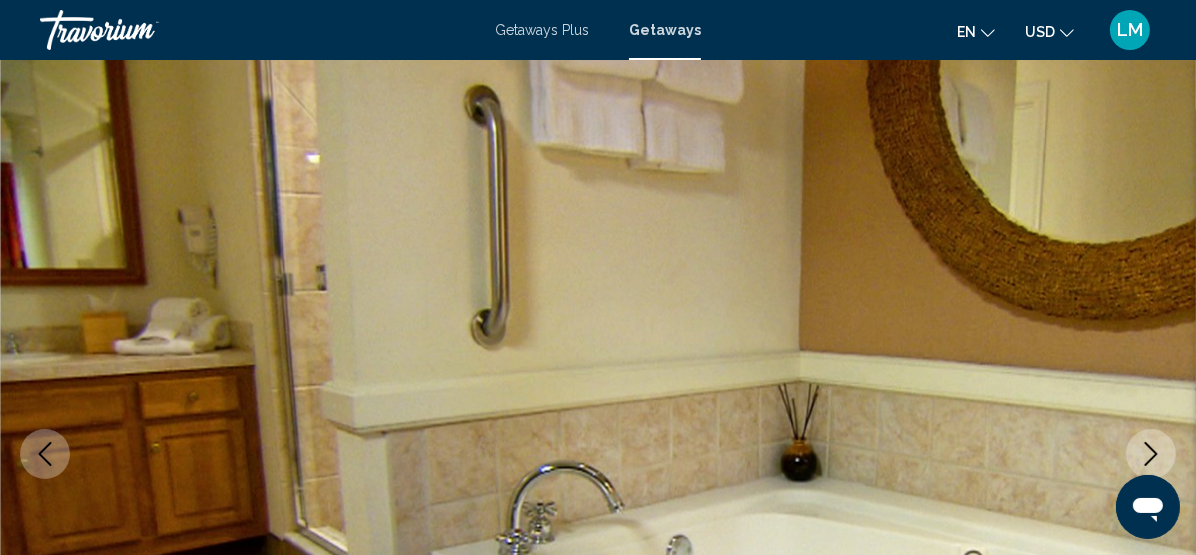 click 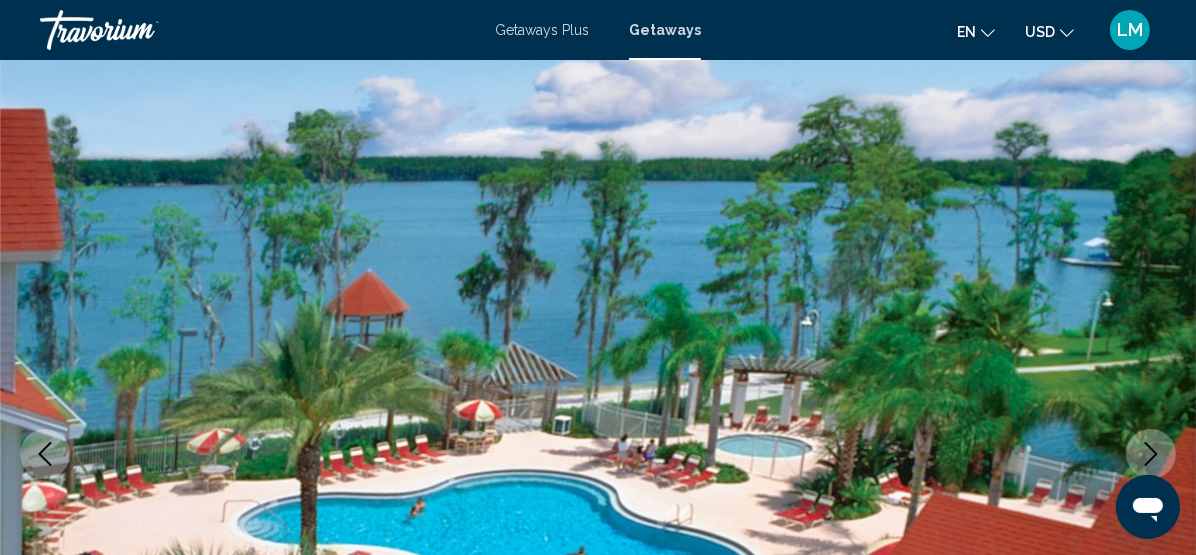 click 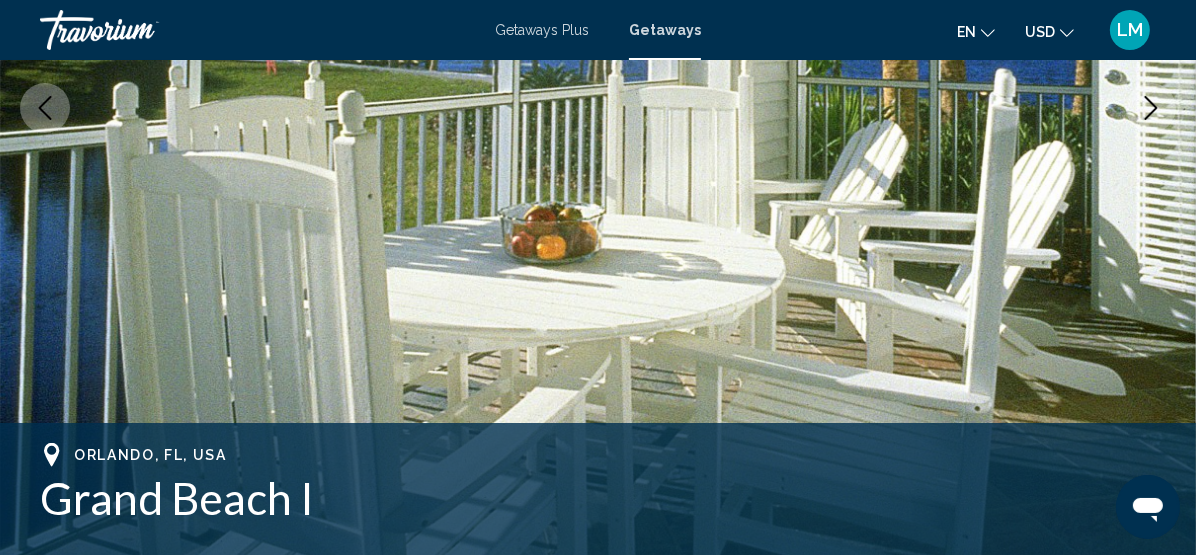 scroll, scrollTop: 717, scrollLeft: 0, axis: vertical 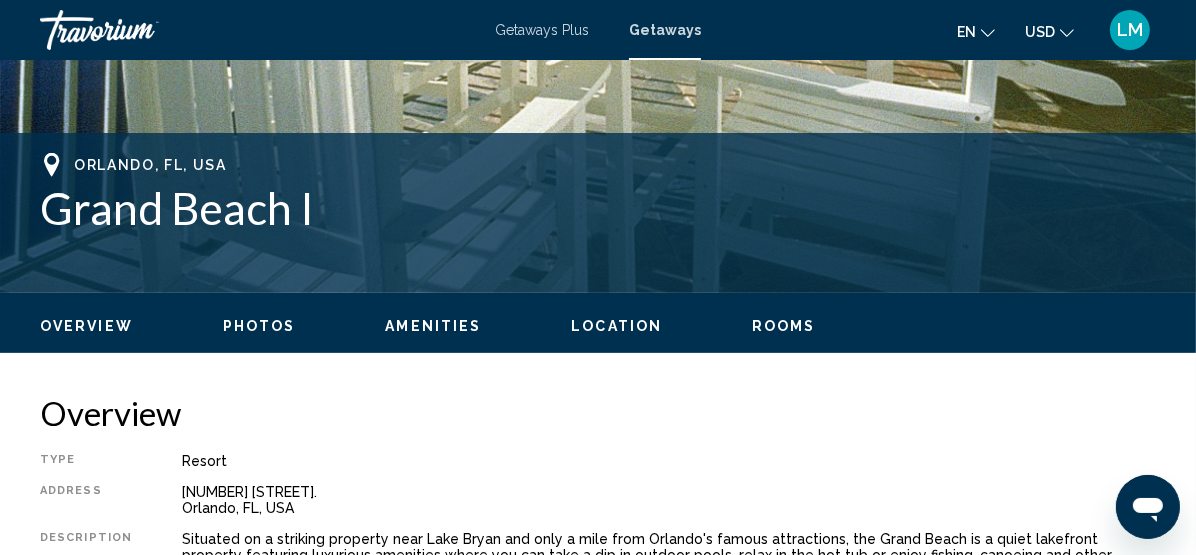 click on "Location" at bounding box center [616, 326] 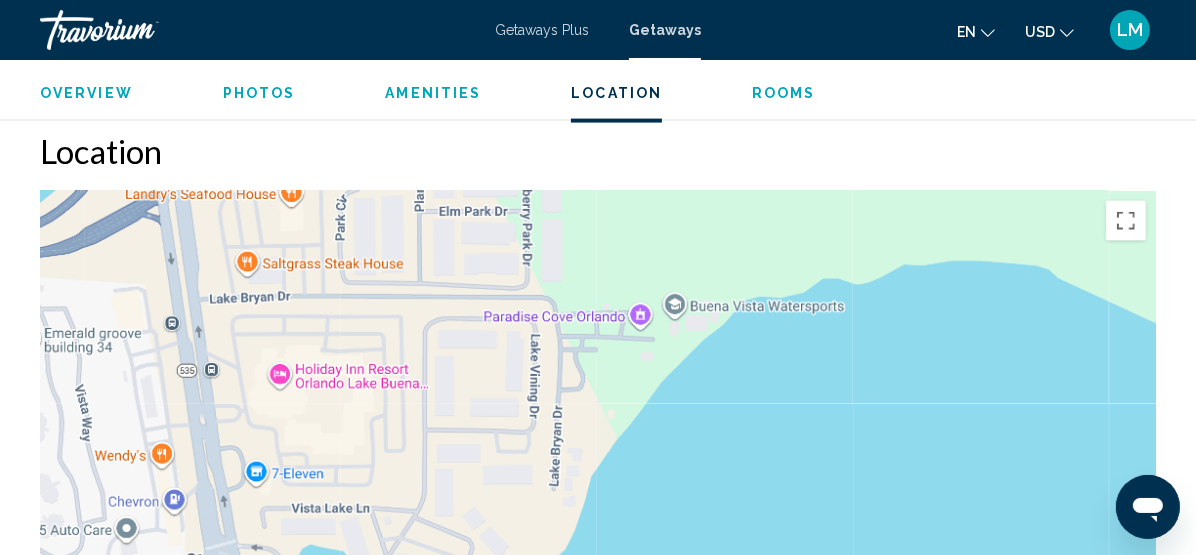 scroll, scrollTop: 2771, scrollLeft: 0, axis: vertical 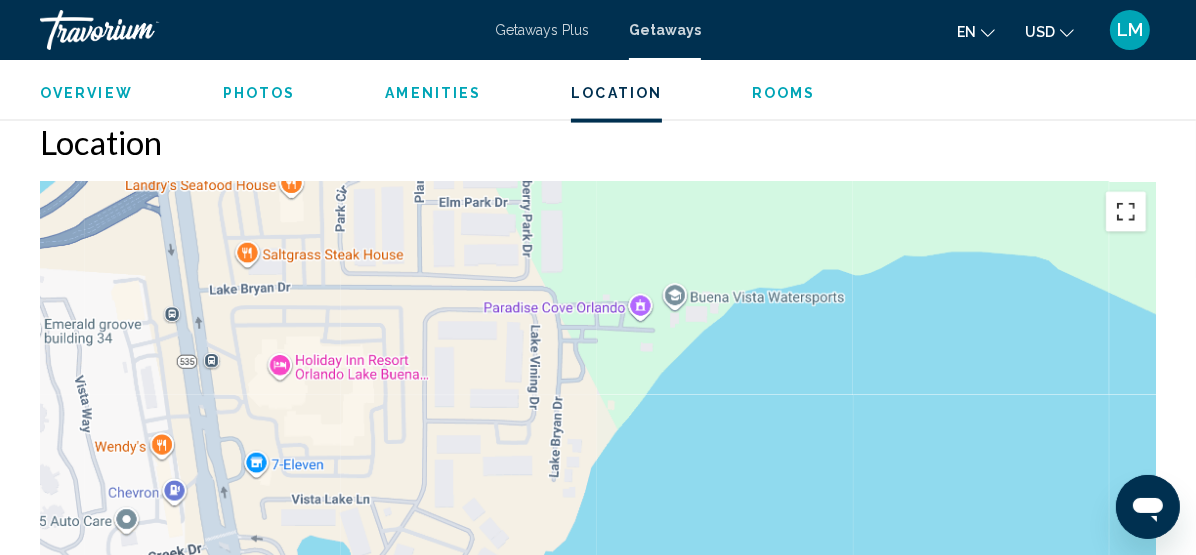 click at bounding box center [1126, 212] 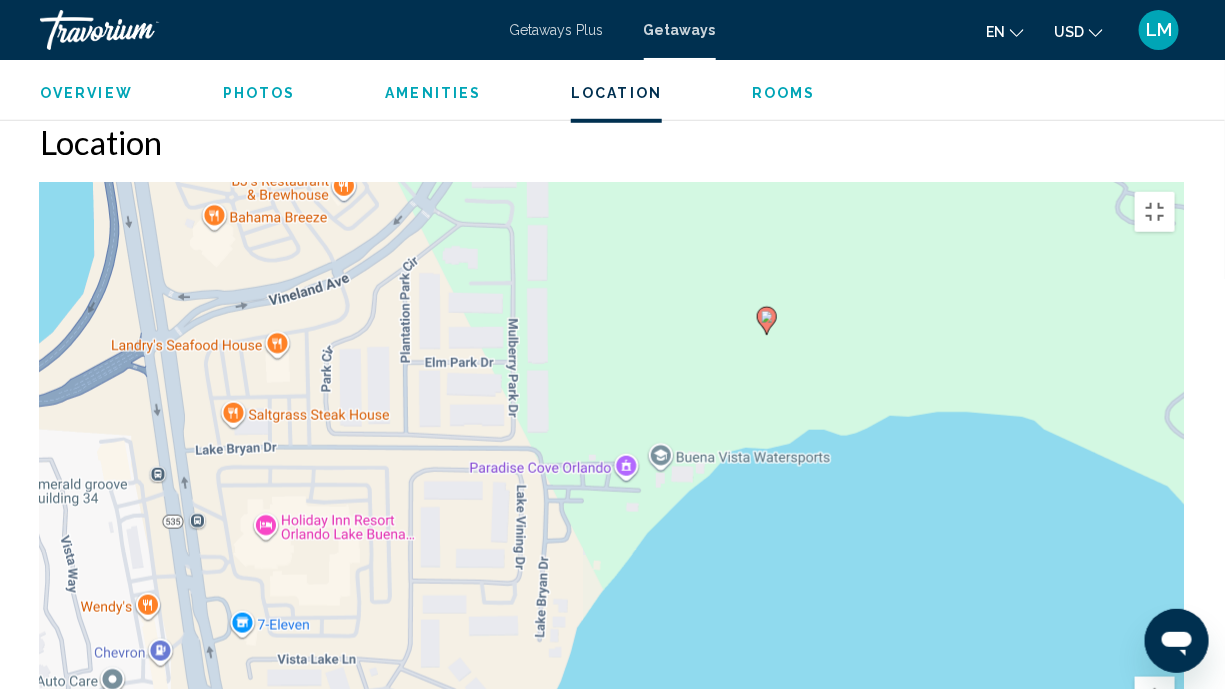 drag, startPoint x: 770, startPoint y: 118, endPoint x: 741, endPoint y: 282, distance: 166.54428 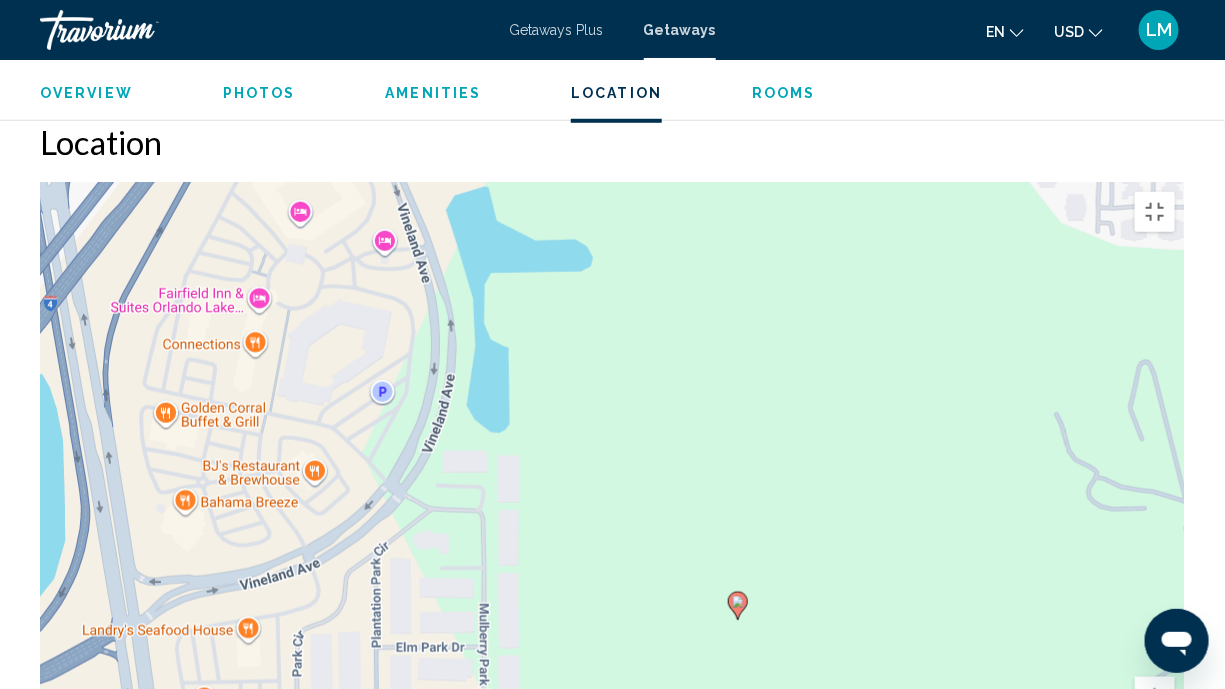 drag, startPoint x: 551, startPoint y: 235, endPoint x: 526, endPoint y: 508, distance: 274.1423 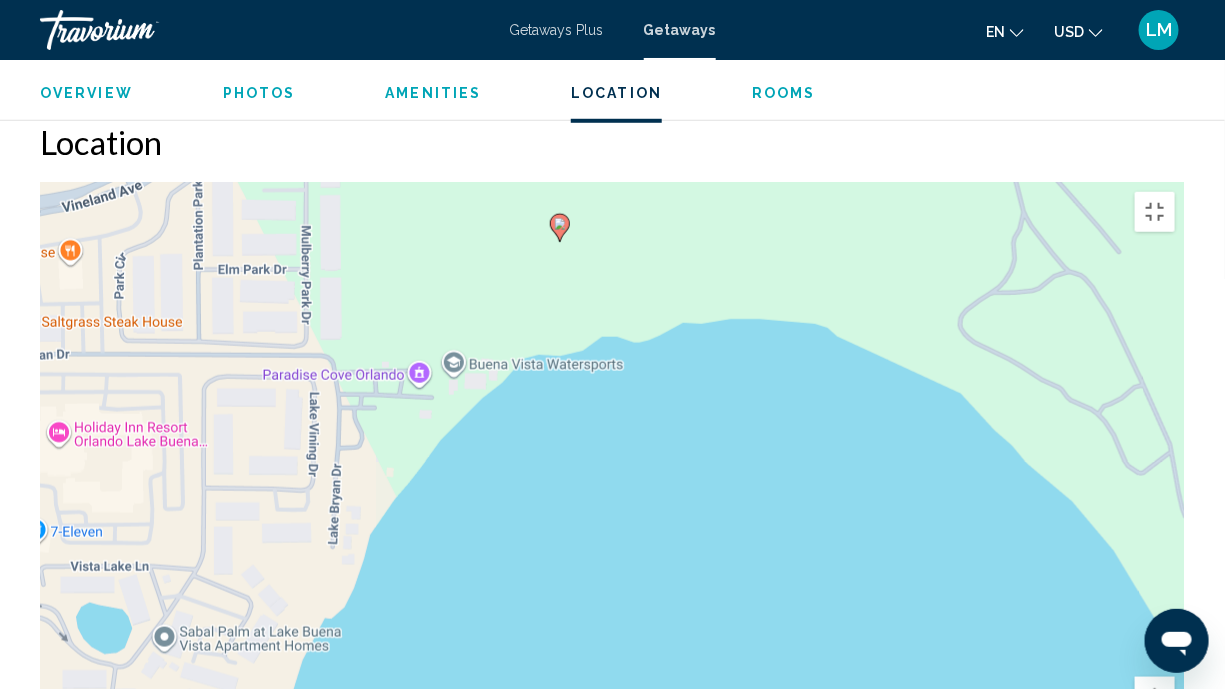 drag, startPoint x: 807, startPoint y: 651, endPoint x: 619, endPoint y: 207, distance: 482.1618 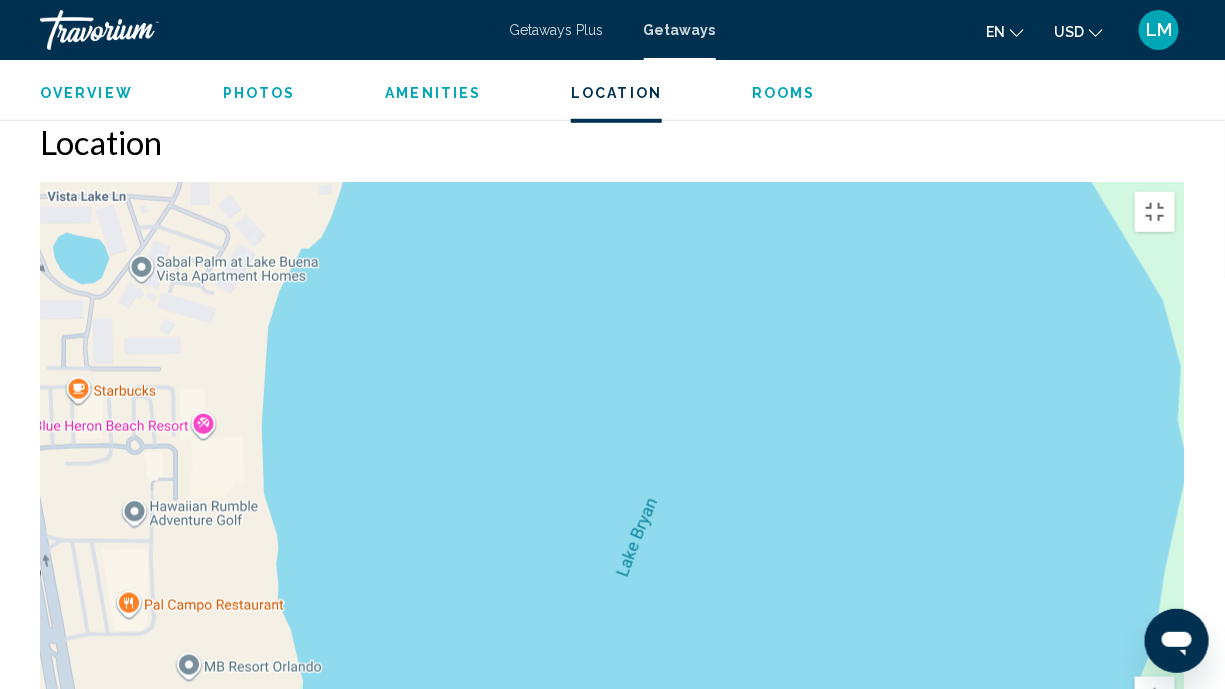 drag, startPoint x: 477, startPoint y: 609, endPoint x: 481, endPoint y: 291, distance: 318.02515 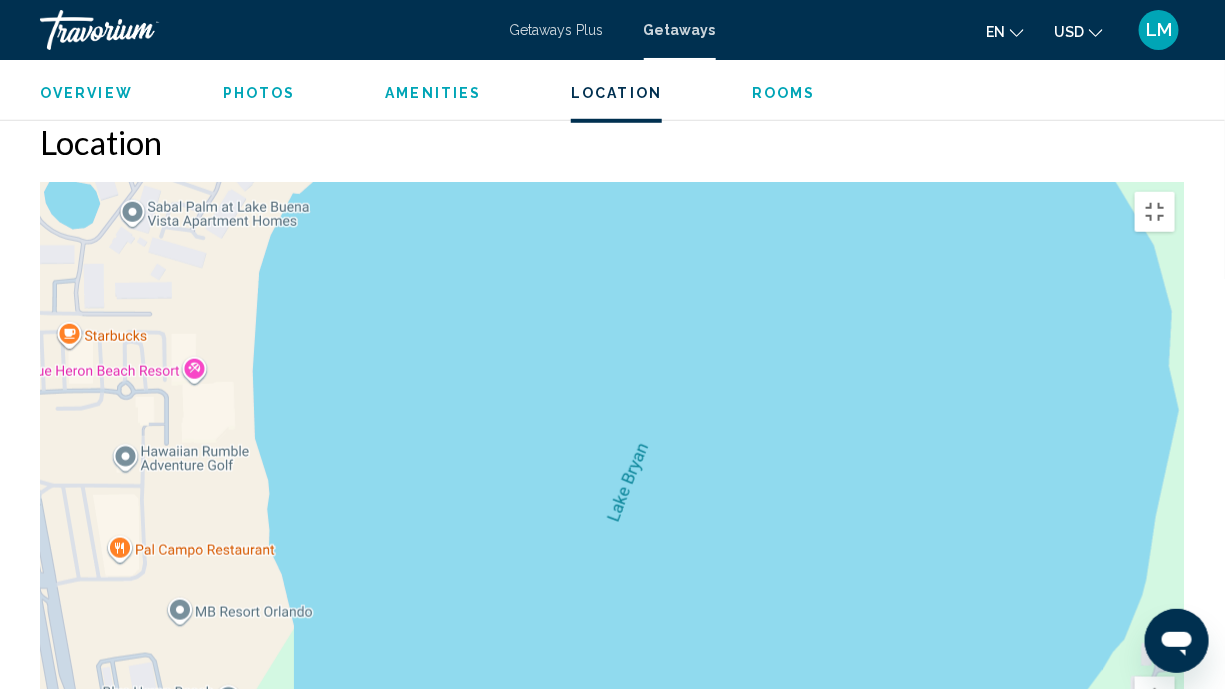 click at bounding box center (612, 482) 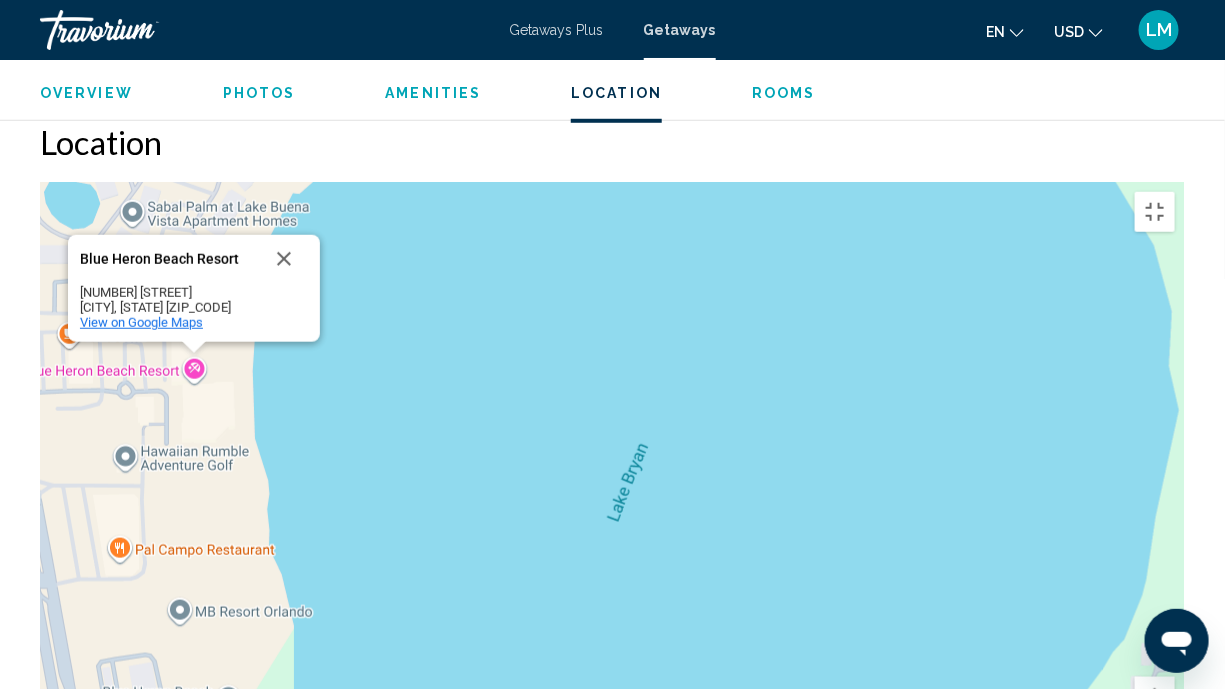 click on "View on Google Maps" at bounding box center (141, 322) 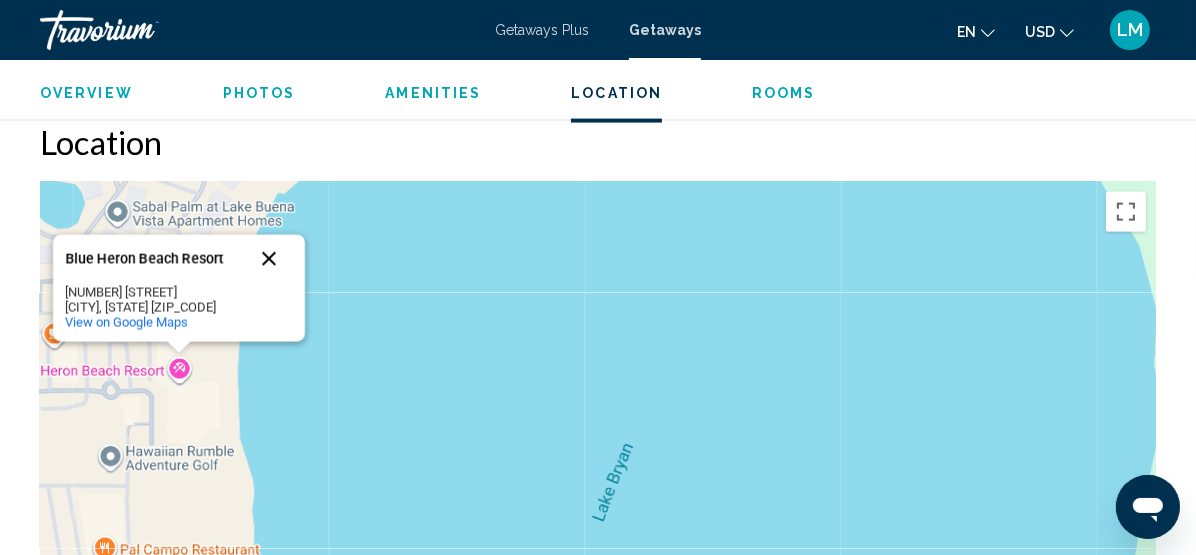click at bounding box center [269, 259] 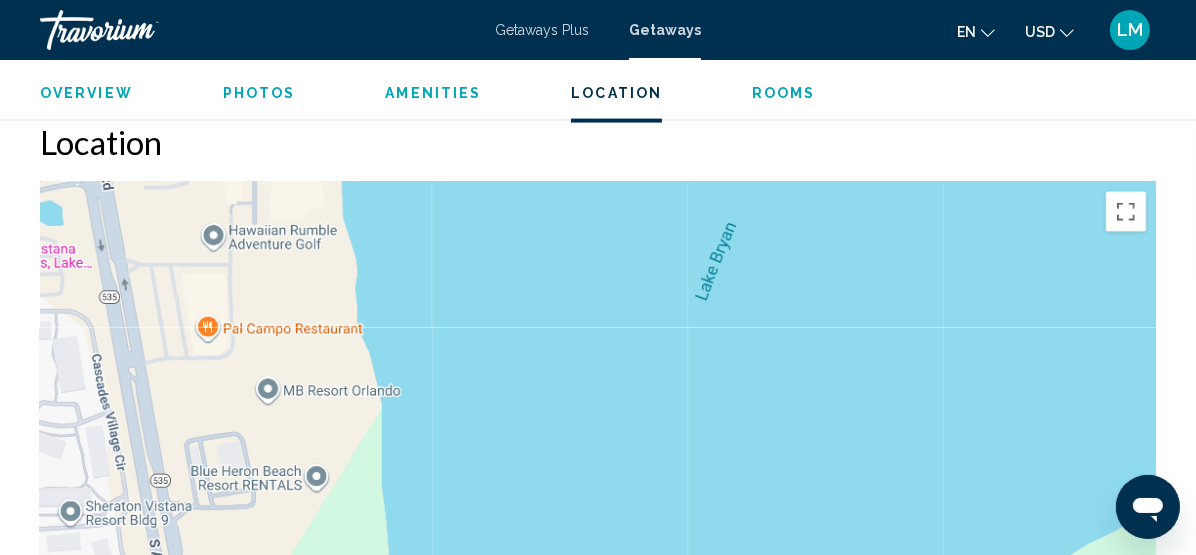 drag, startPoint x: 321, startPoint y: 441, endPoint x: 444, endPoint y: 260, distance: 218.83784 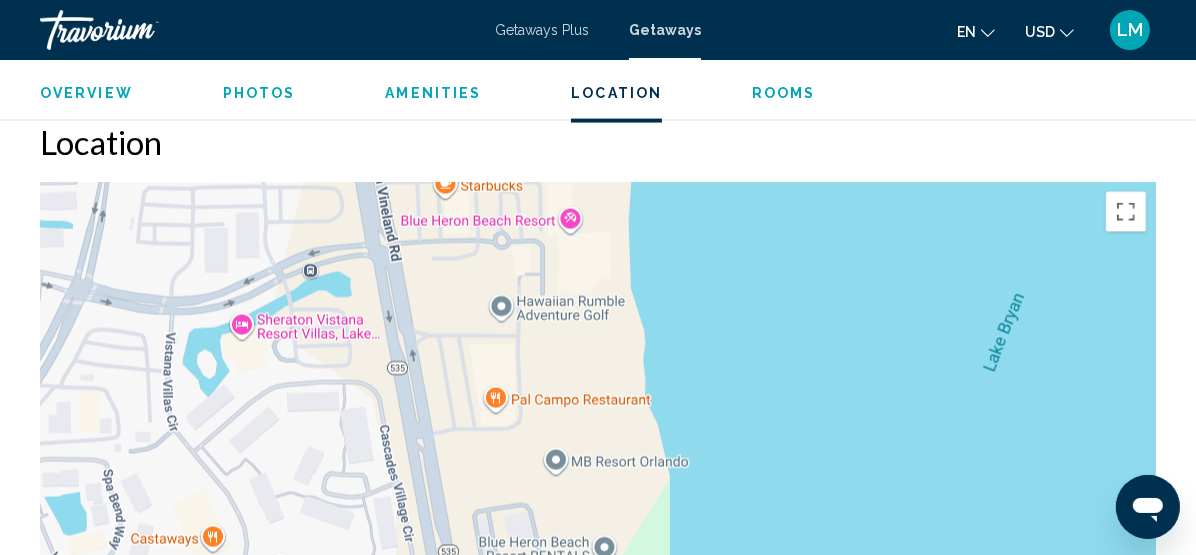 drag, startPoint x: 401, startPoint y: 393, endPoint x: 675, endPoint y: 417, distance: 275.04907 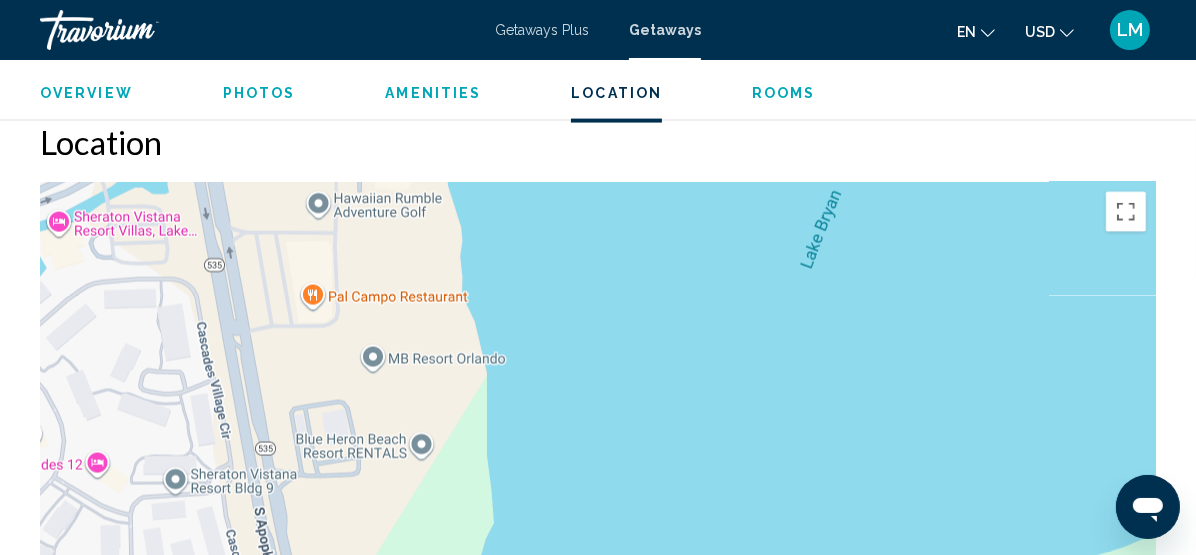 drag, startPoint x: 507, startPoint y: 424, endPoint x: 389, endPoint y: 338, distance: 146.0137 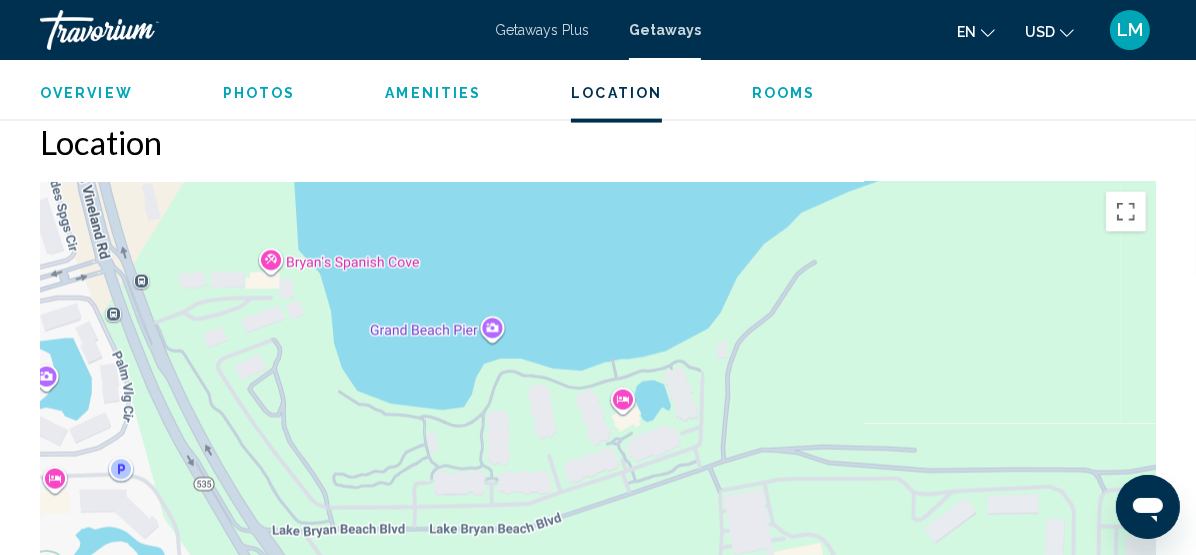 drag, startPoint x: 532, startPoint y: 491, endPoint x: 553, endPoint y: 242, distance: 249.88397 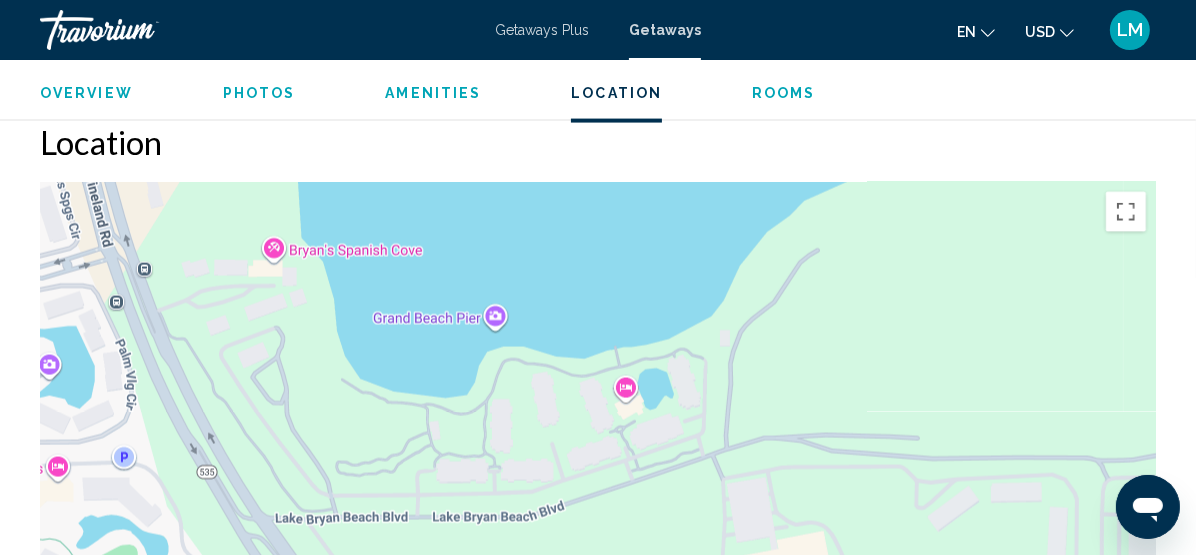 click at bounding box center (598, 482) 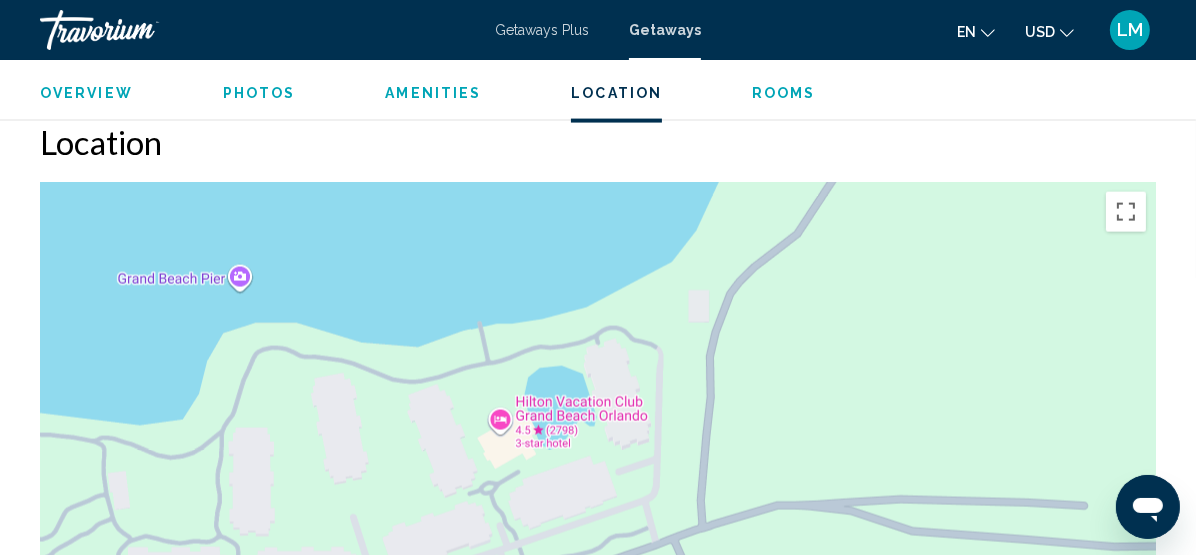 click at bounding box center [598, 482] 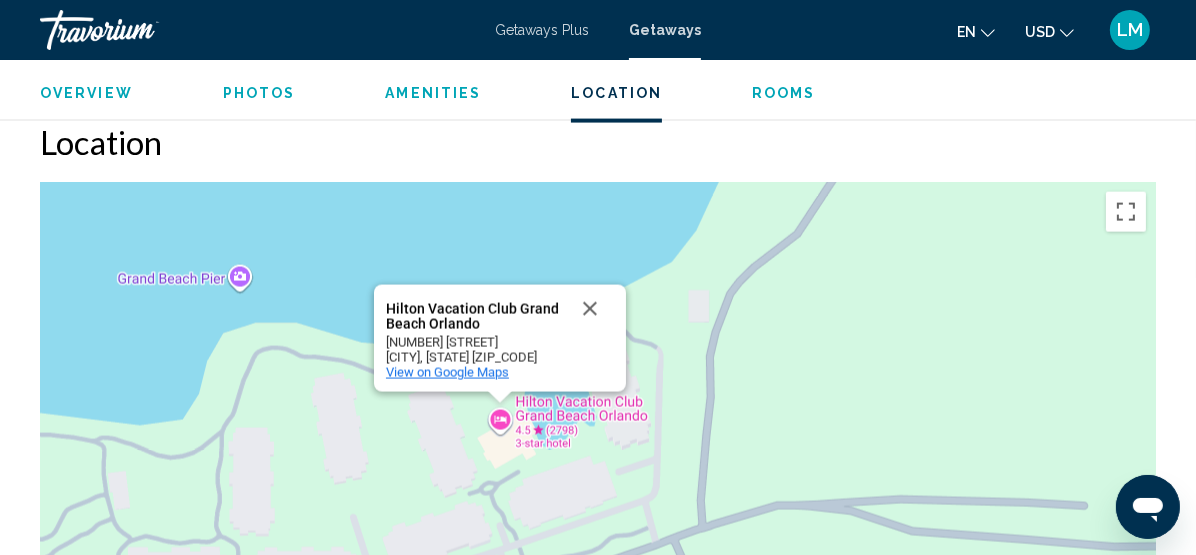click on "View on Google Maps" at bounding box center (447, 372) 